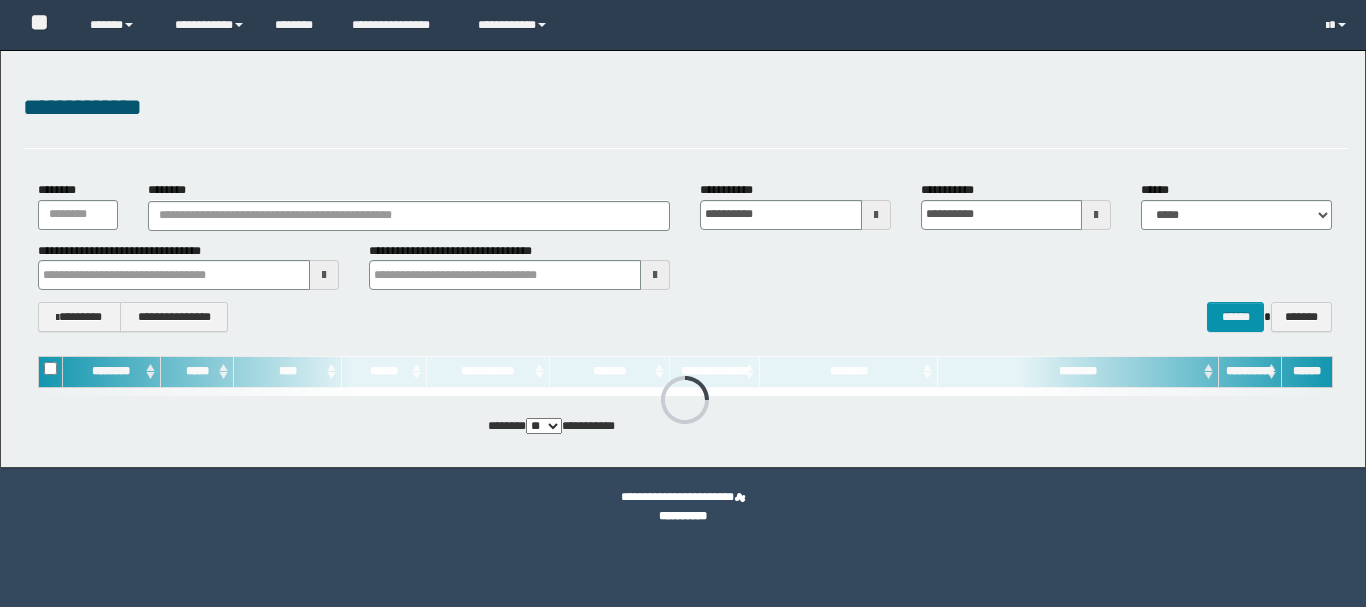scroll, scrollTop: 0, scrollLeft: 0, axis: both 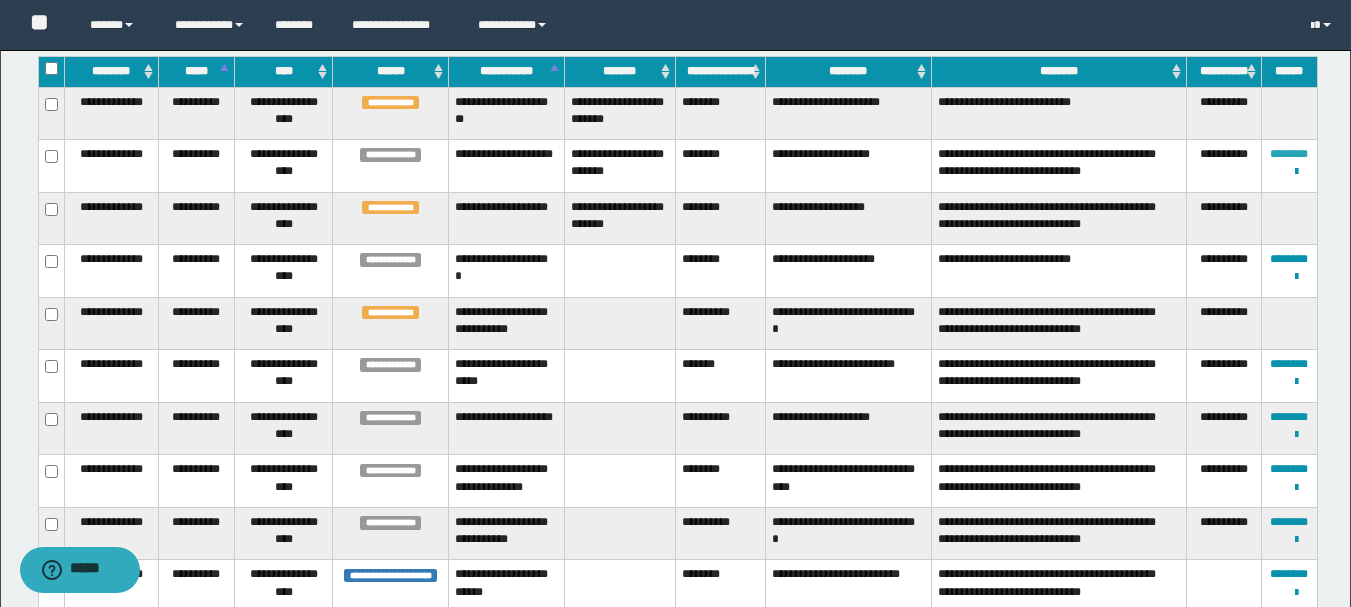 click on "********" at bounding box center (1289, 154) 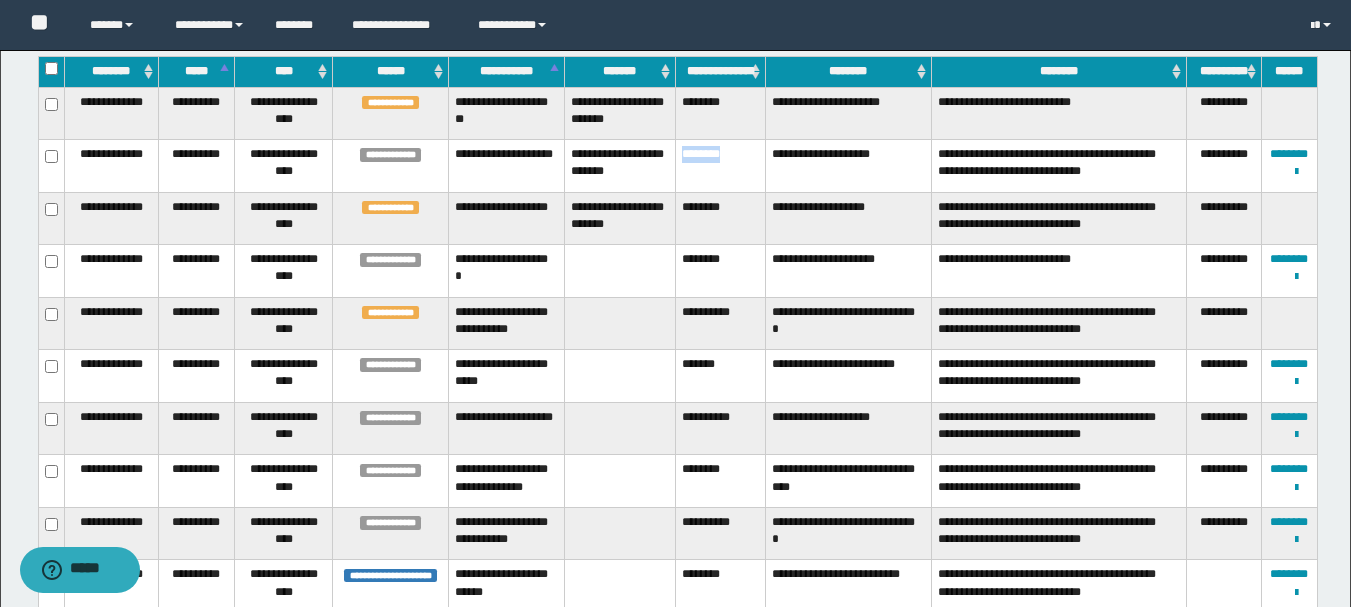 drag, startPoint x: 739, startPoint y: 146, endPoint x: 684, endPoint y: 149, distance: 55.081757 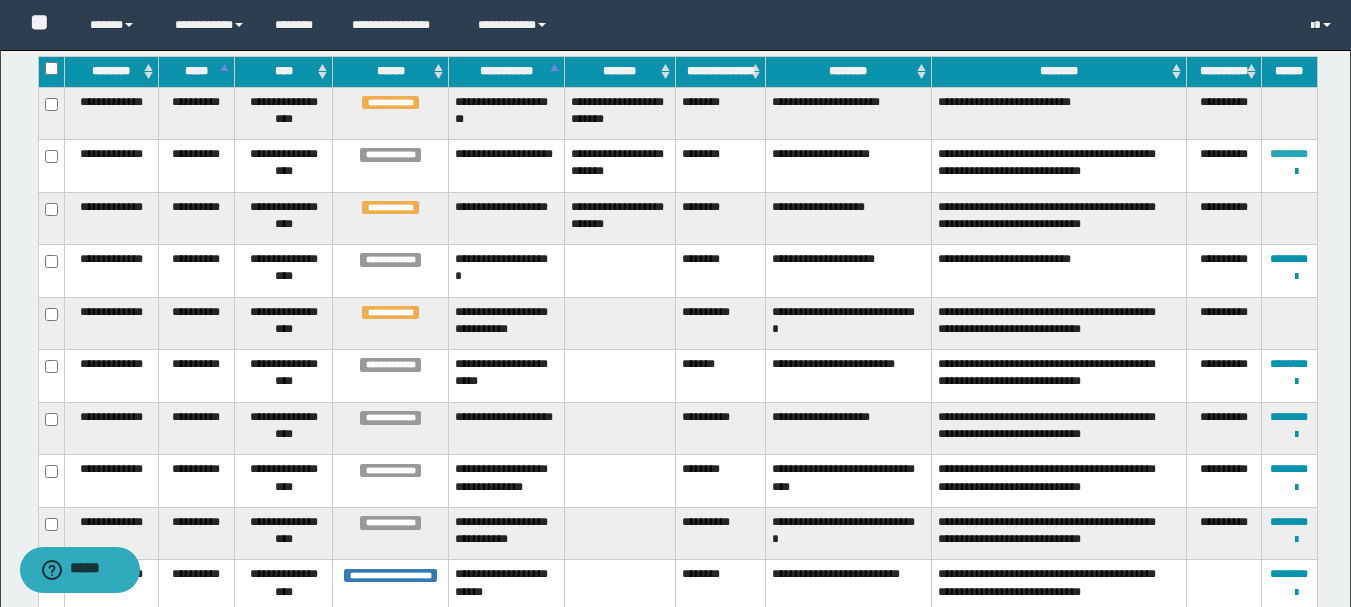 click on "********" at bounding box center [1289, 154] 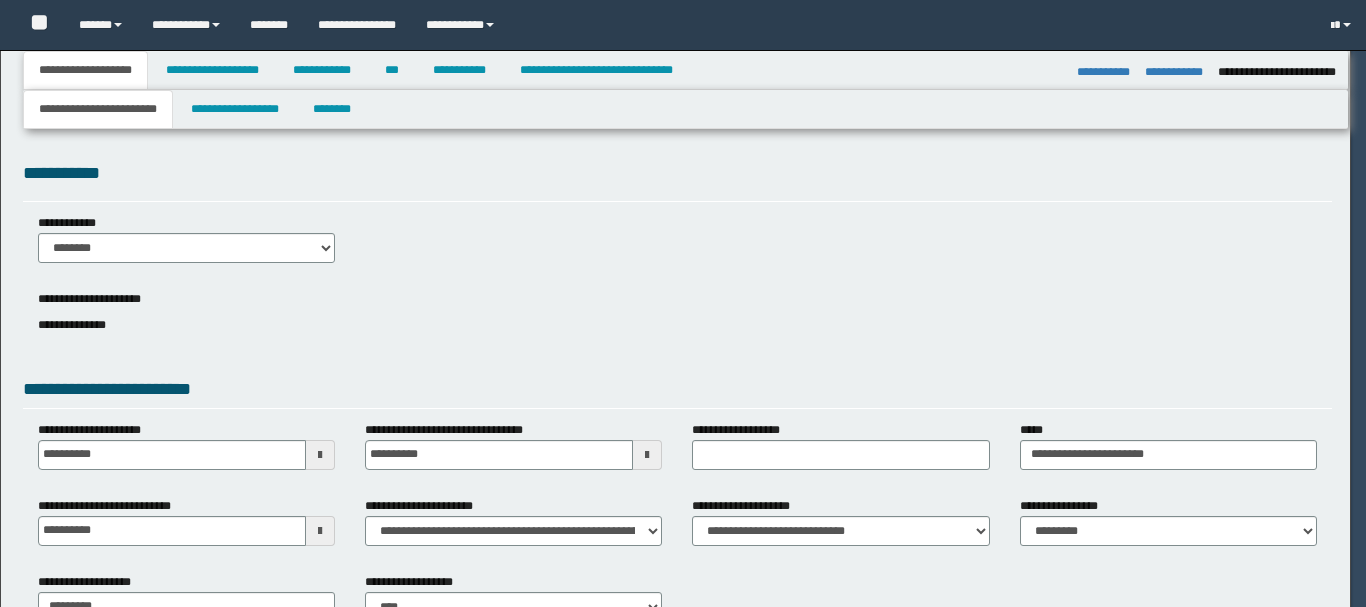 select on "*" 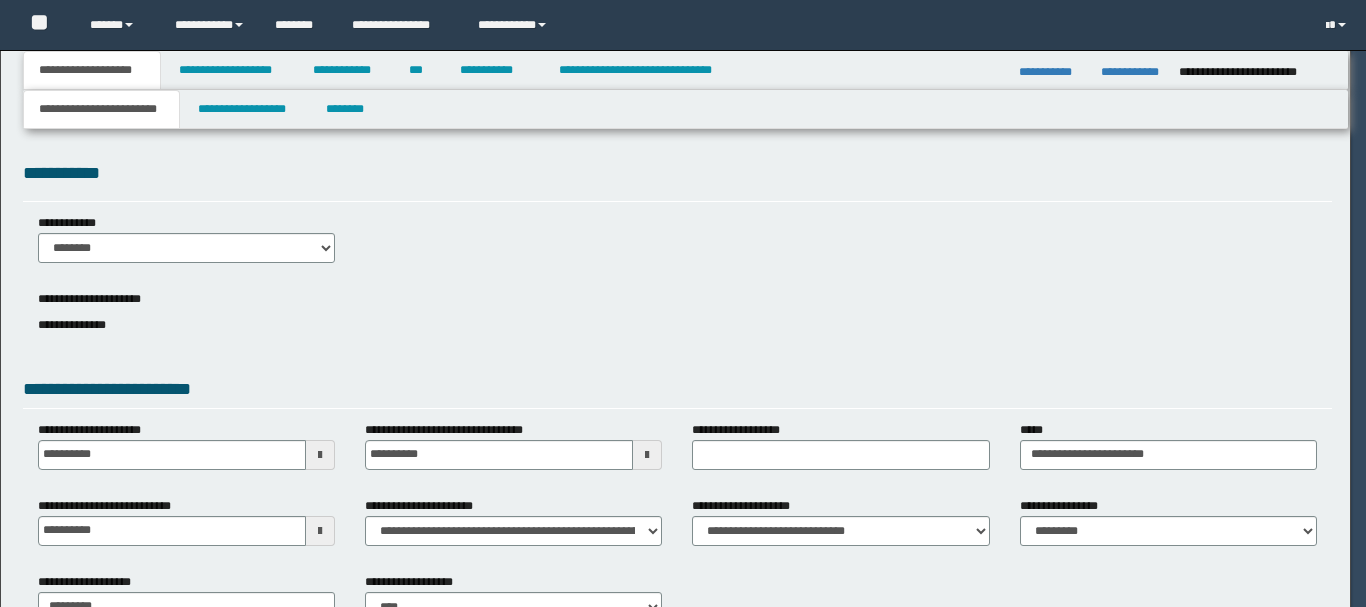 scroll, scrollTop: 0, scrollLeft: 0, axis: both 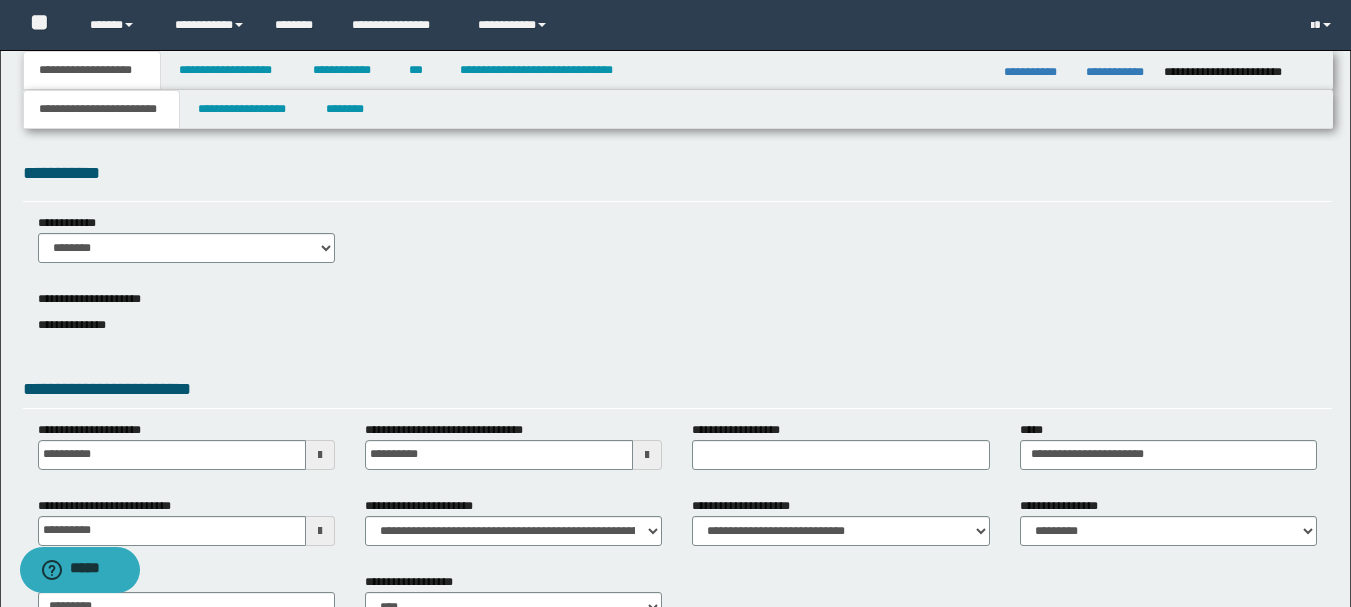 click on "**********" at bounding box center [1037, 72] 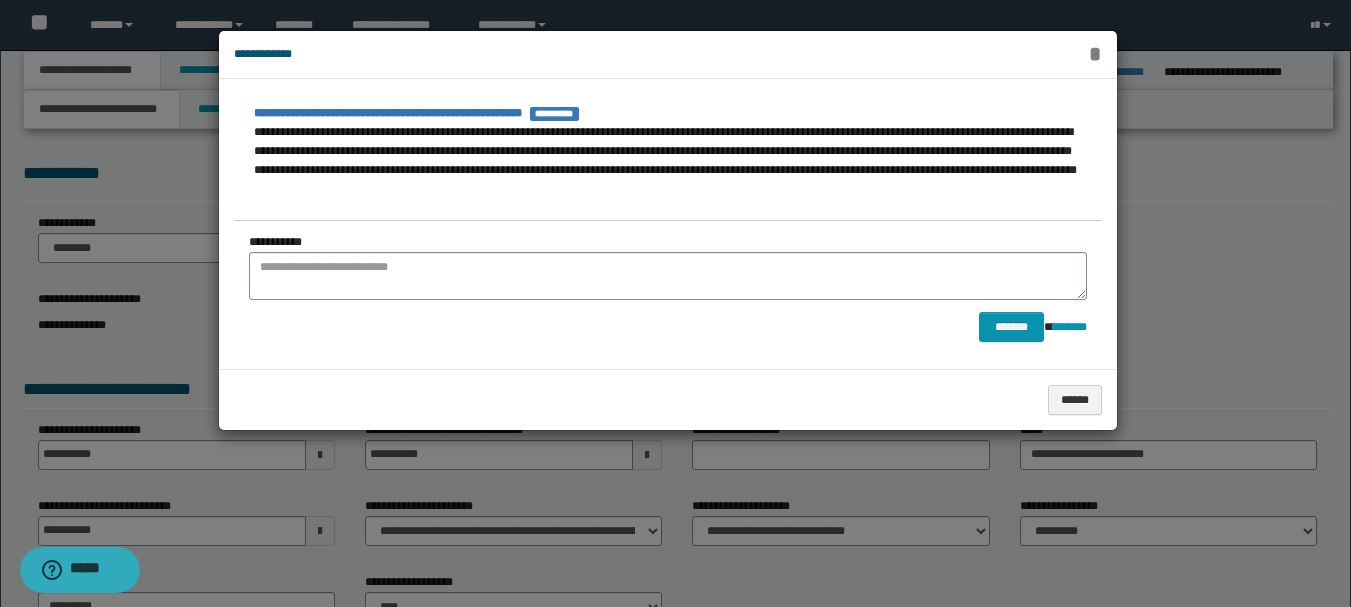 click on "*" at bounding box center [1094, 54] 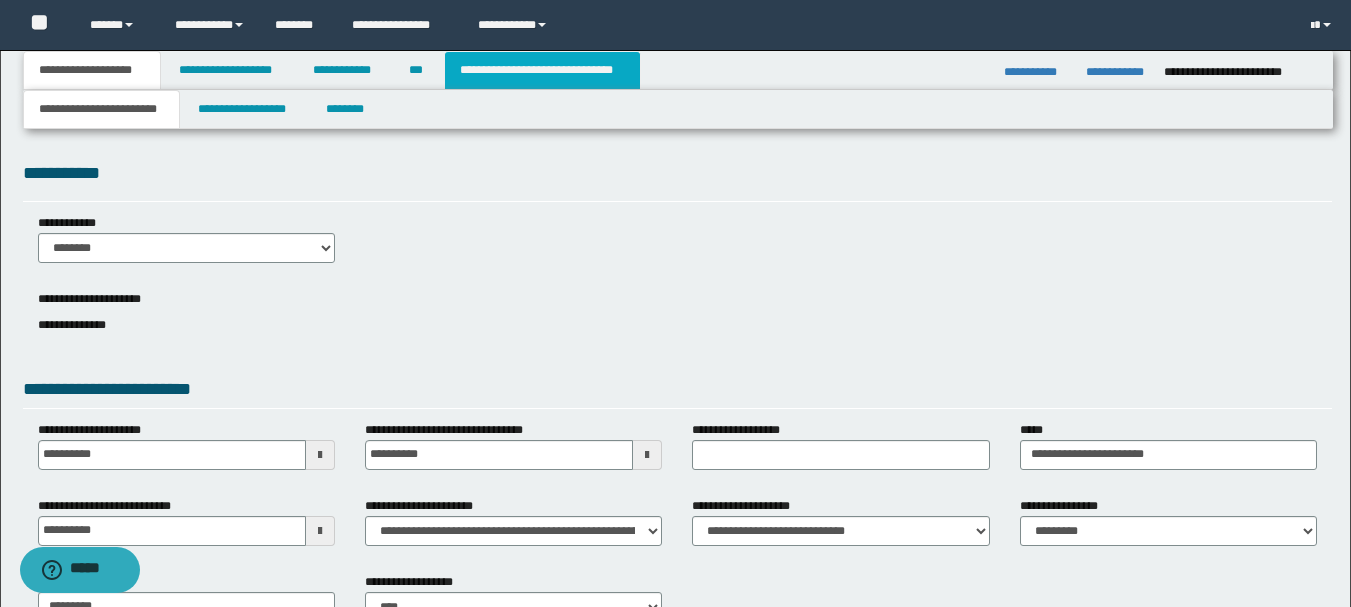 click on "**********" at bounding box center [542, 70] 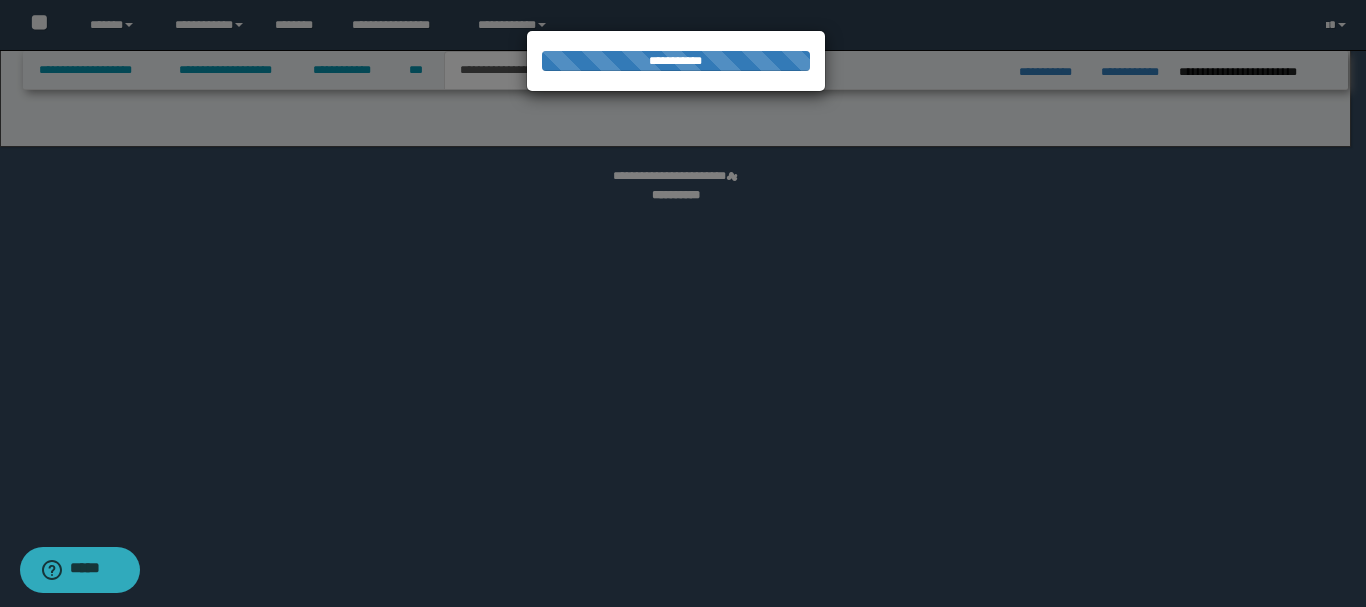 select on "*" 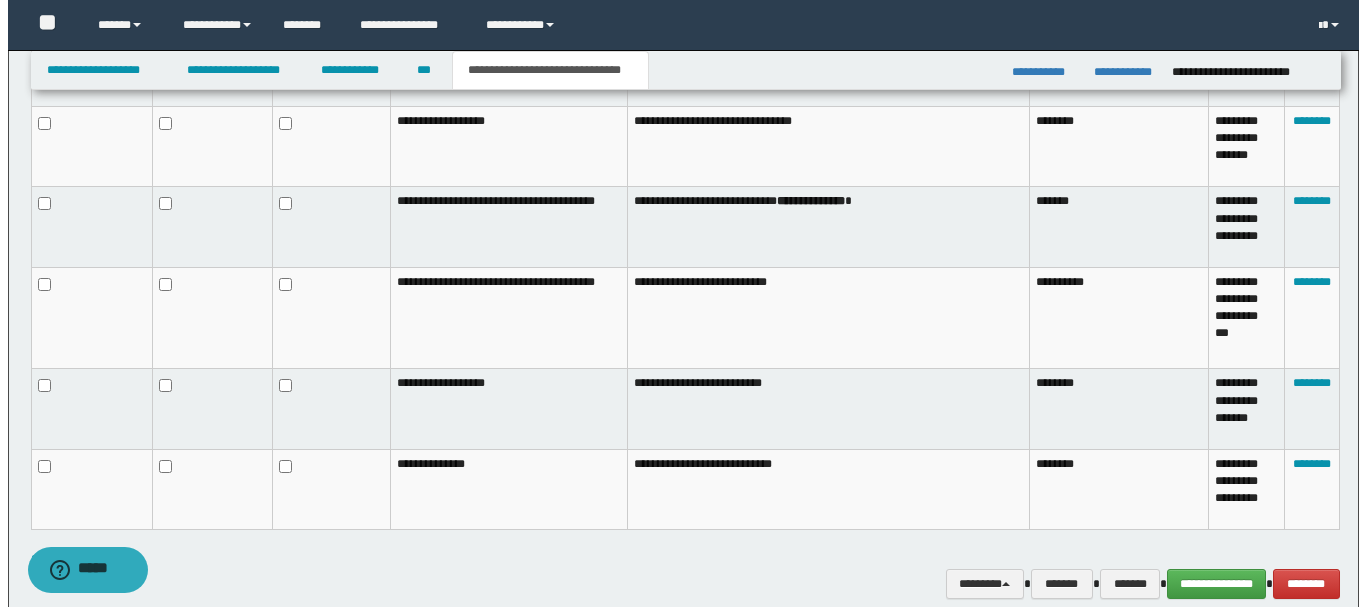 scroll, scrollTop: 1389, scrollLeft: 0, axis: vertical 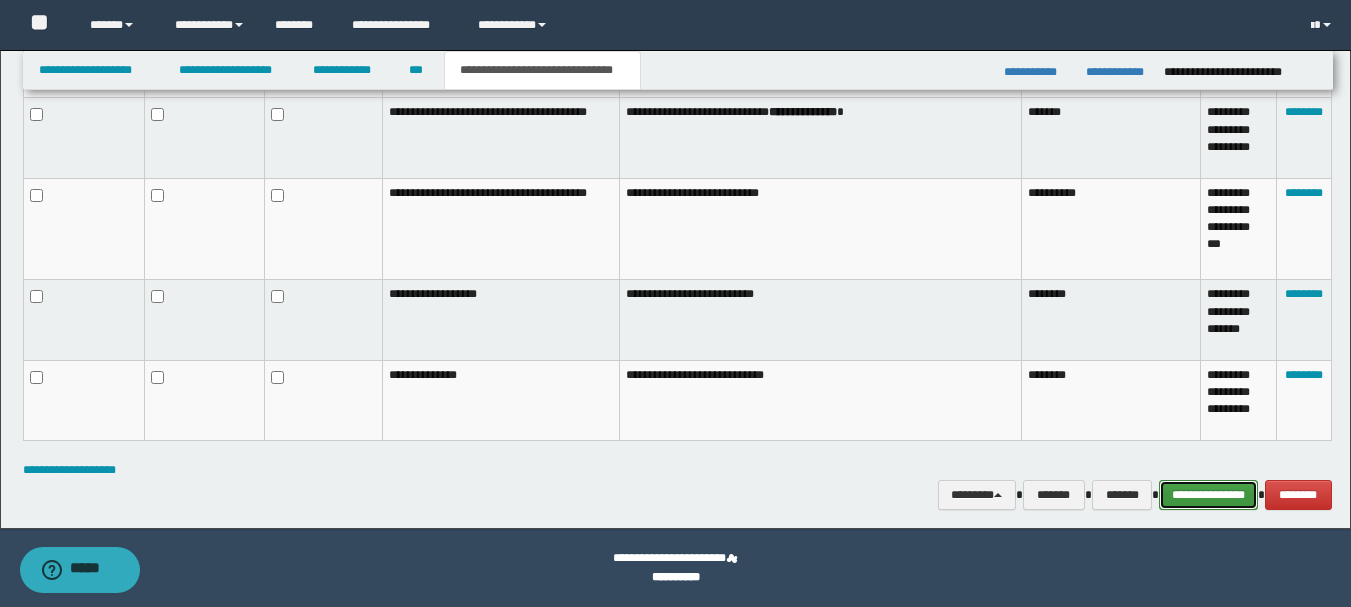 click on "**********" at bounding box center (1208, 495) 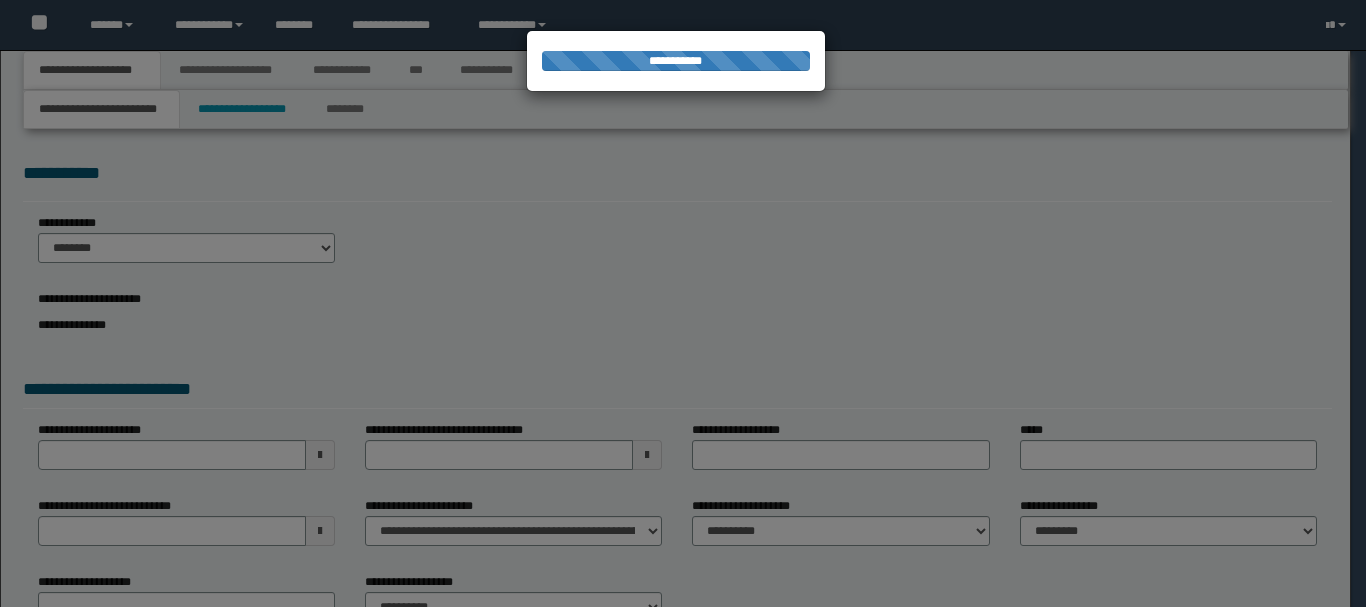 scroll, scrollTop: 0, scrollLeft: 0, axis: both 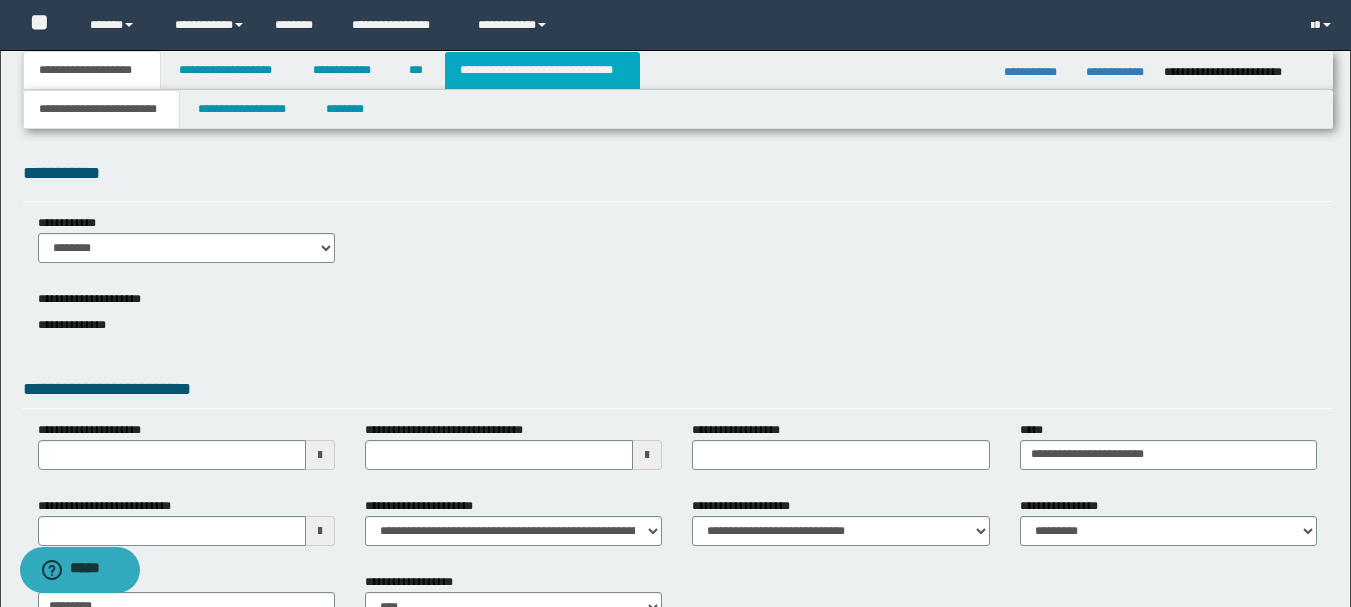click on "**********" at bounding box center [542, 70] 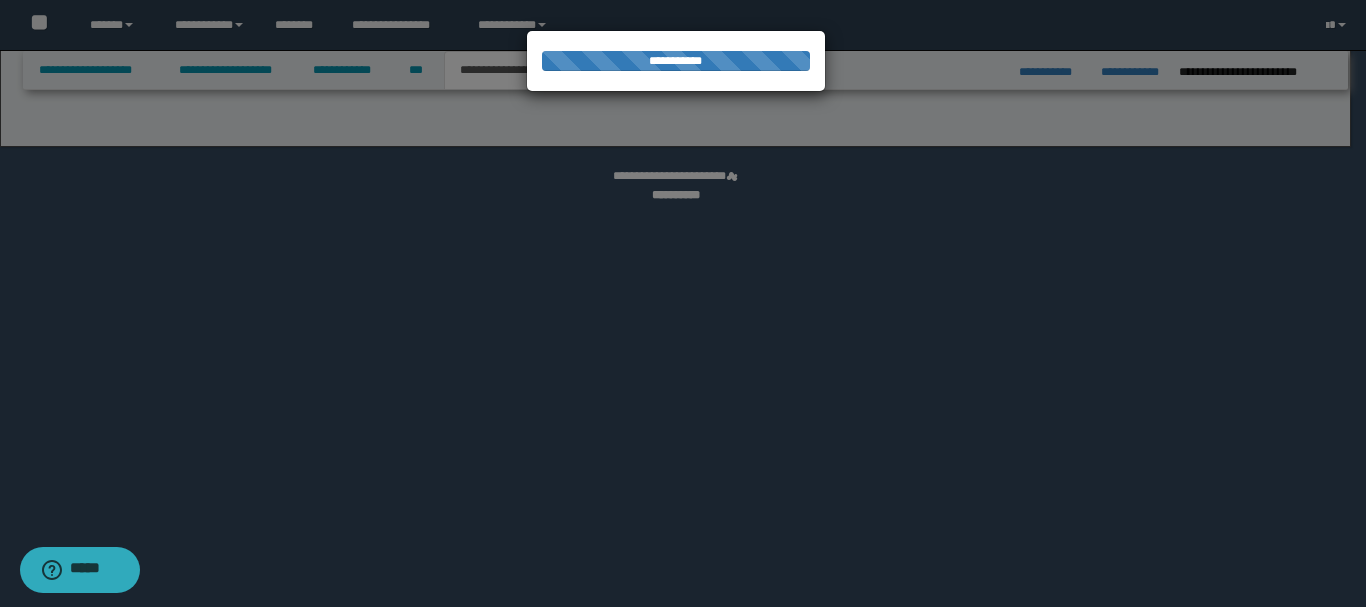 select on "*" 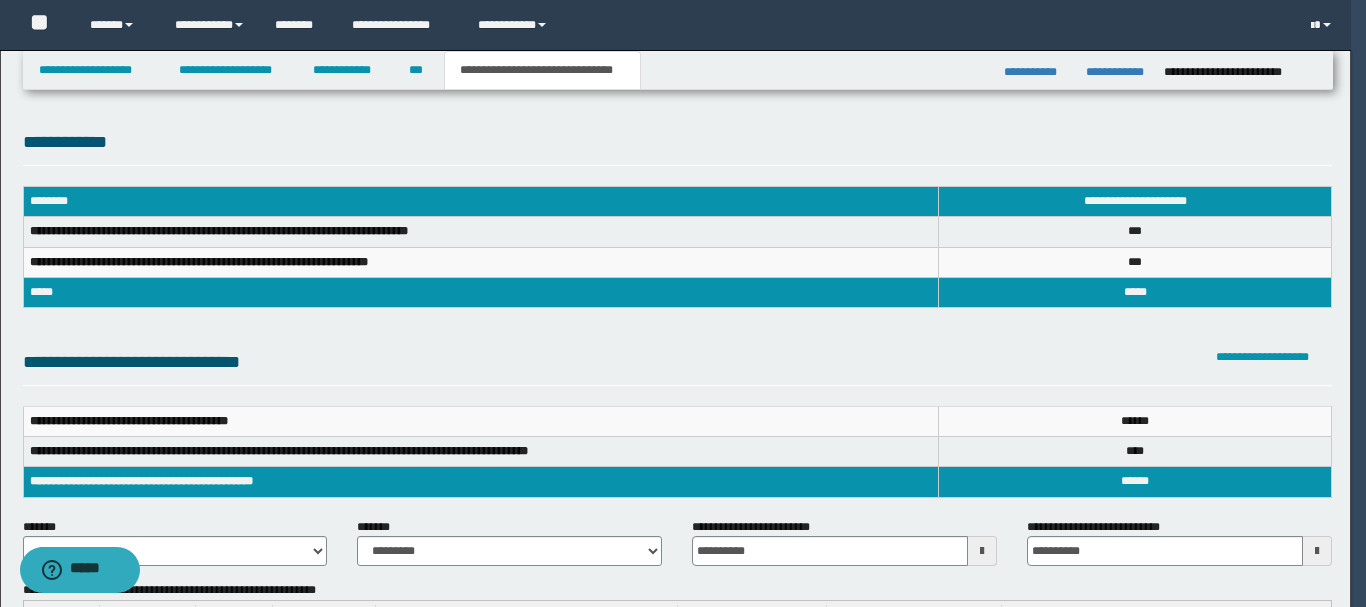 scroll, scrollTop: 0, scrollLeft: 0, axis: both 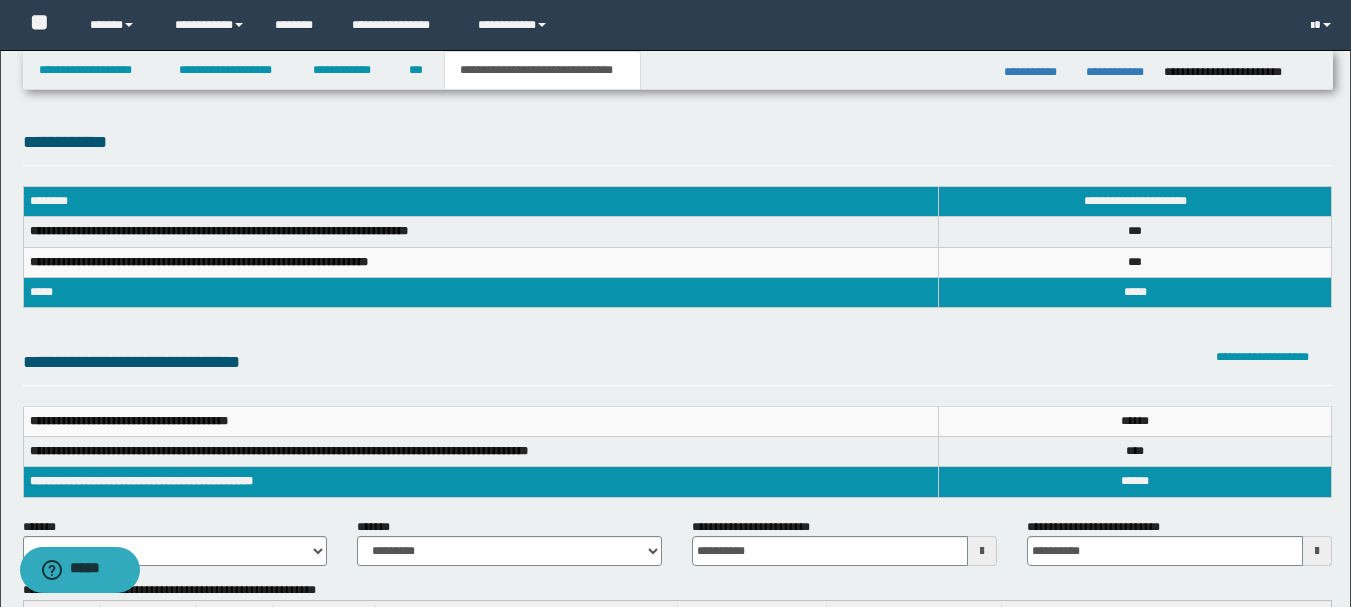 click on "**********" at bounding box center [1037, 72] 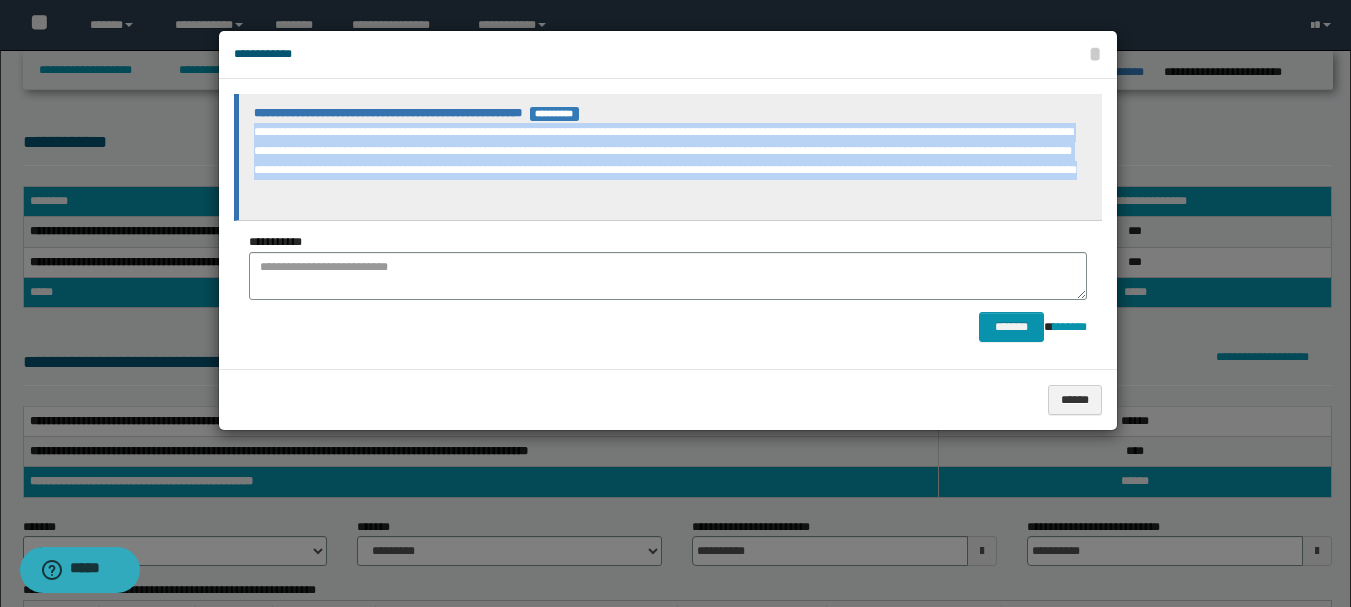 drag, startPoint x: 257, startPoint y: 134, endPoint x: 456, endPoint y: 190, distance: 206.7293 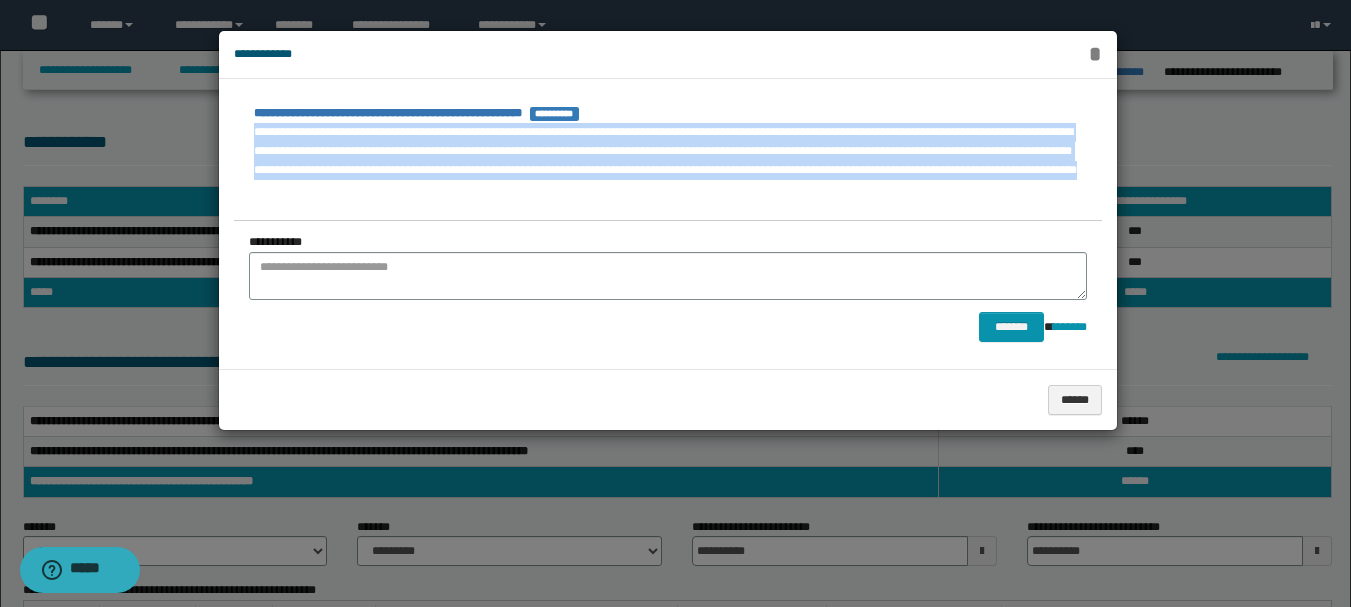 click on "*" at bounding box center [1094, 54] 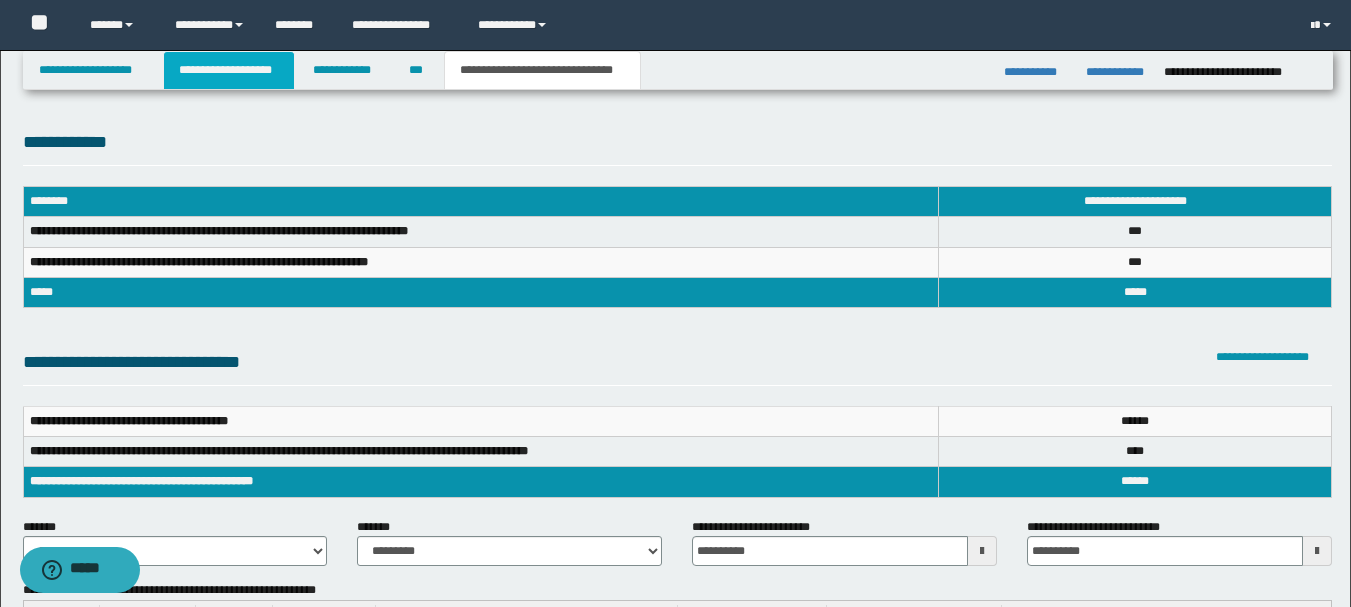click on "**********" at bounding box center (229, 70) 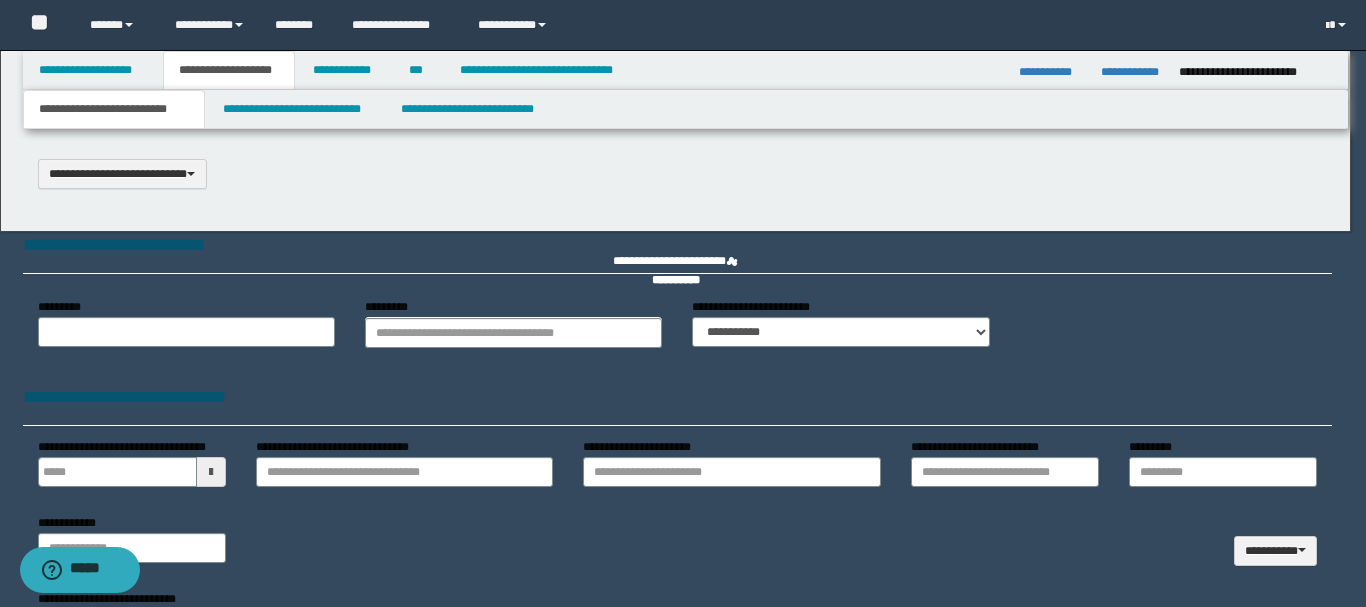 type 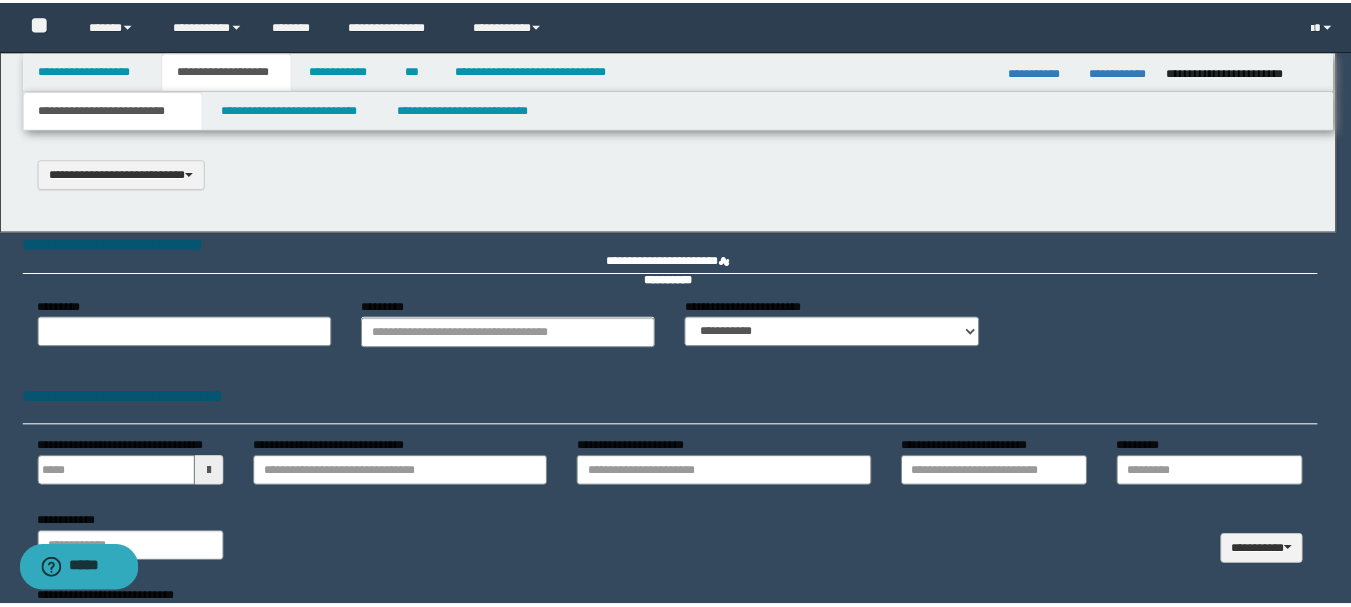 scroll, scrollTop: 0, scrollLeft: 0, axis: both 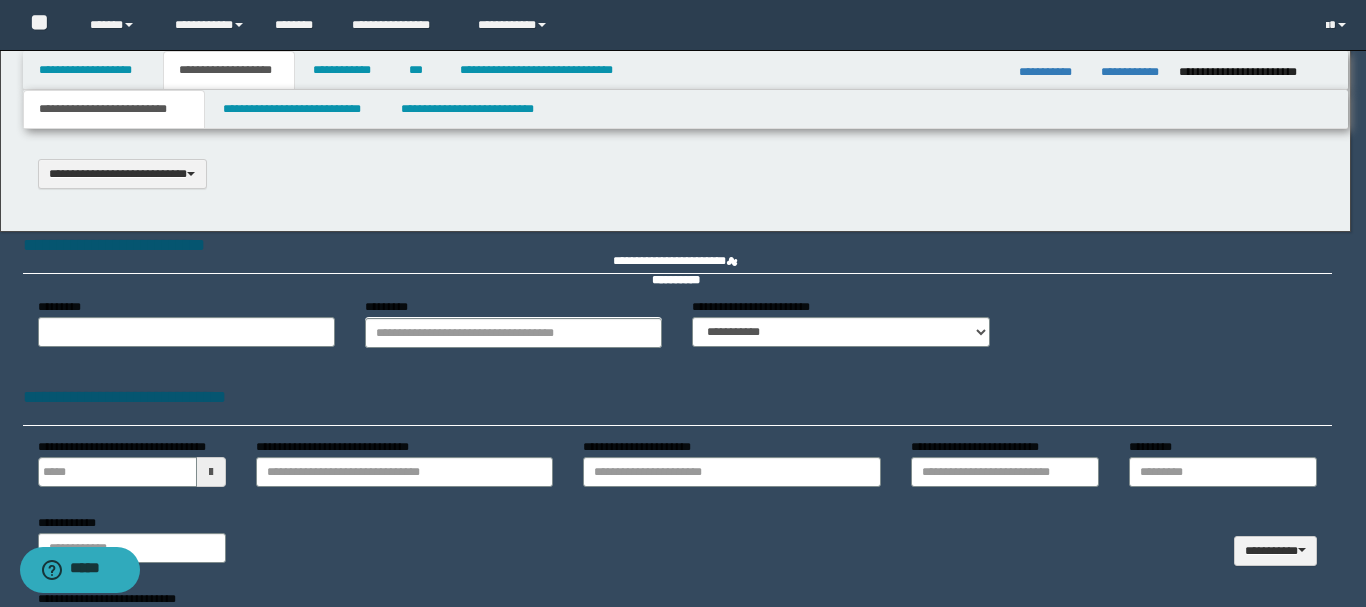 type on "**********" 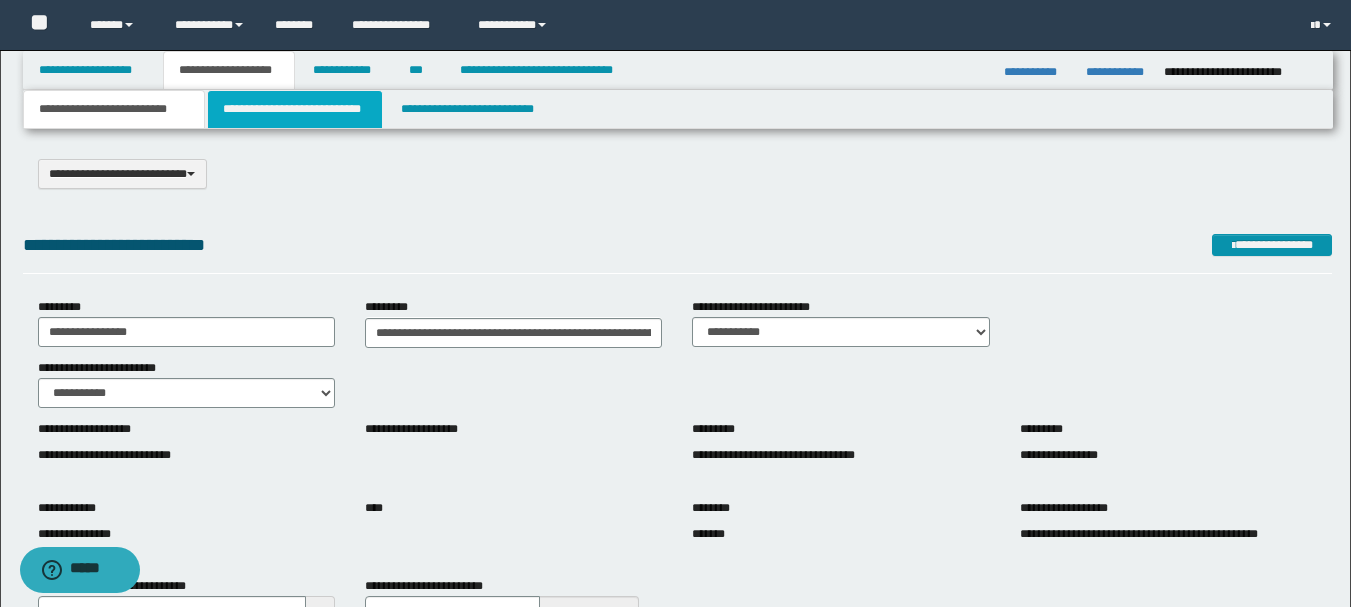 click on "**********" at bounding box center [295, 109] 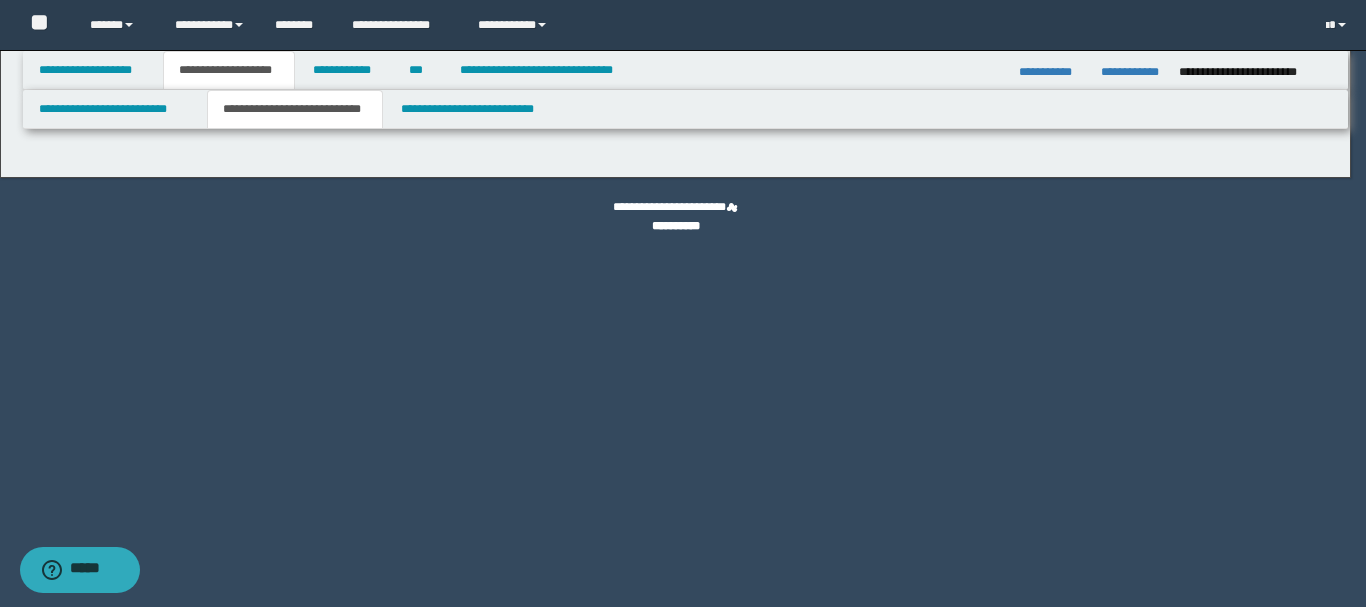 select on "*" 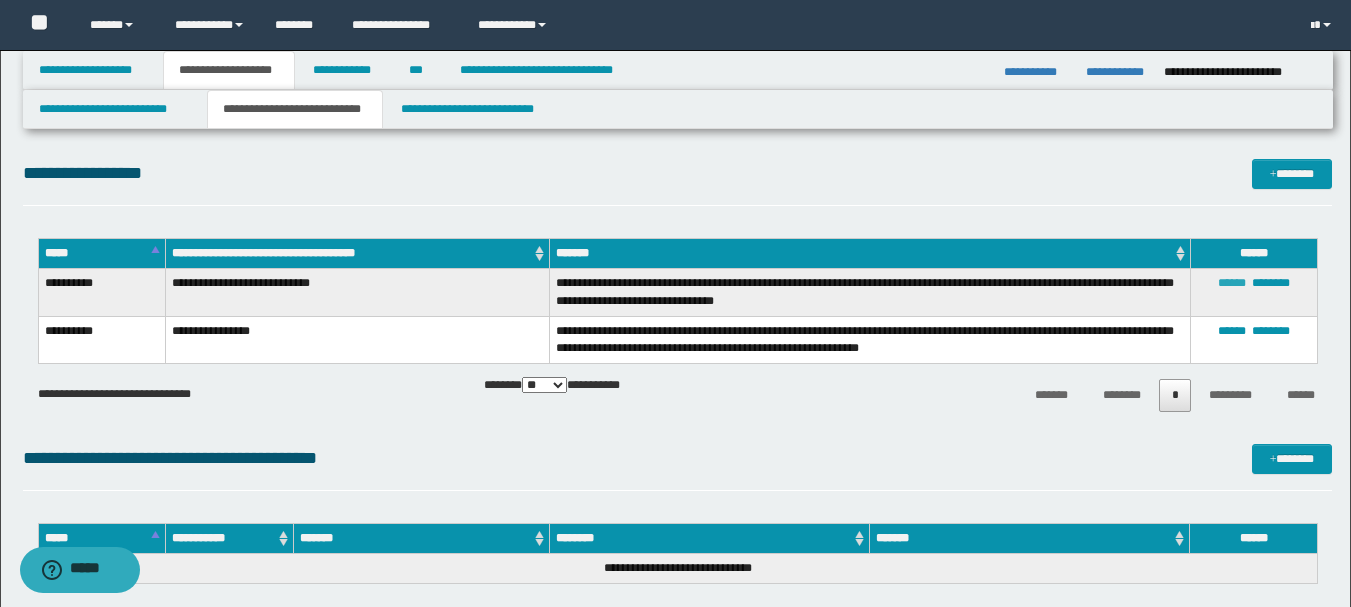 click on "******" at bounding box center (1232, 283) 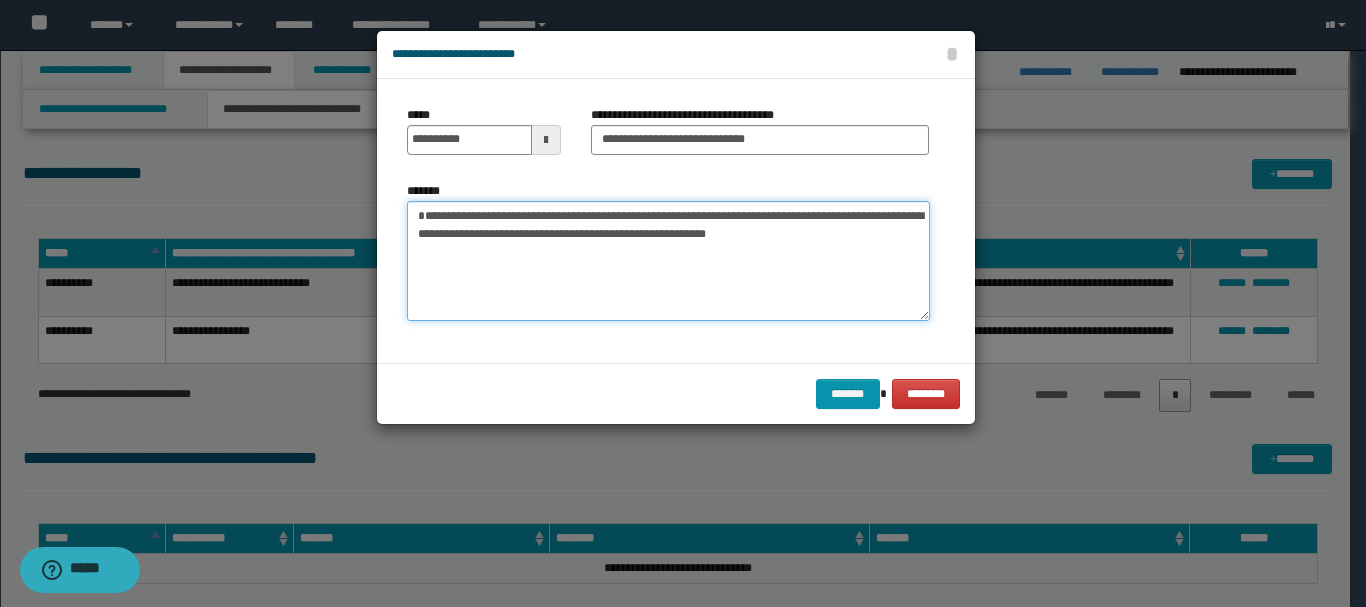 drag, startPoint x: 582, startPoint y: 232, endPoint x: 572, endPoint y: 230, distance: 10.198039 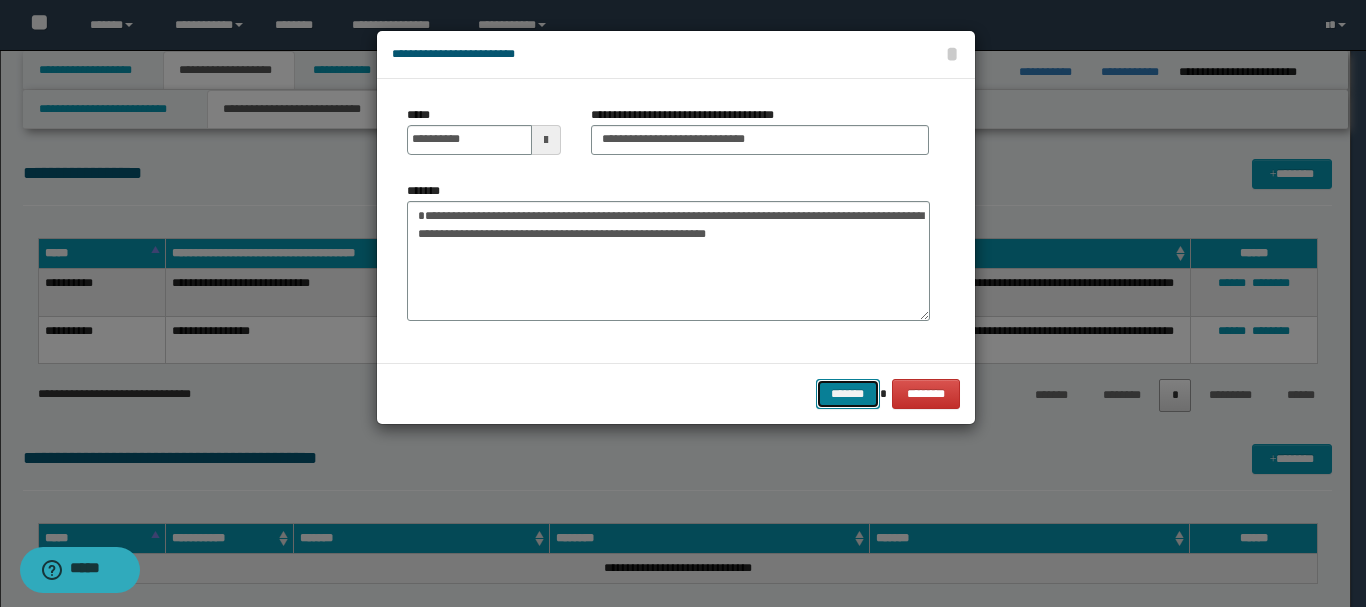 click on "*******" at bounding box center (848, 394) 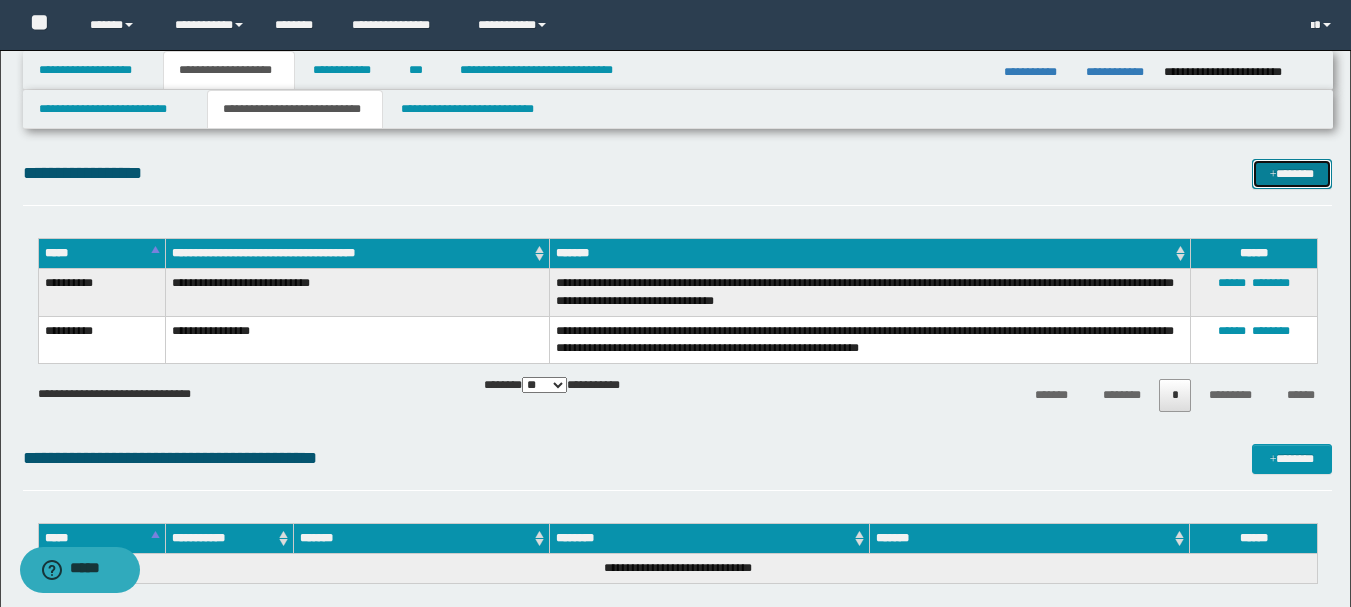 click on "*******" at bounding box center [1292, 174] 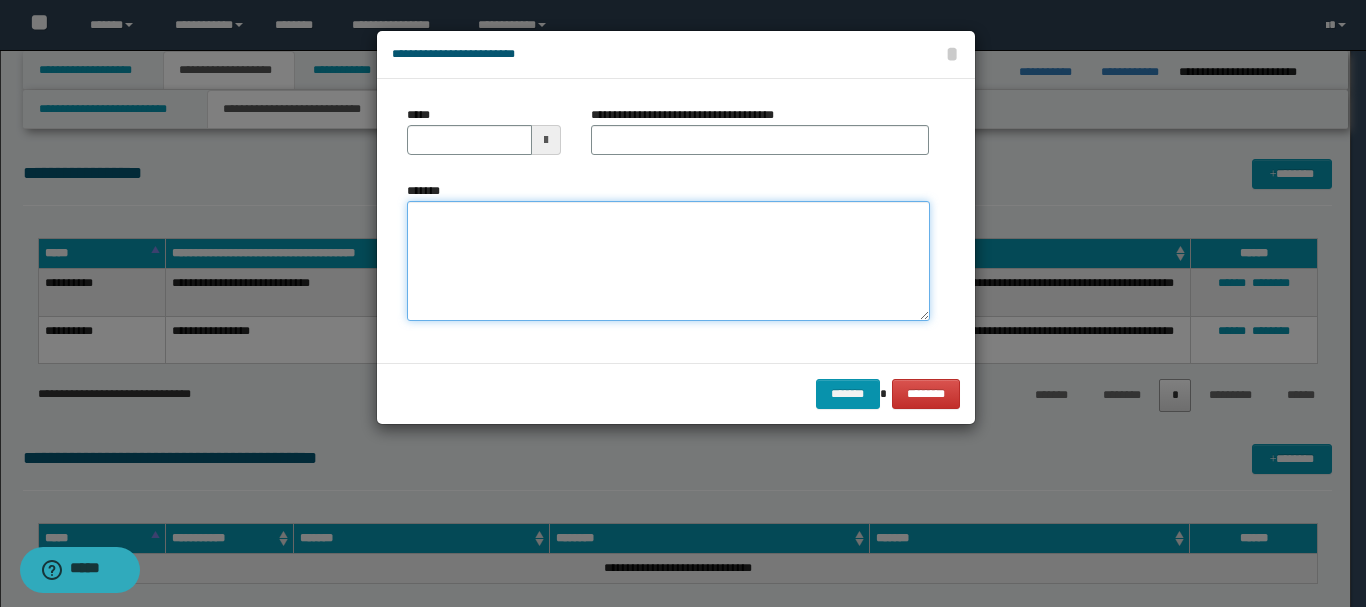 paste on "**********" 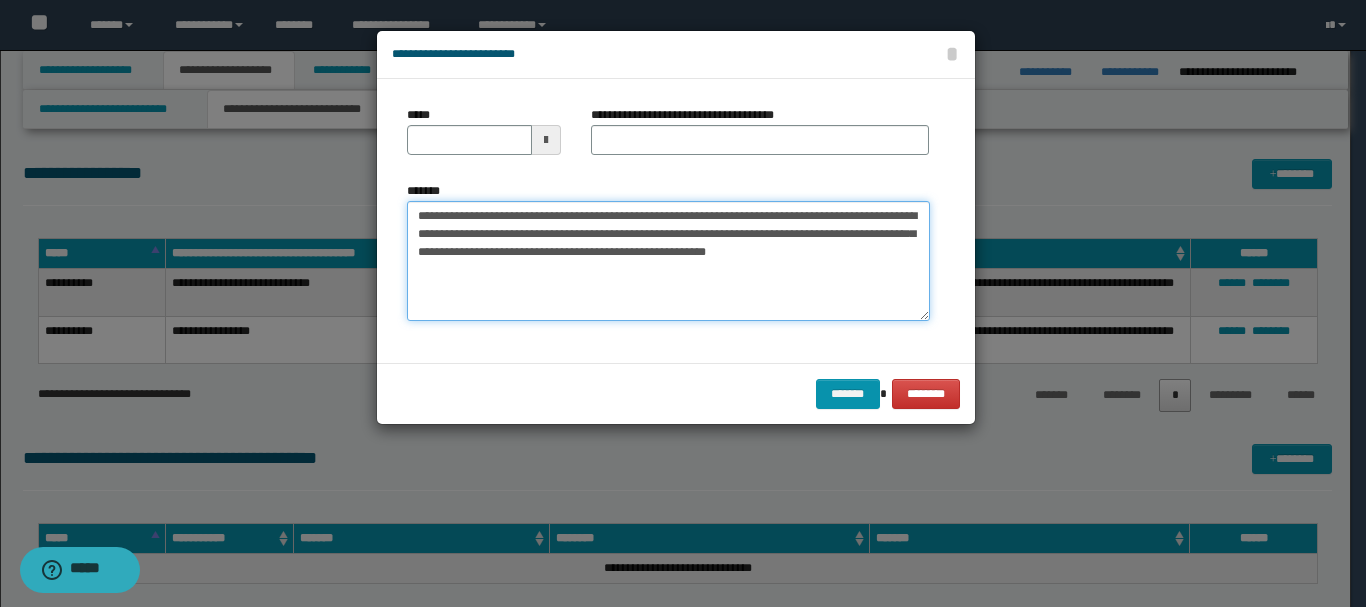 type on "**********" 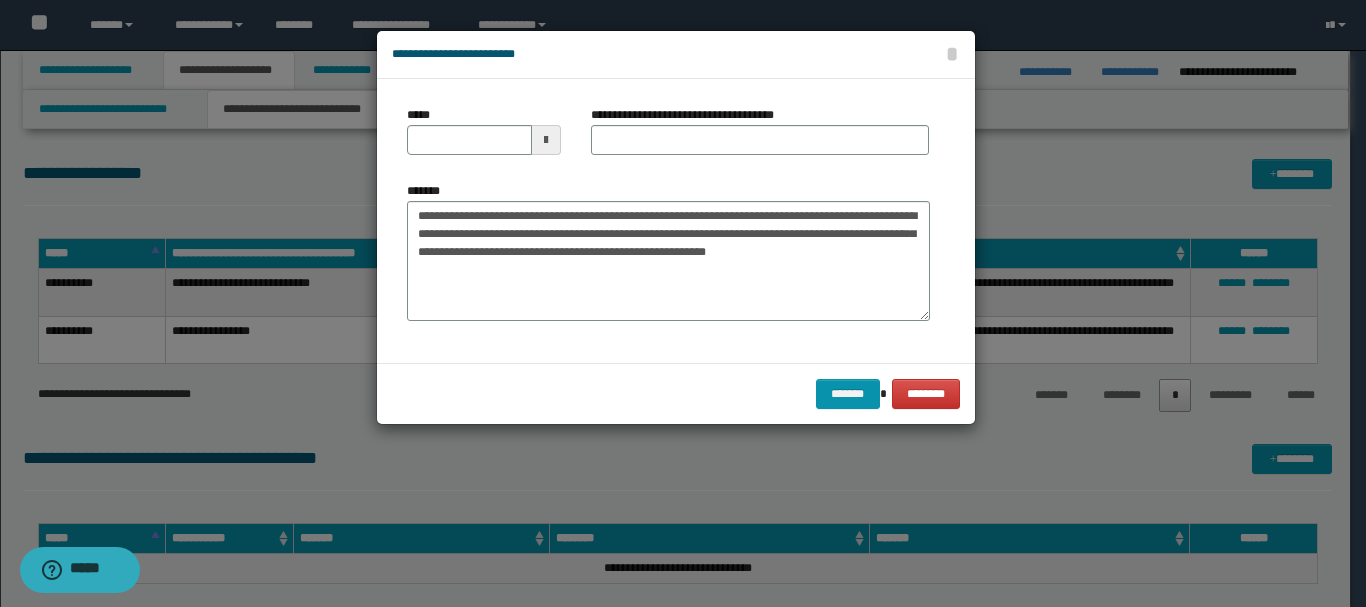 click at bounding box center [546, 140] 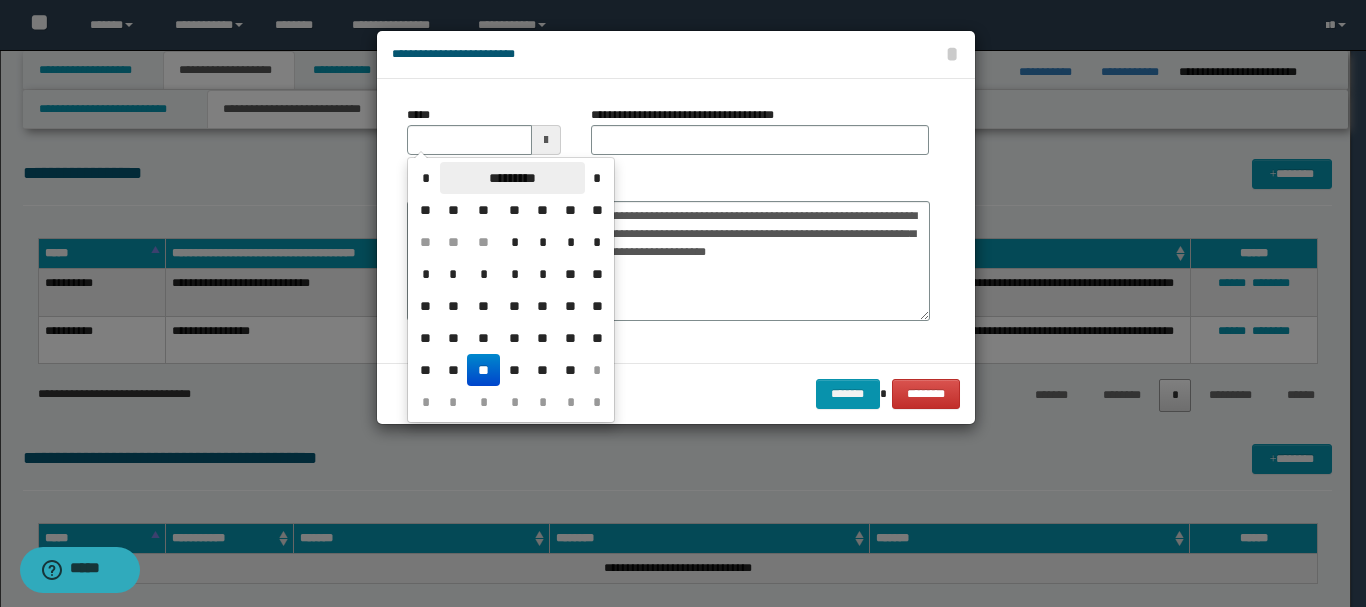 click on "*********" at bounding box center (512, 178) 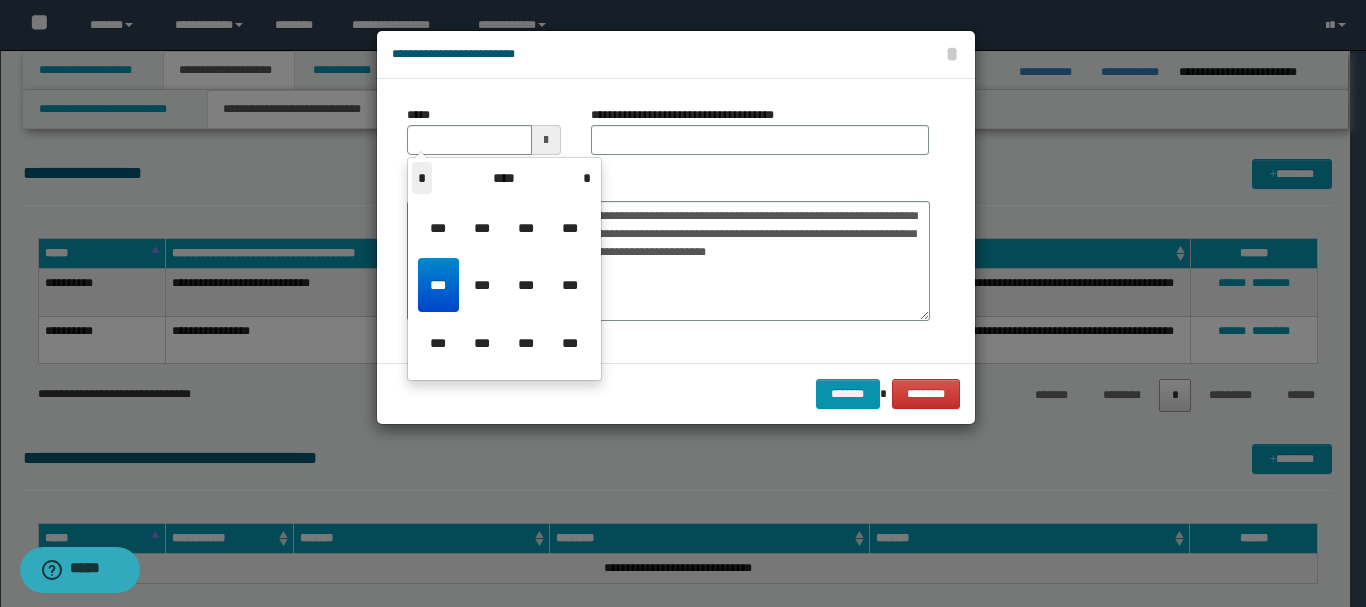click on "*" at bounding box center (422, 178) 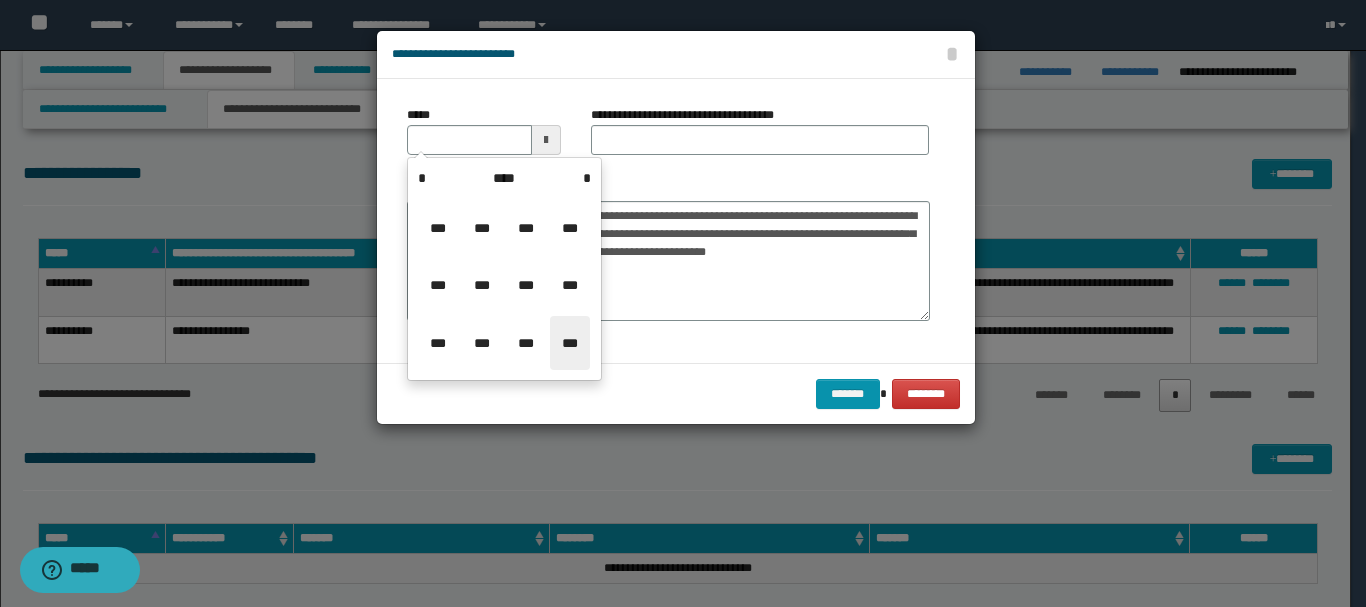 click on "***" at bounding box center (570, 343) 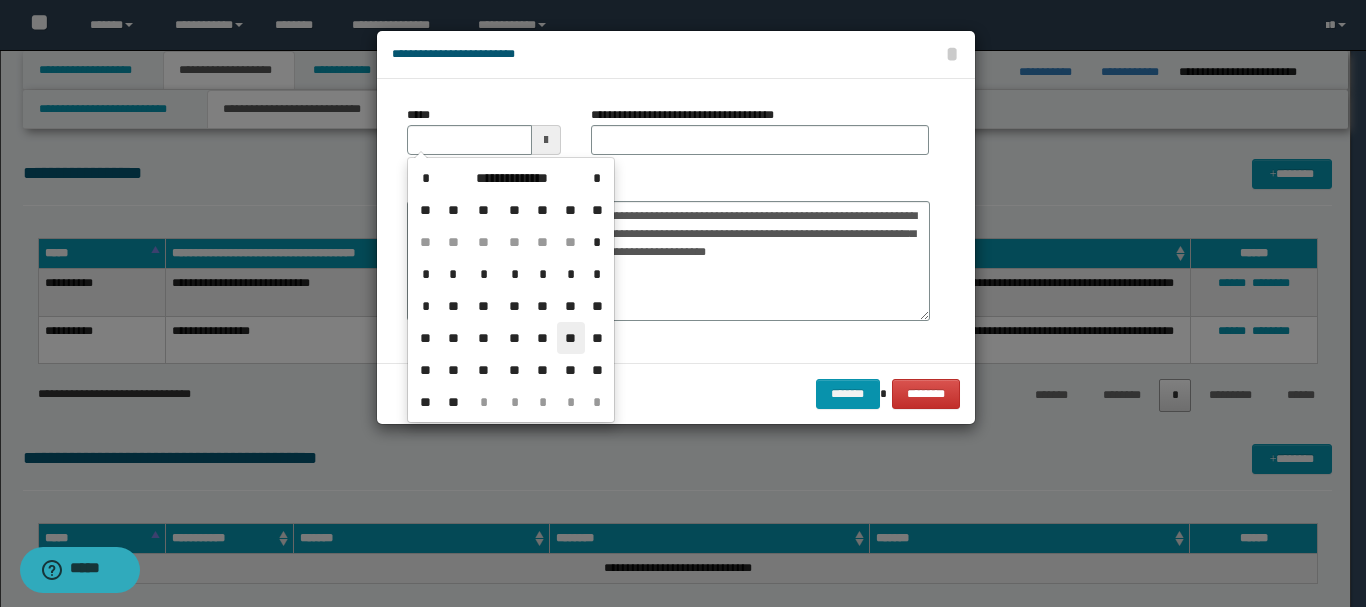 click on "**" at bounding box center [571, 338] 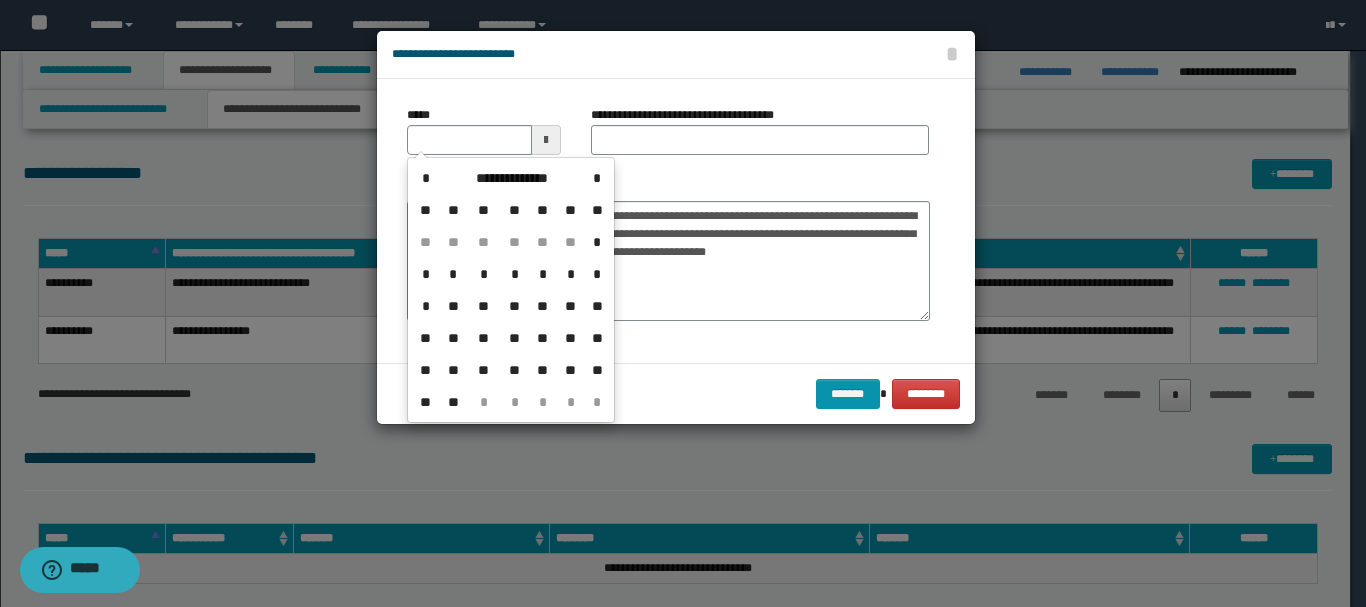 type on "**********" 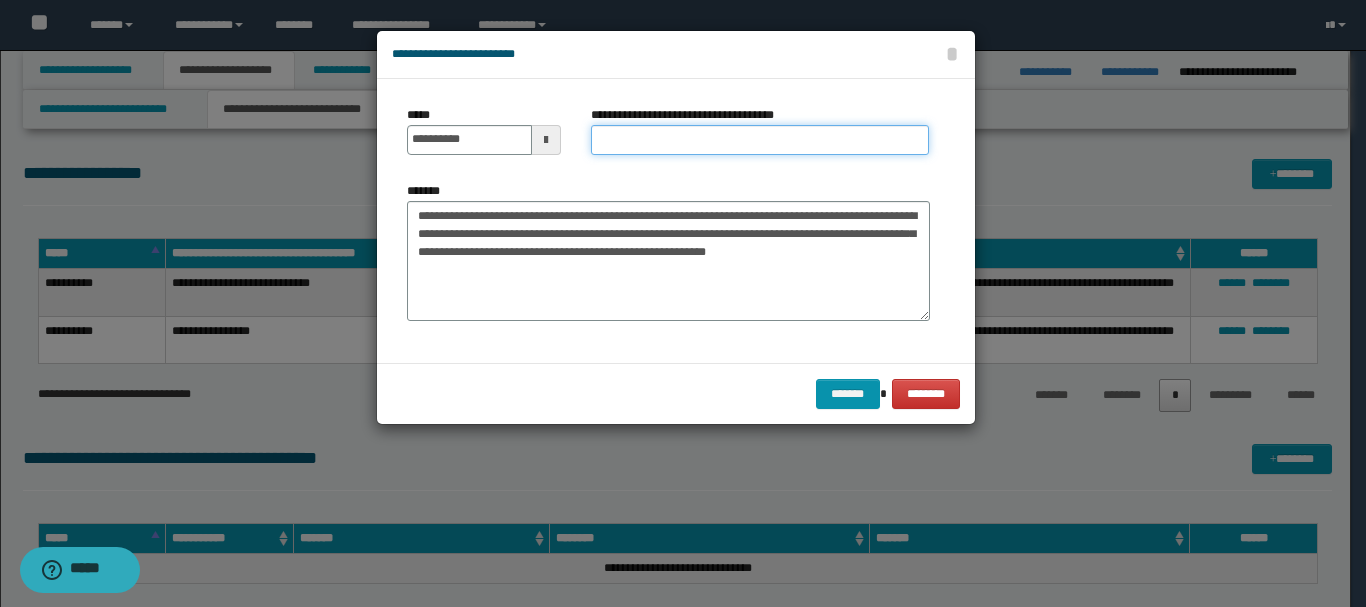 click on "**********" at bounding box center (760, 140) 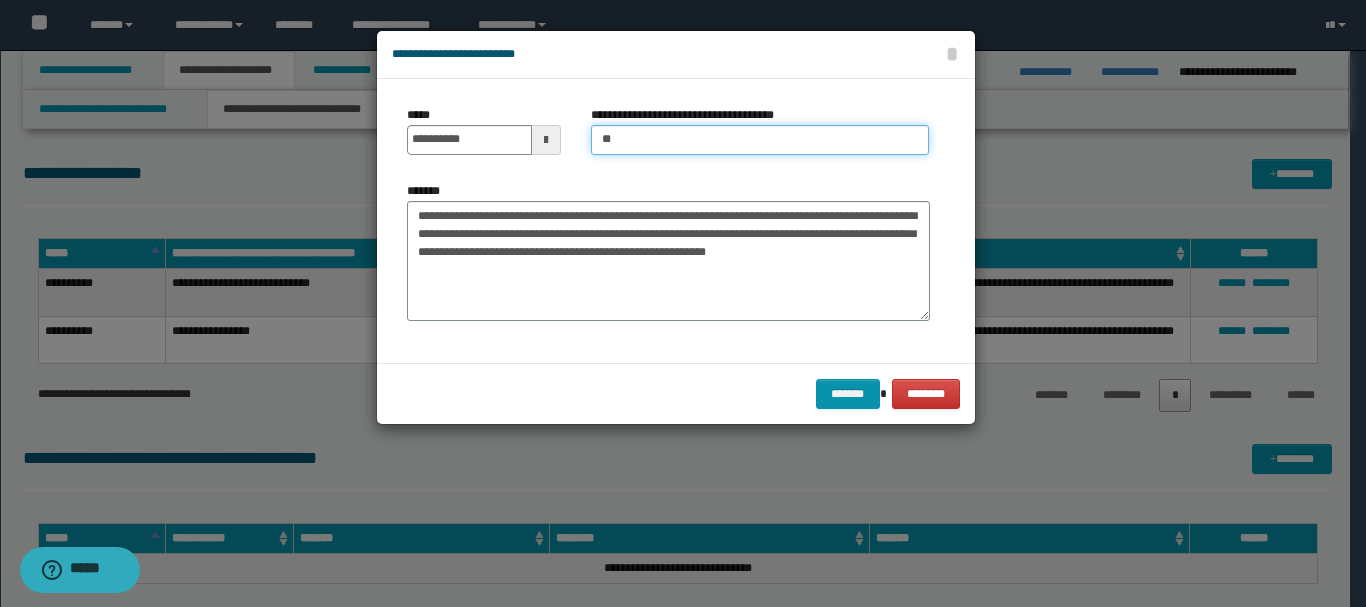 type on "**********" 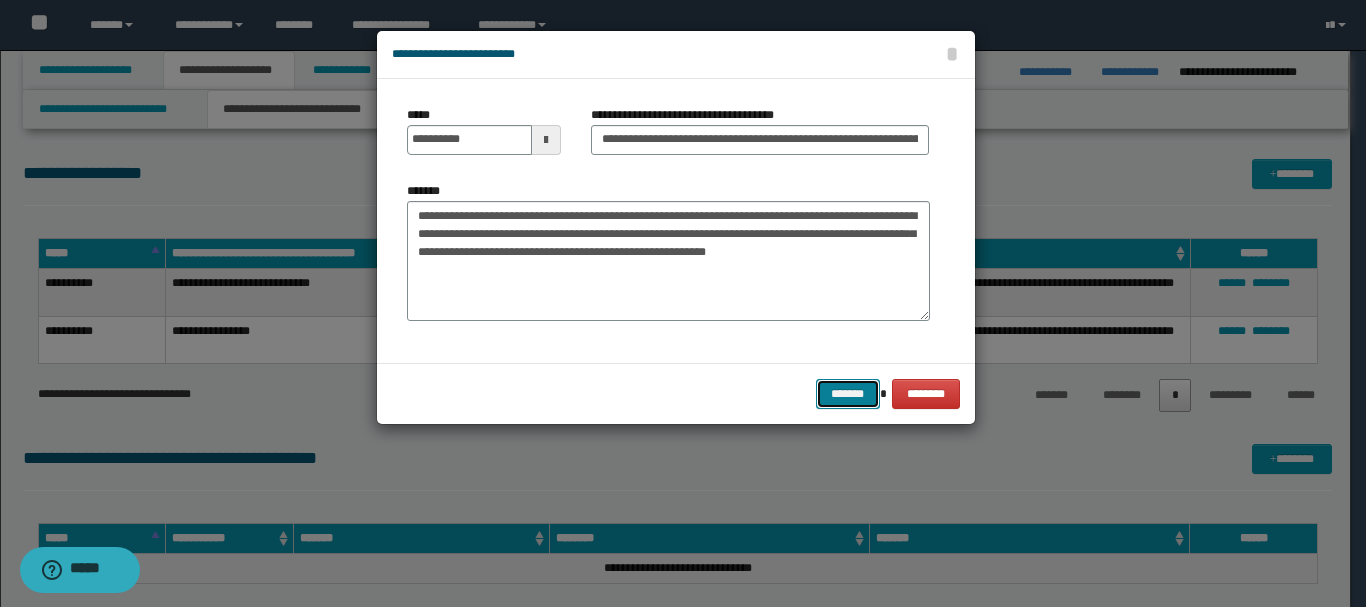 click on "*******" at bounding box center [848, 394] 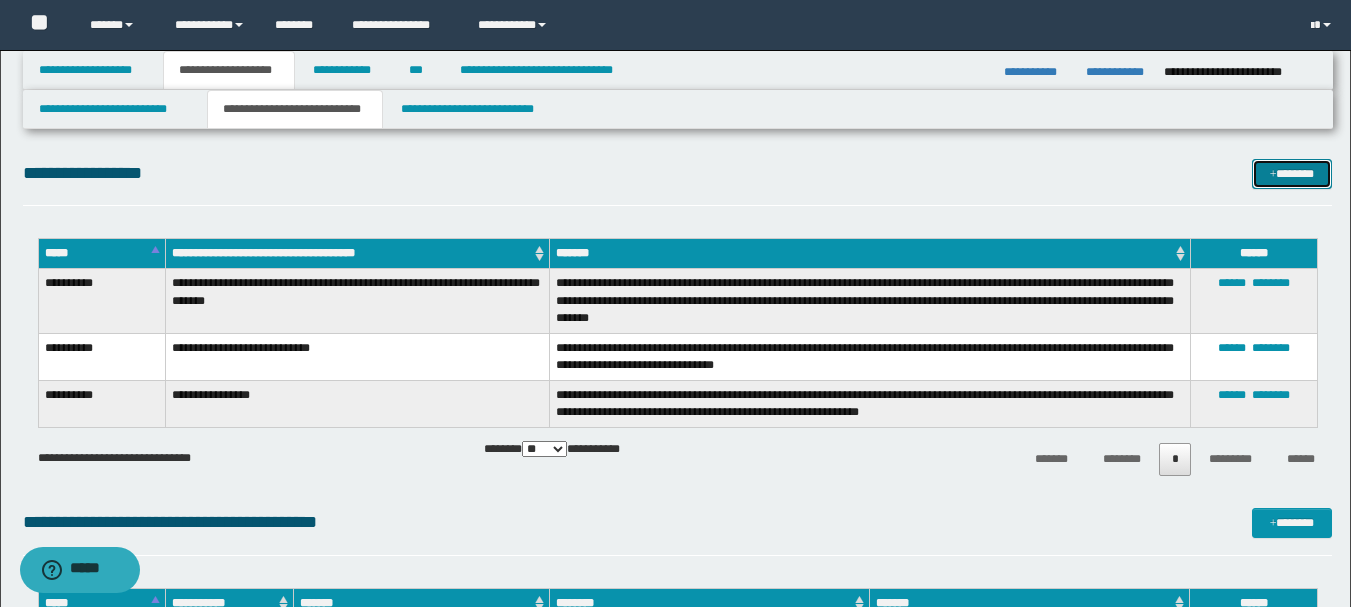 click on "*******" at bounding box center (1292, 174) 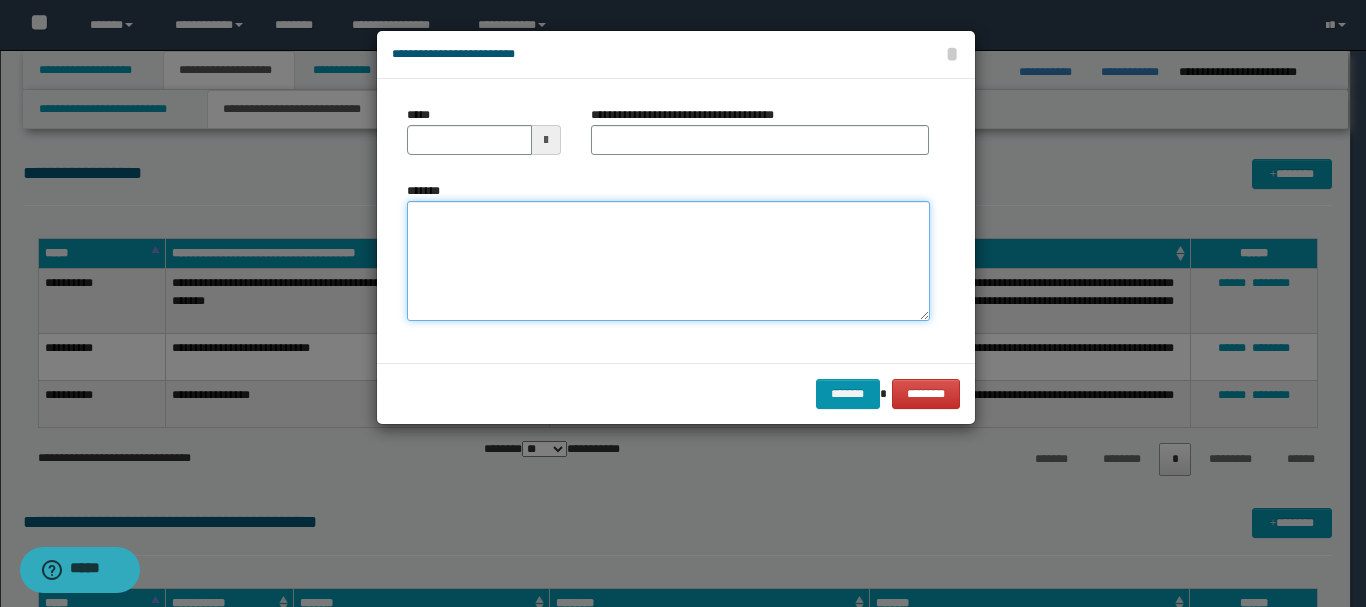 paste on "**********" 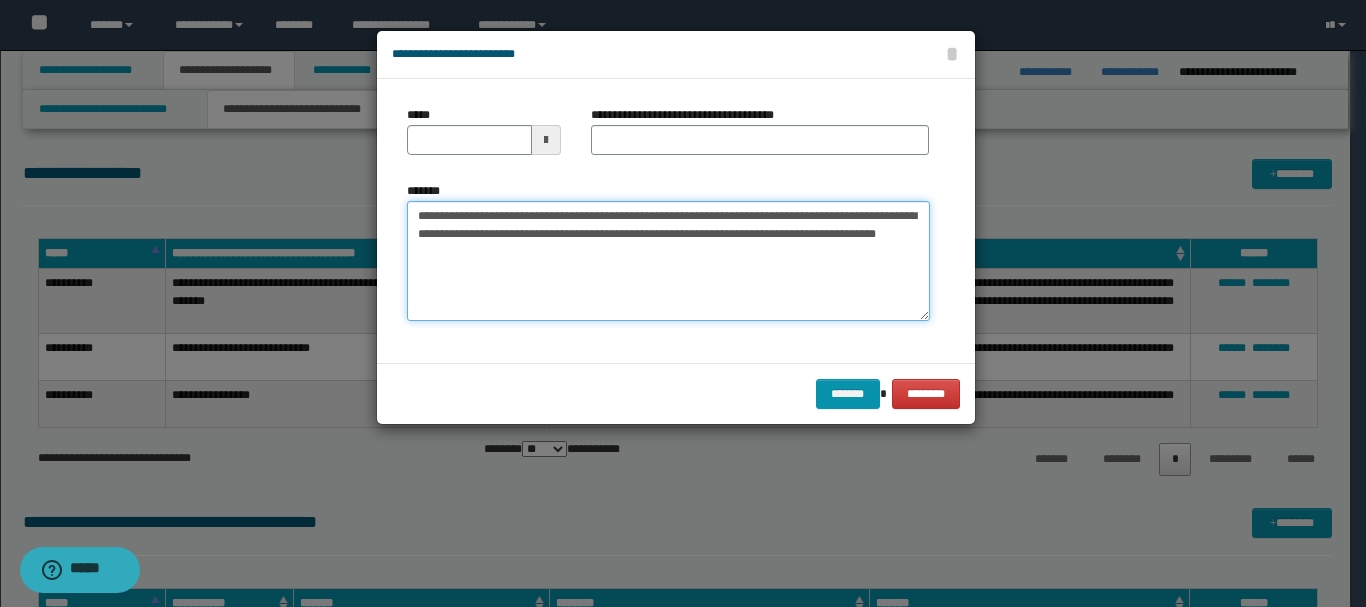 type on "**********" 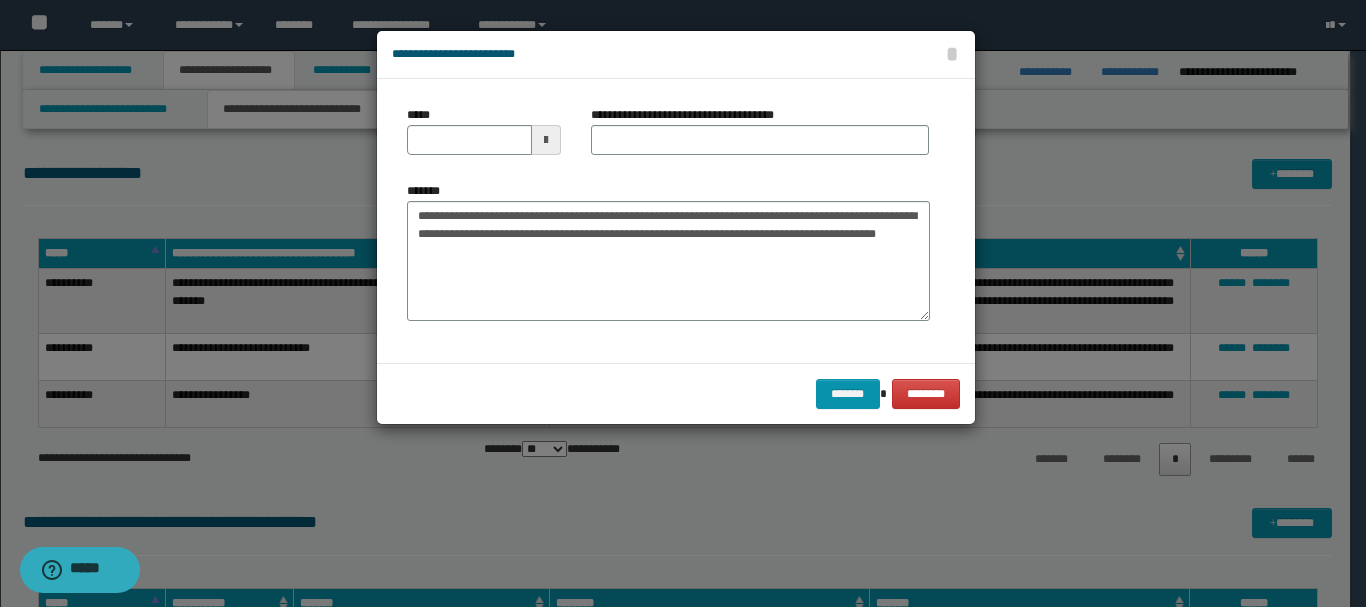 click at bounding box center [546, 140] 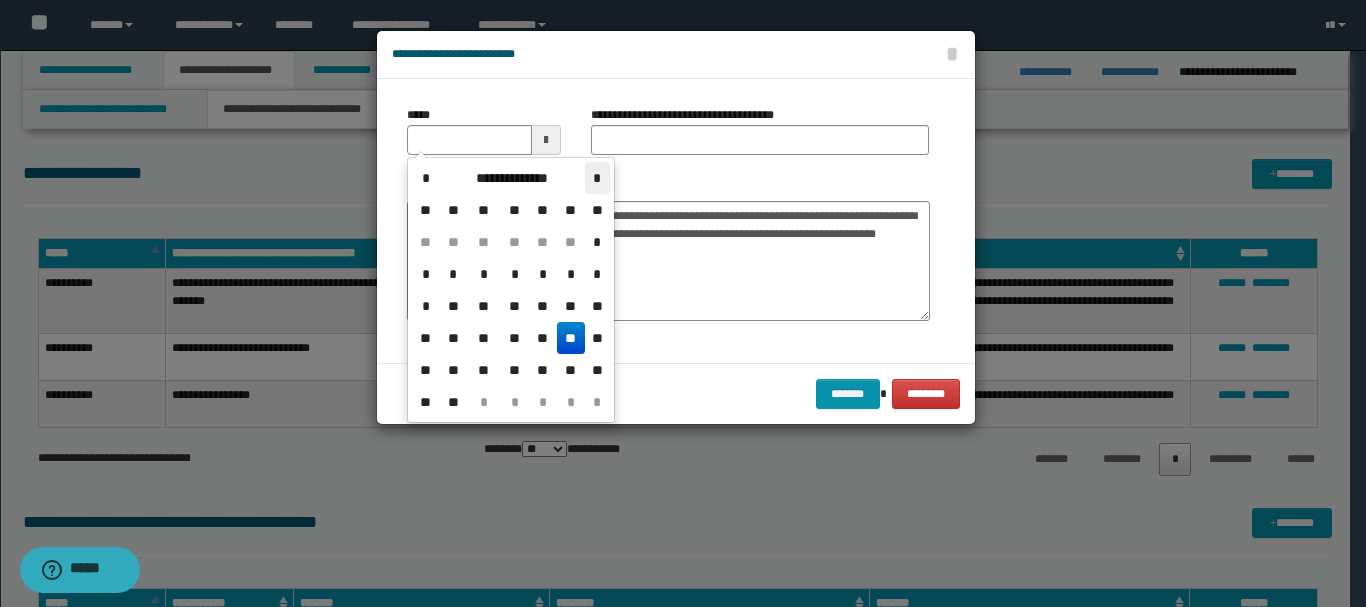 click on "*" at bounding box center [597, 178] 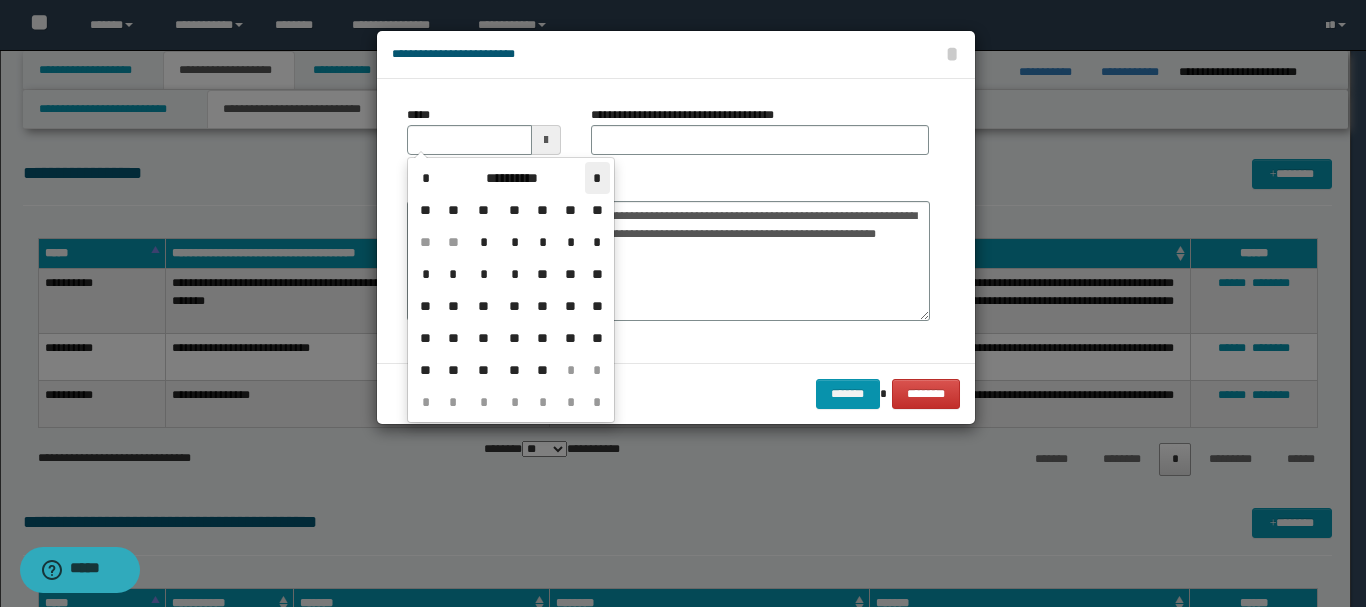 click on "*" at bounding box center [597, 178] 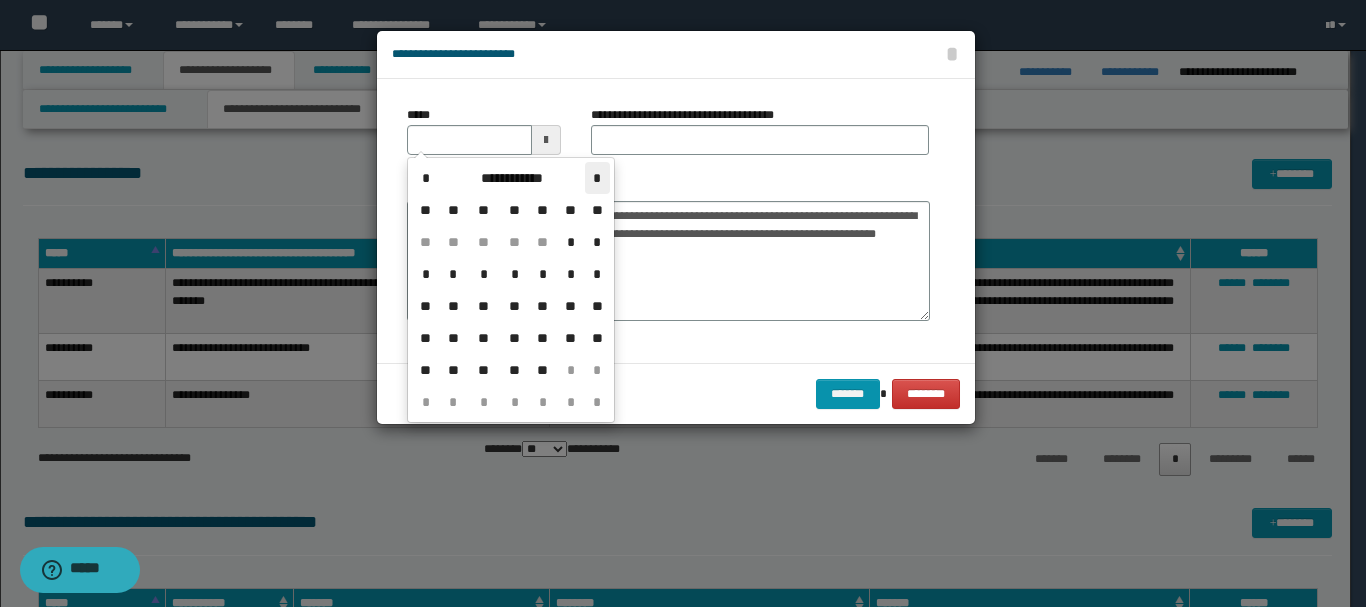 click on "*" at bounding box center (597, 178) 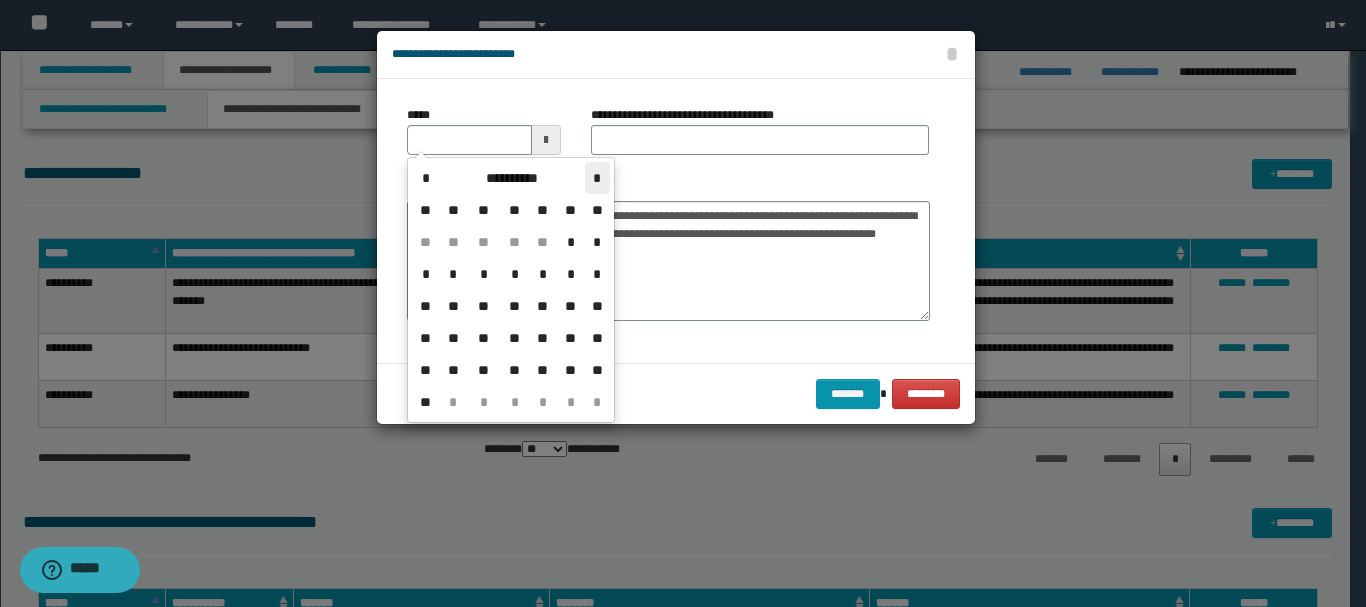 click on "*" at bounding box center (597, 178) 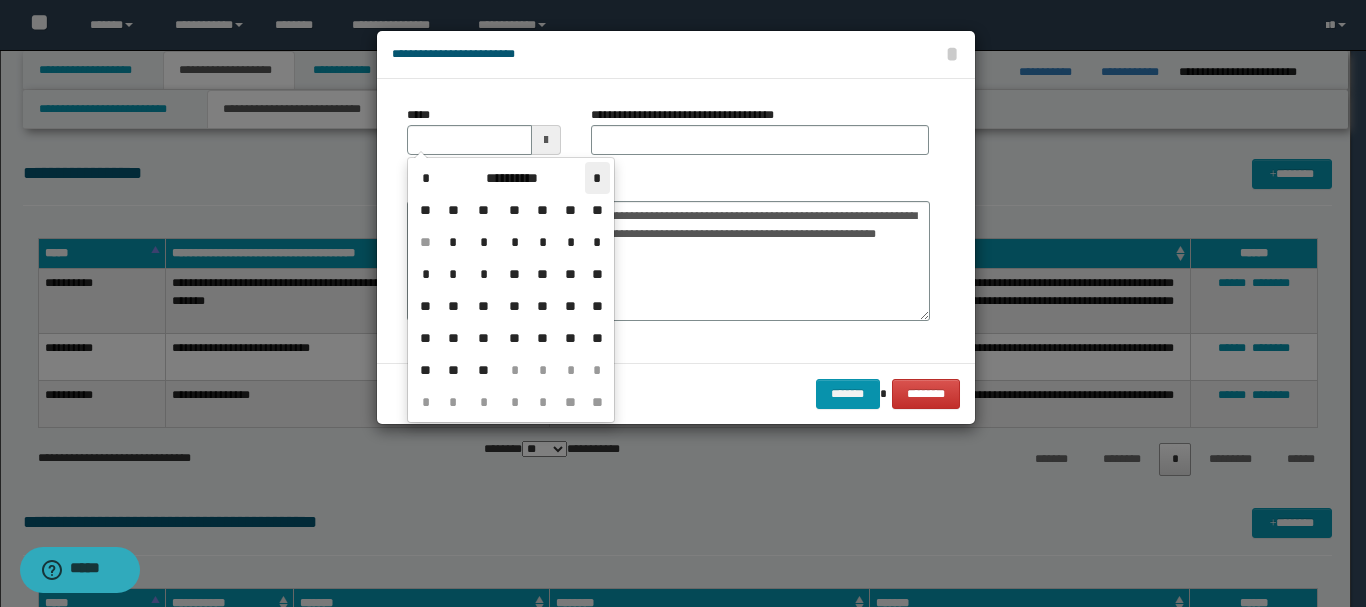 click on "*" at bounding box center (597, 178) 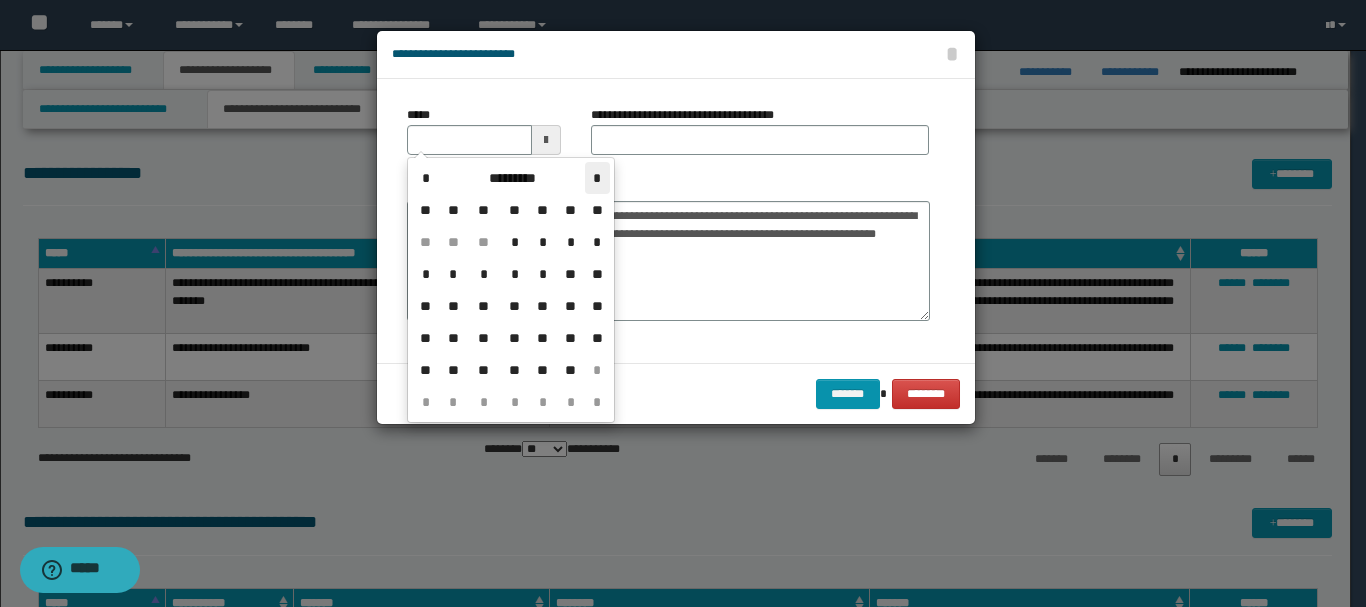 click on "*" at bounding box center (597, 178) 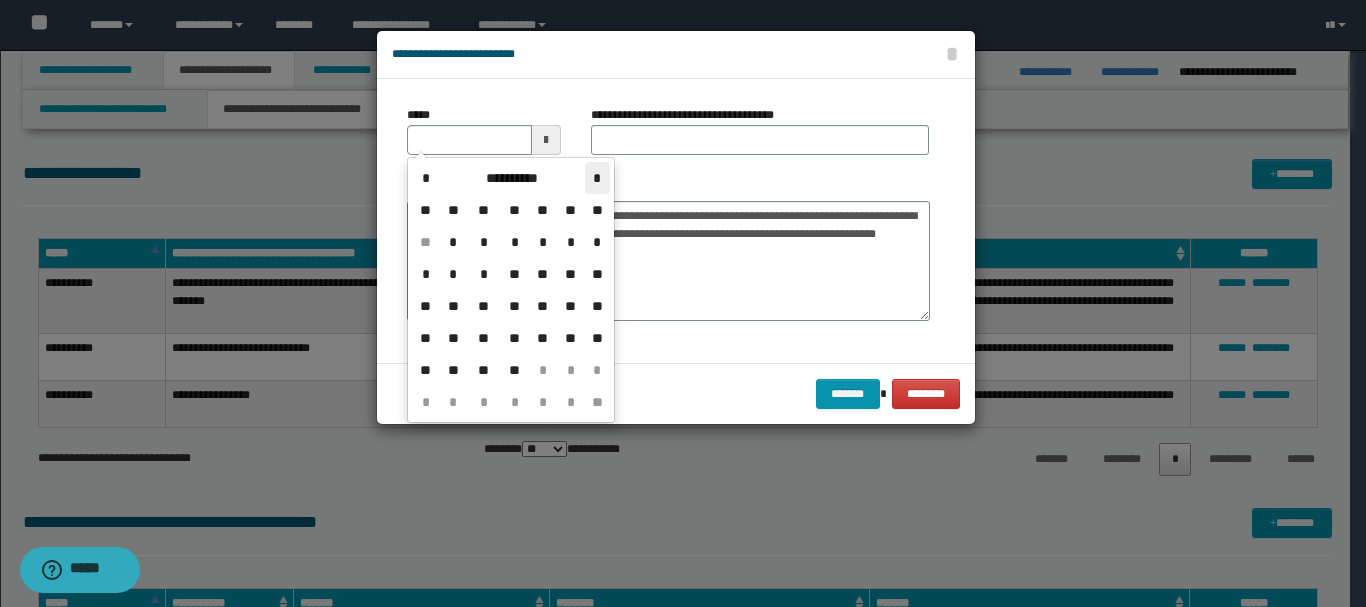 click on "*" at bounding box center [597, 178] 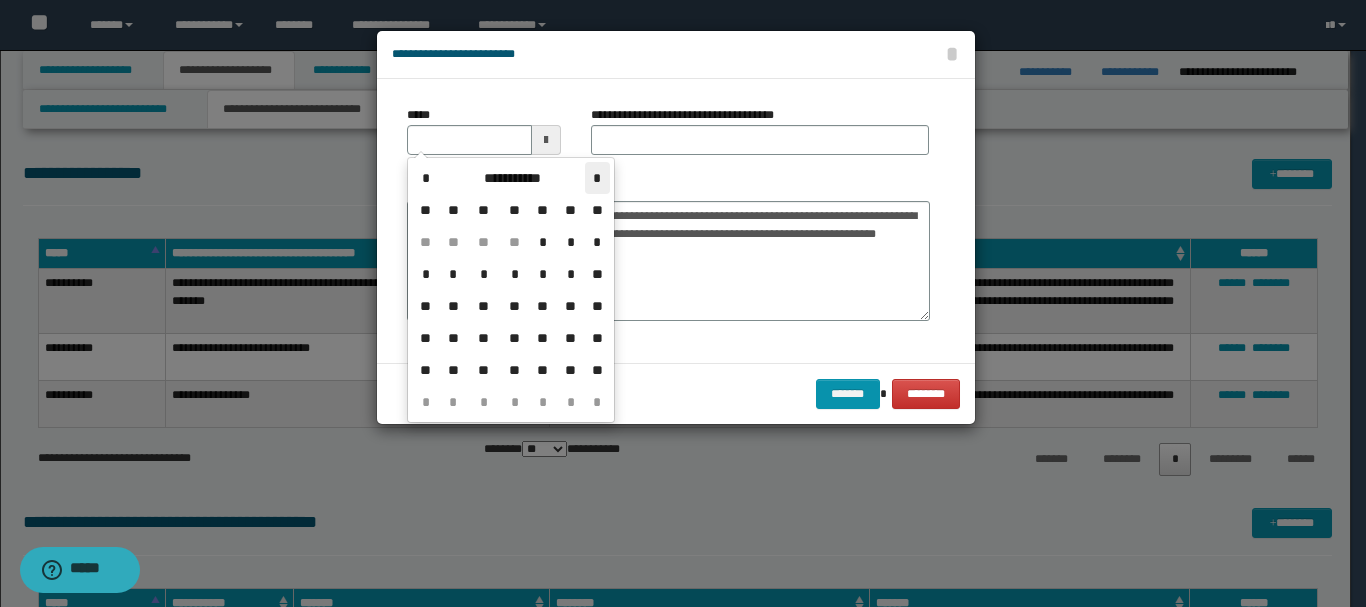 click on "*" at bounding box center (597, 178) 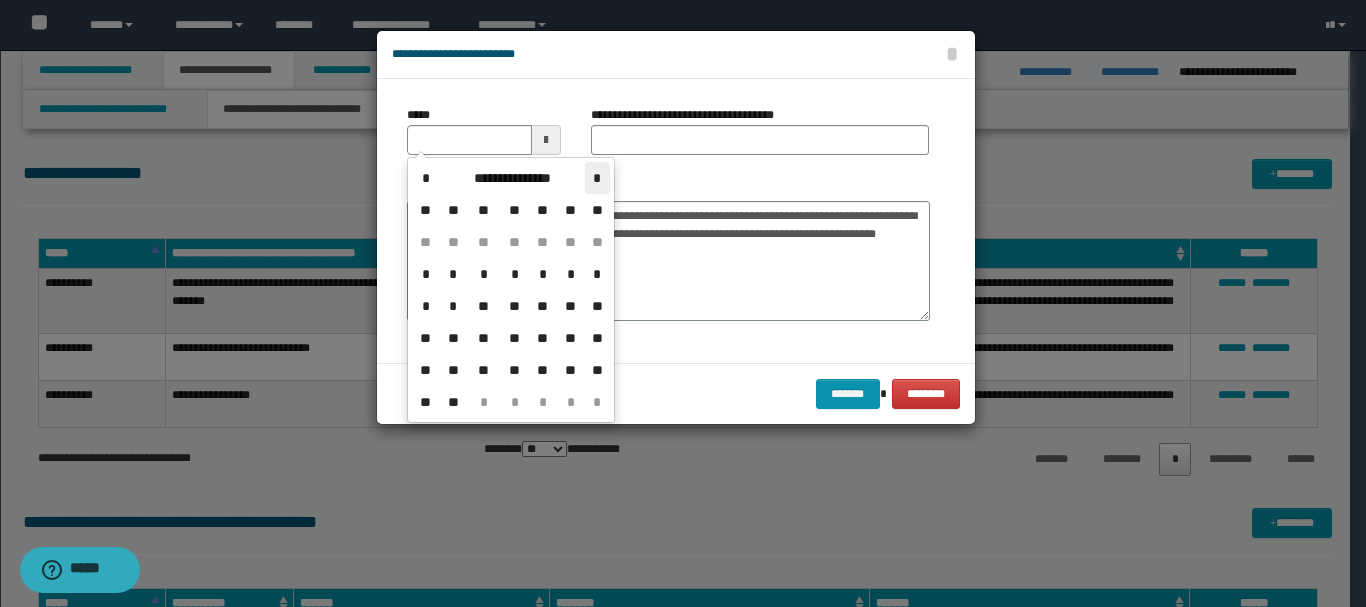 click on "*" at bounding box center (597, 178) 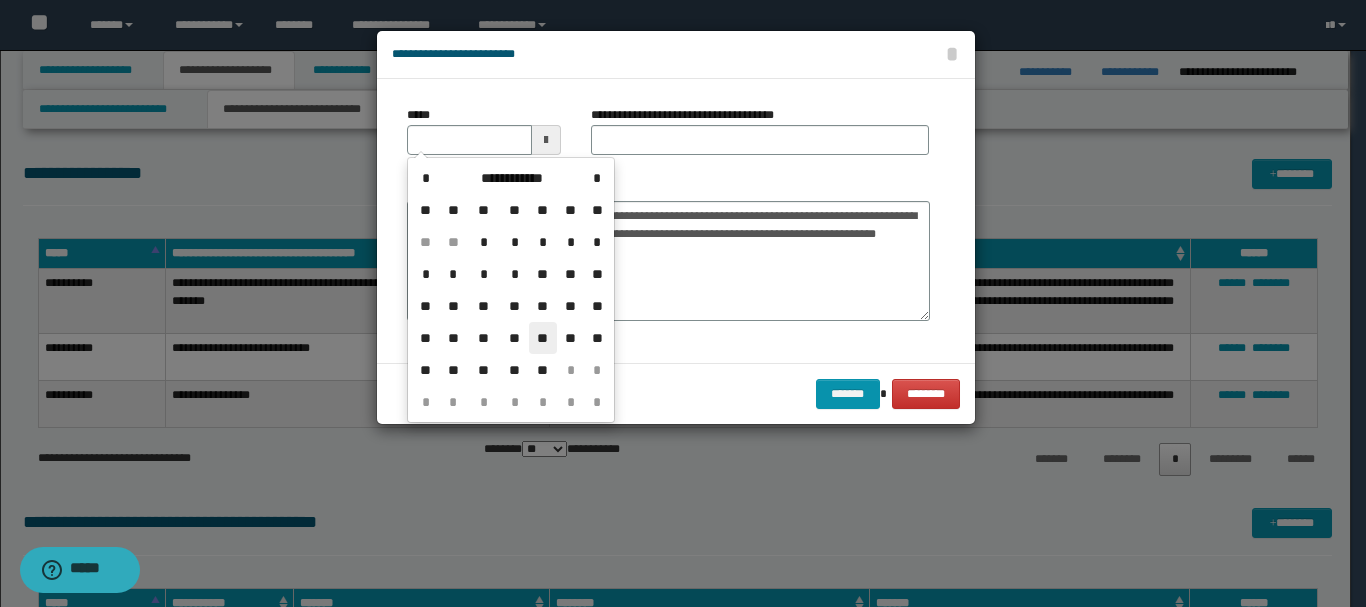 click on "**" at bounding box center [543, 338] 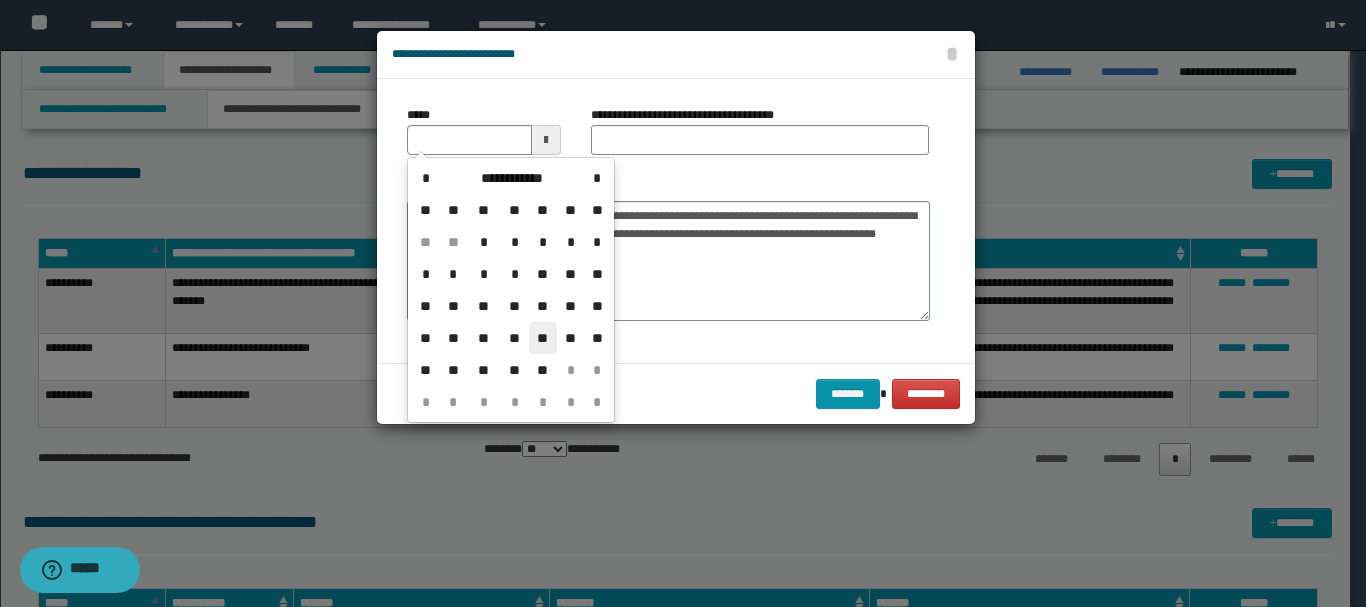 type on "**********" 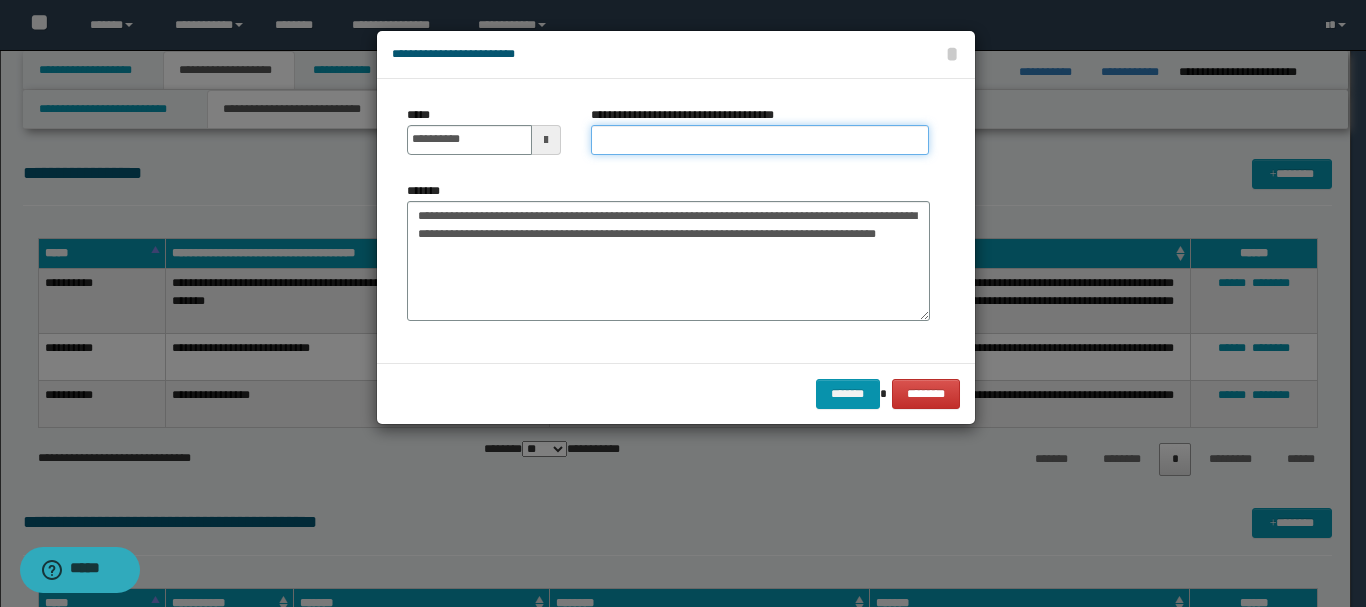 click on "**********" at bounding box center [760, 140] 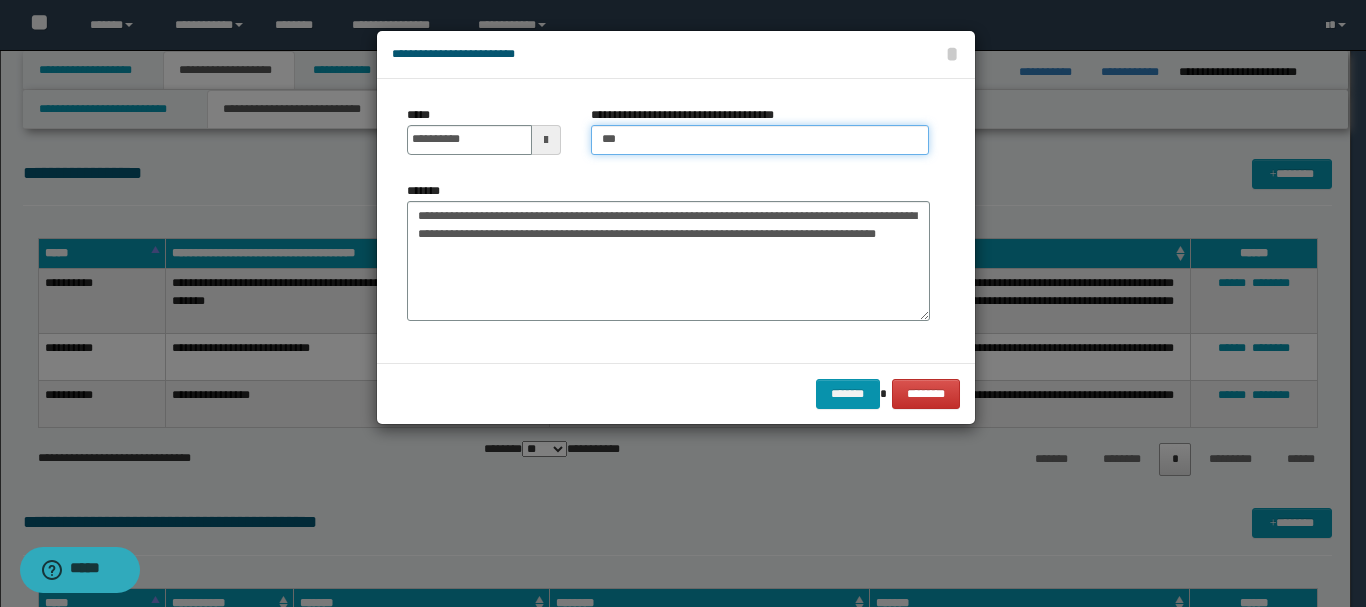 type on "**********" 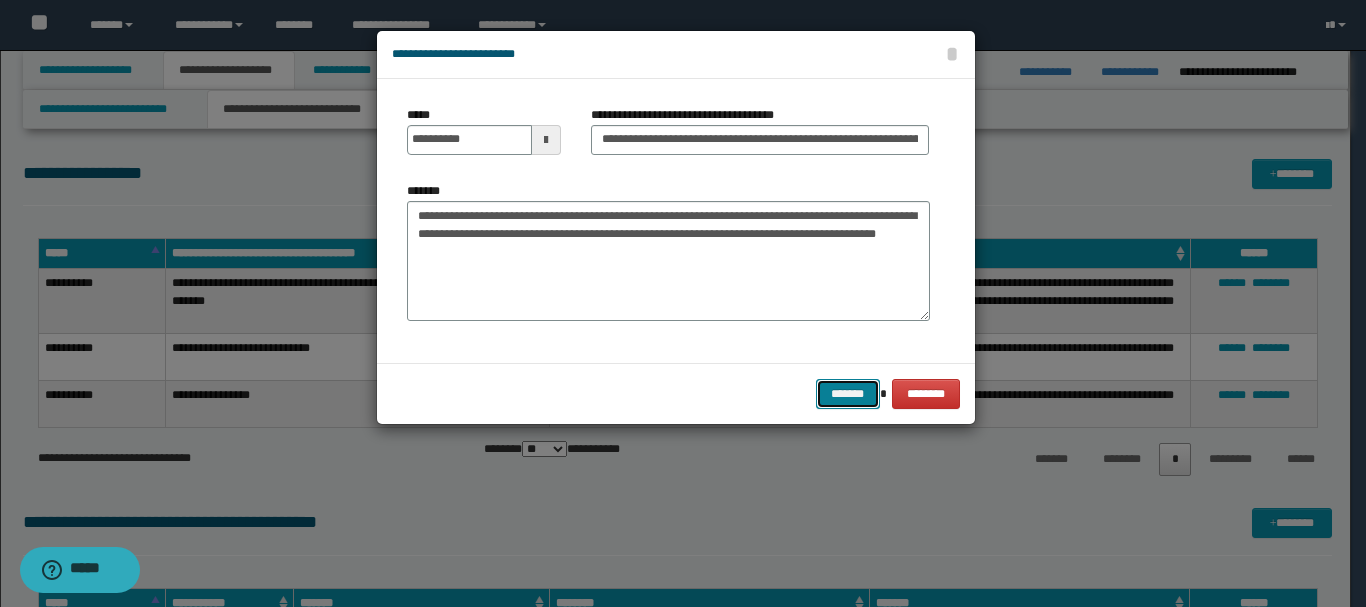 click on "*******" at bounding box center [848, 394] 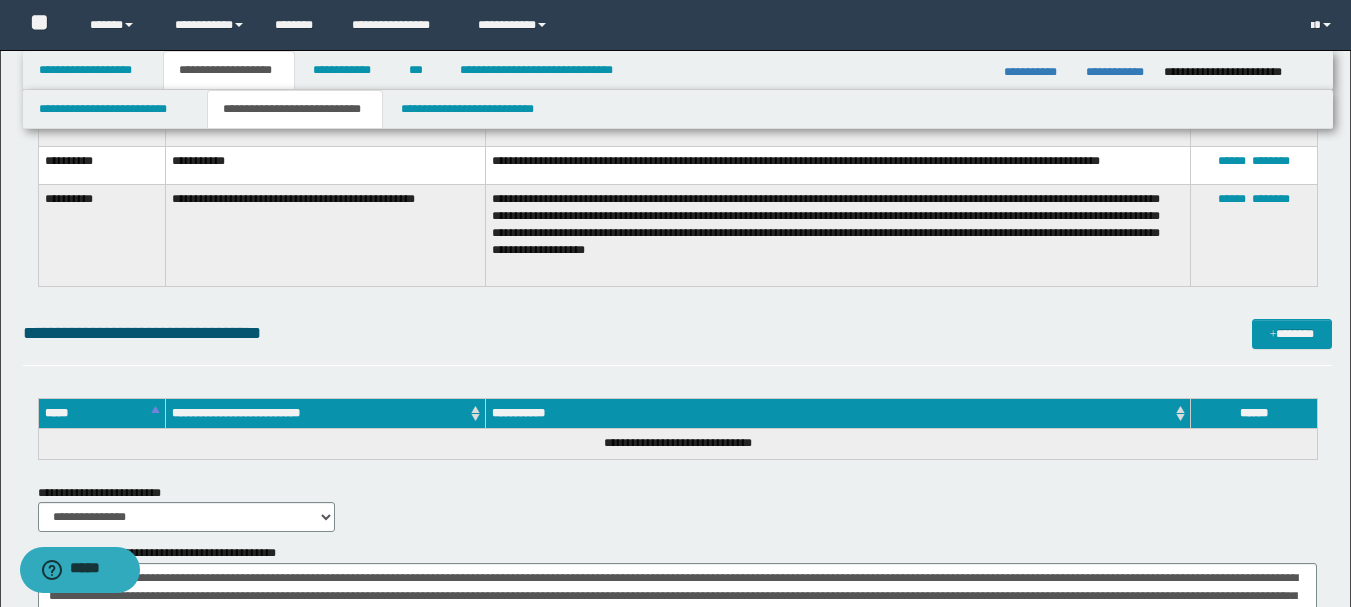 scroll, scrollTop: 800, scrollLeft: 0, axis: vertical 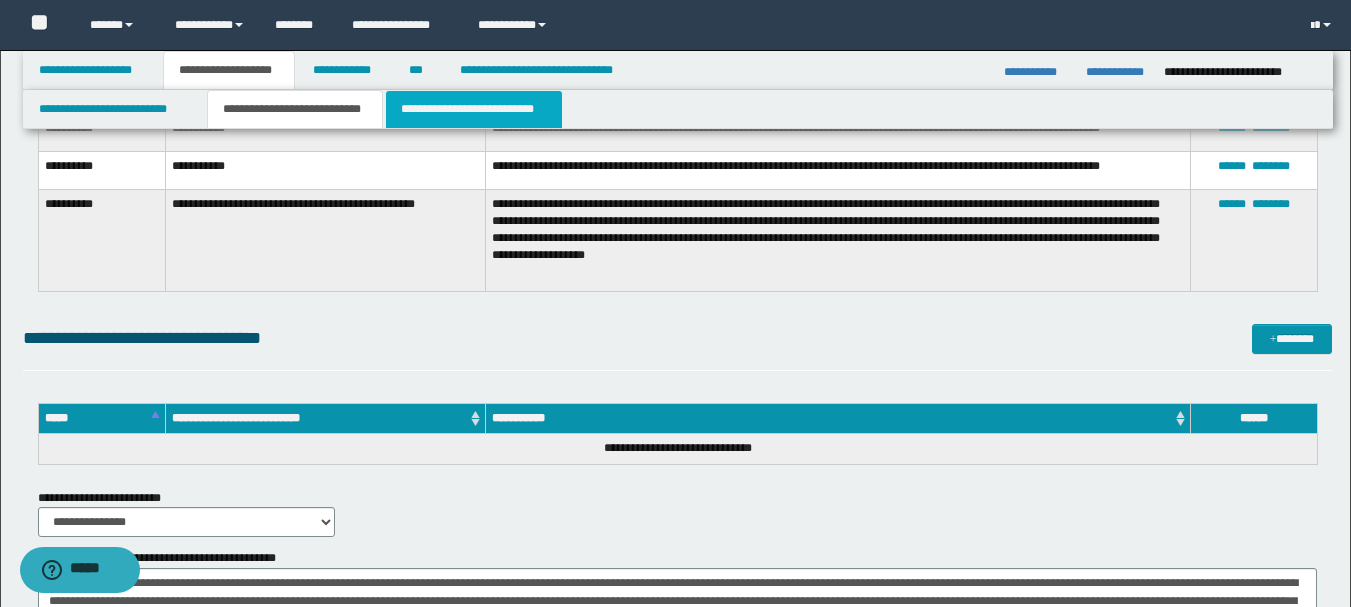 click on "**********" at bounding box center (474, 109) 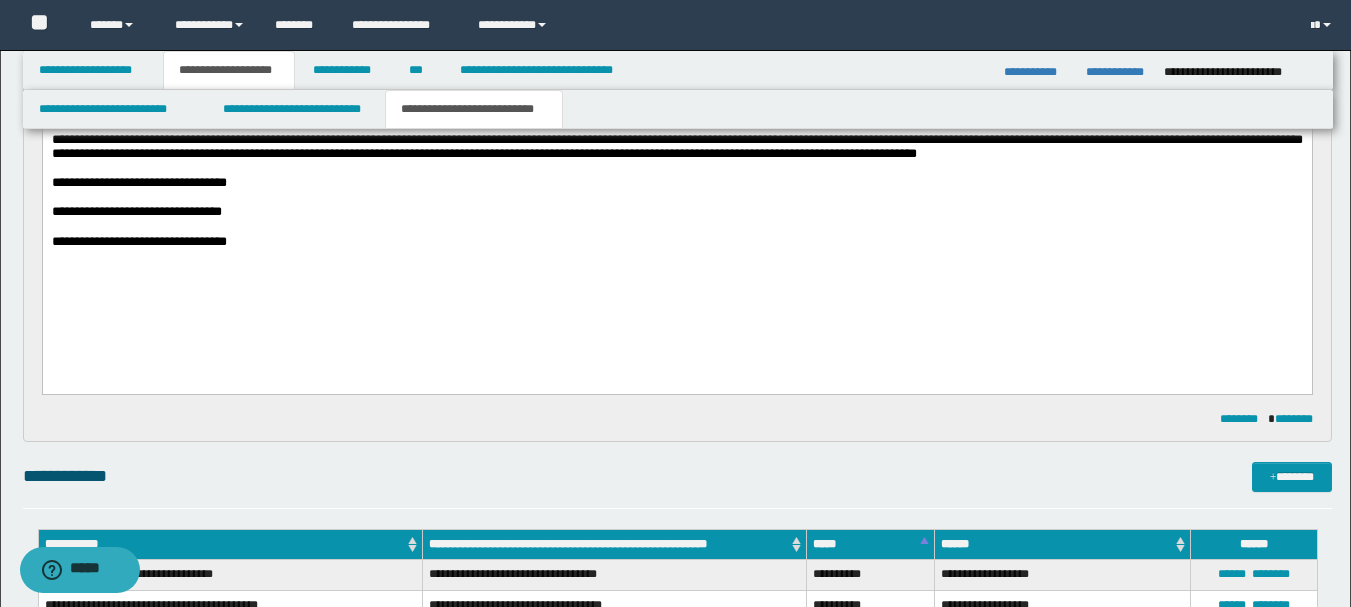scroll, scrollTop: 300, scrollLeft: 0, axis: vertical 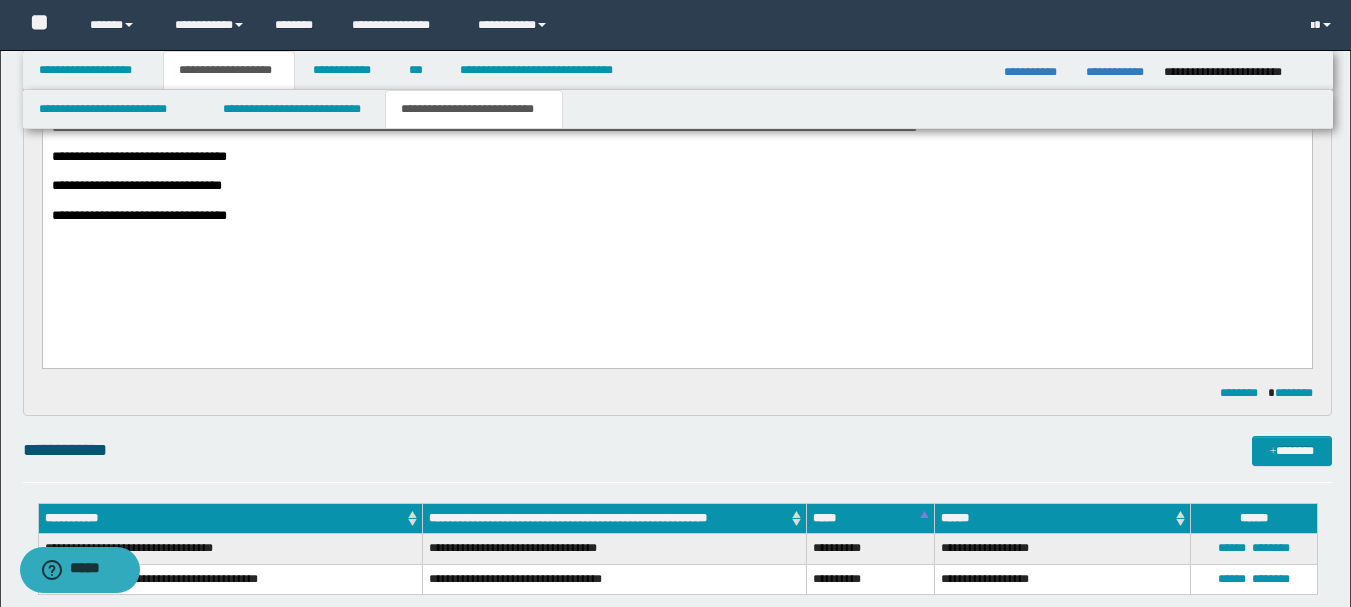 click on "**********" at bounding box center (136, 185) 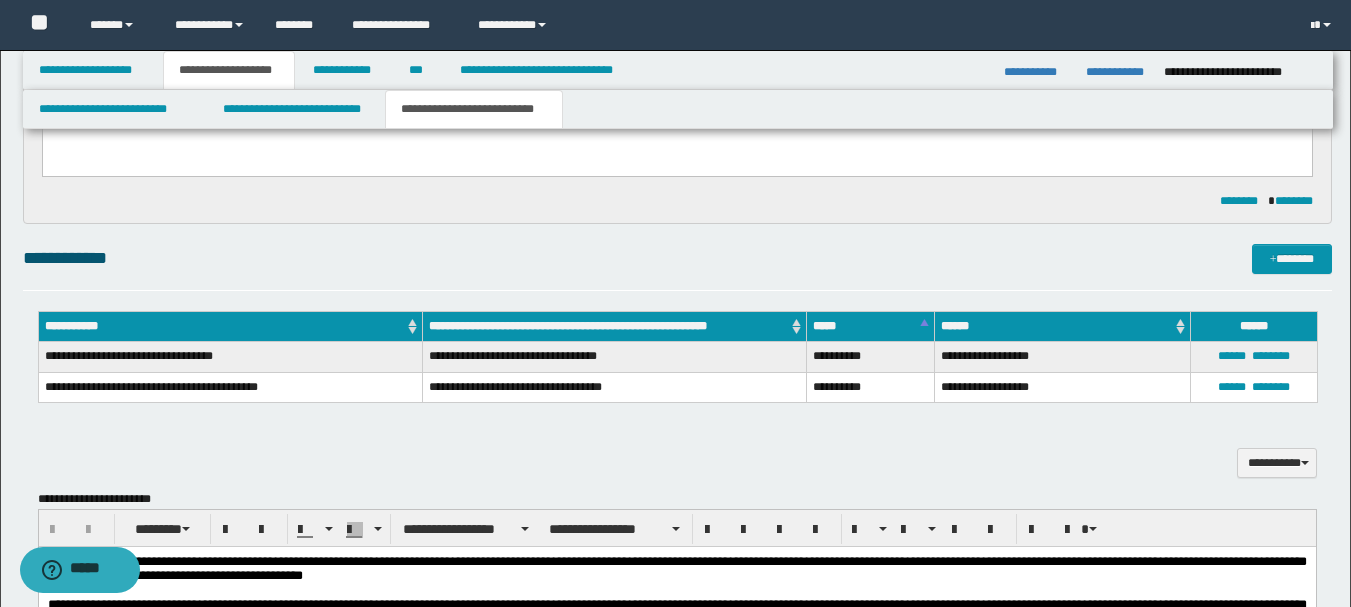 scroll, scrollTop: 500, scrollLeft: 0, axis: vertical 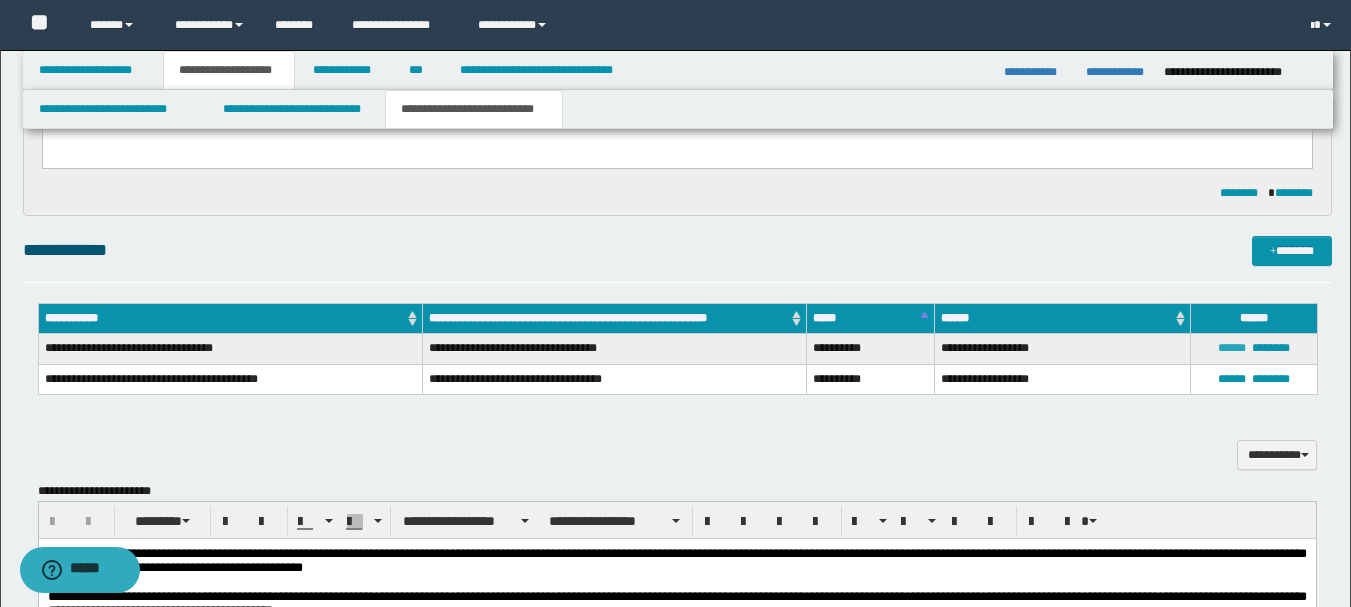 click on "******" at bounding box center (1232, 348) 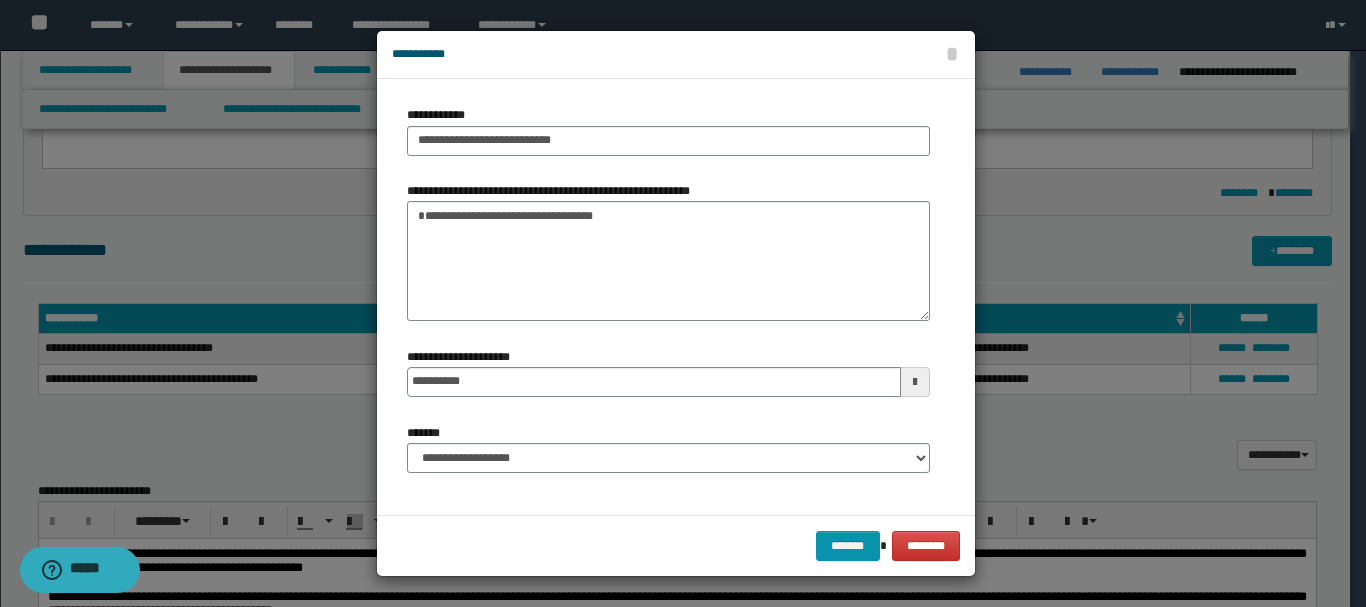 click at bounding box center [915, 382] 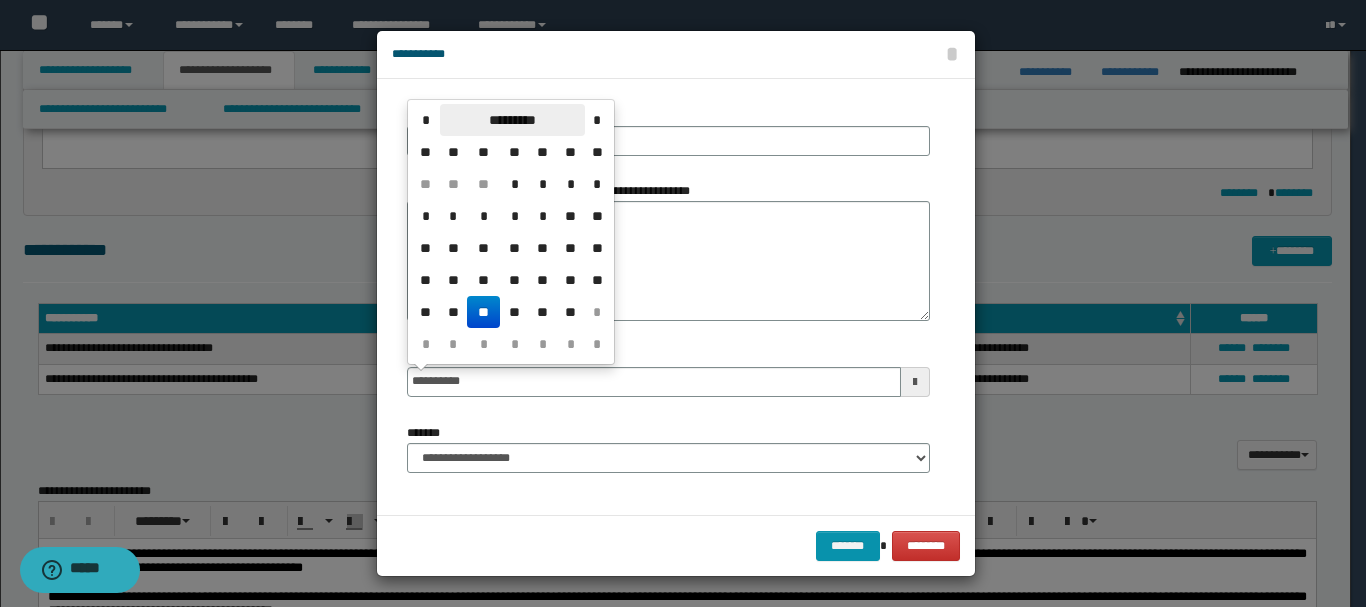click on "*********" at bounding box center (512, 120) 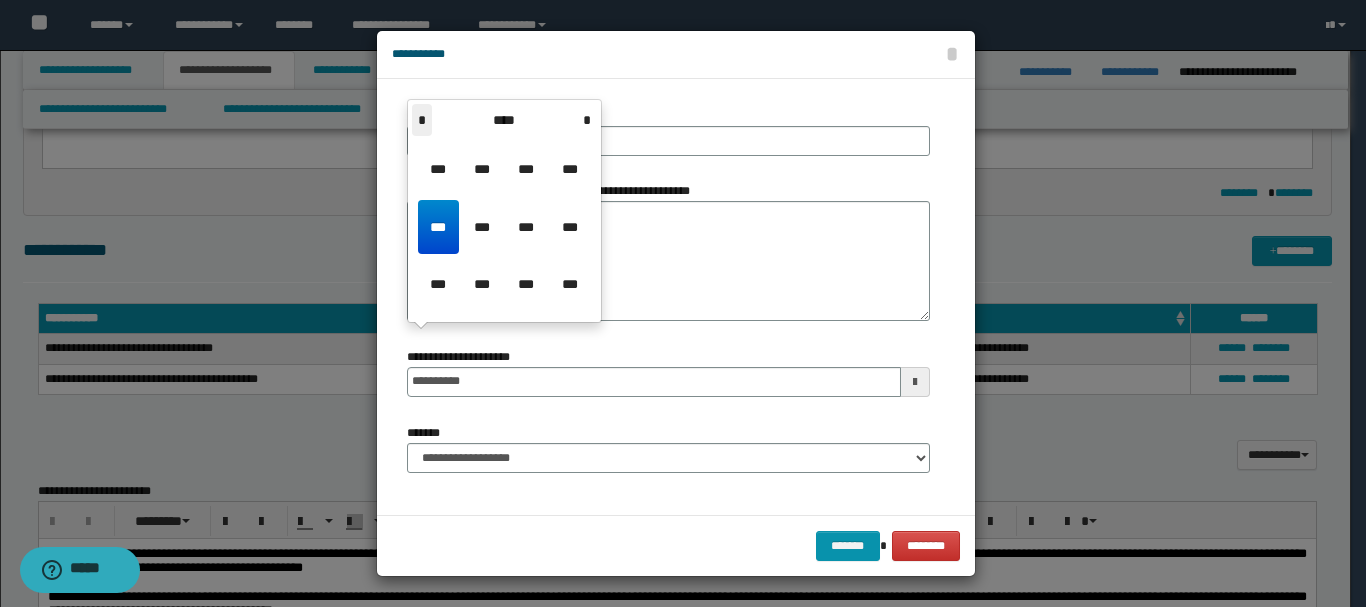 click on "*" at bounding box center [422, 120] 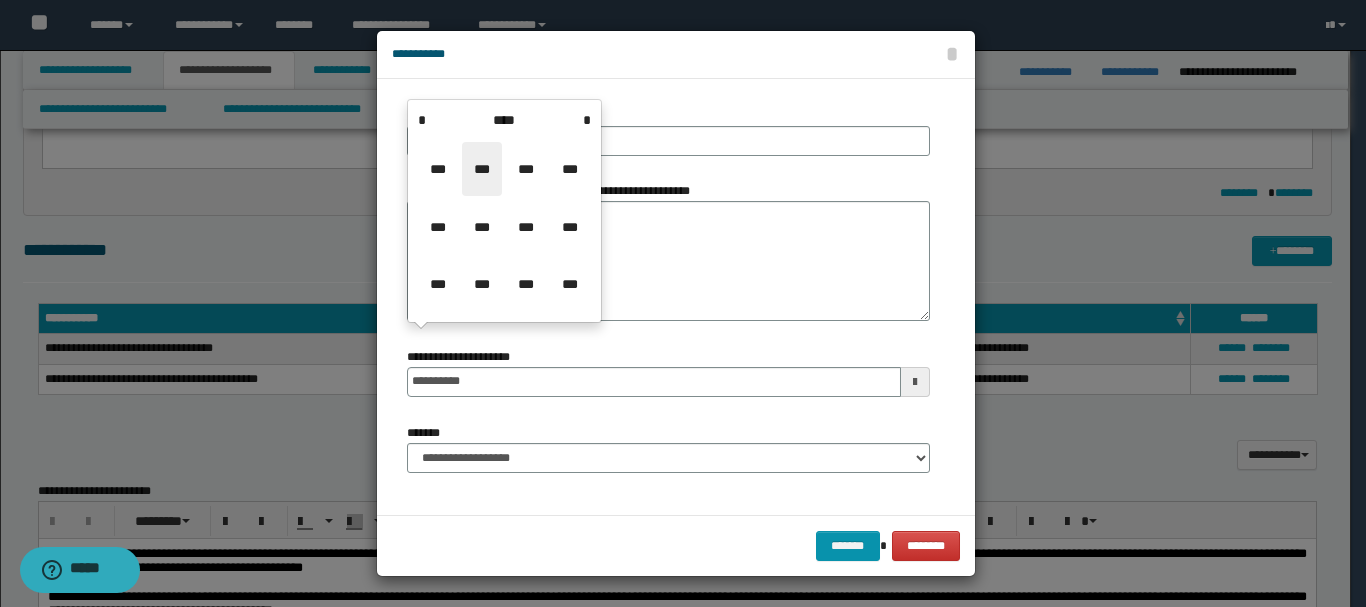 click on "***" at bounding box center [482, 169] 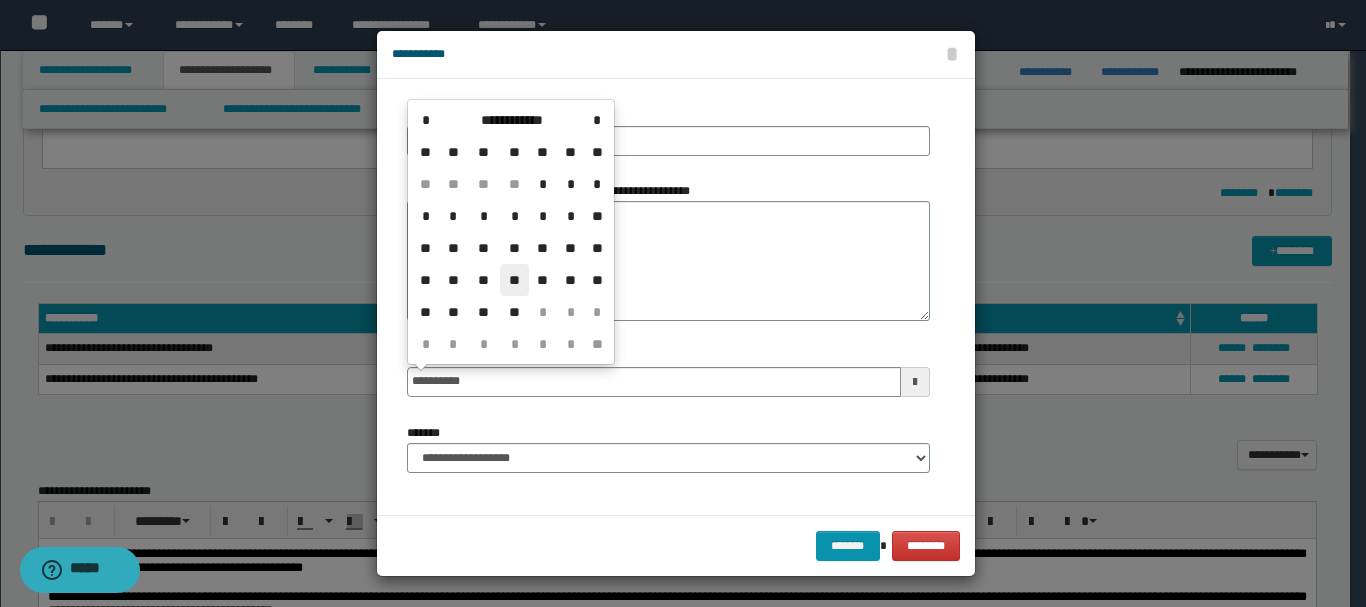 click on "**" at bounding box center (514, 280) 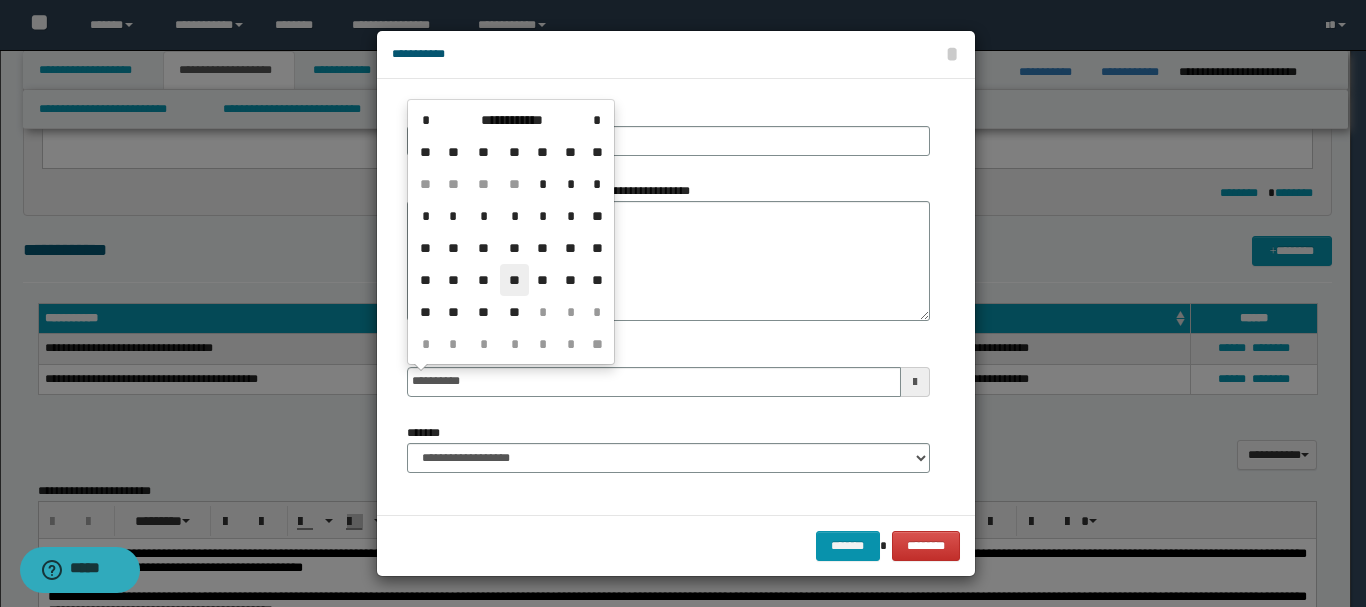 type on "**********" 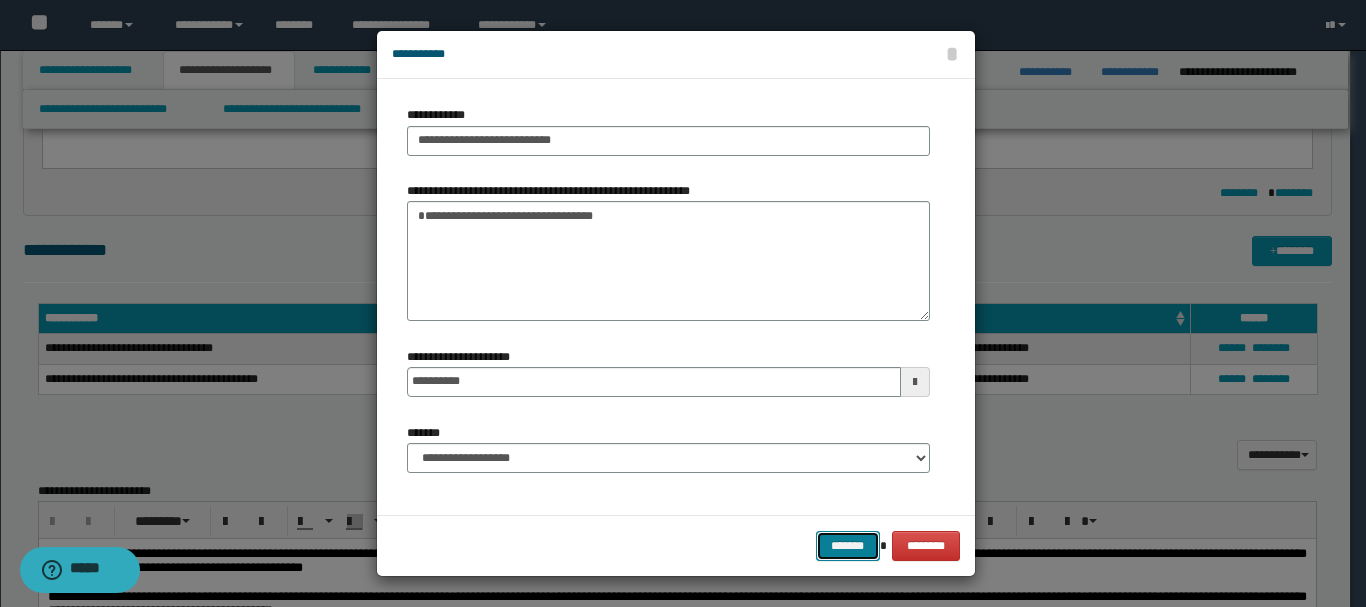 click on "*******" at bounding box center [848, 546] 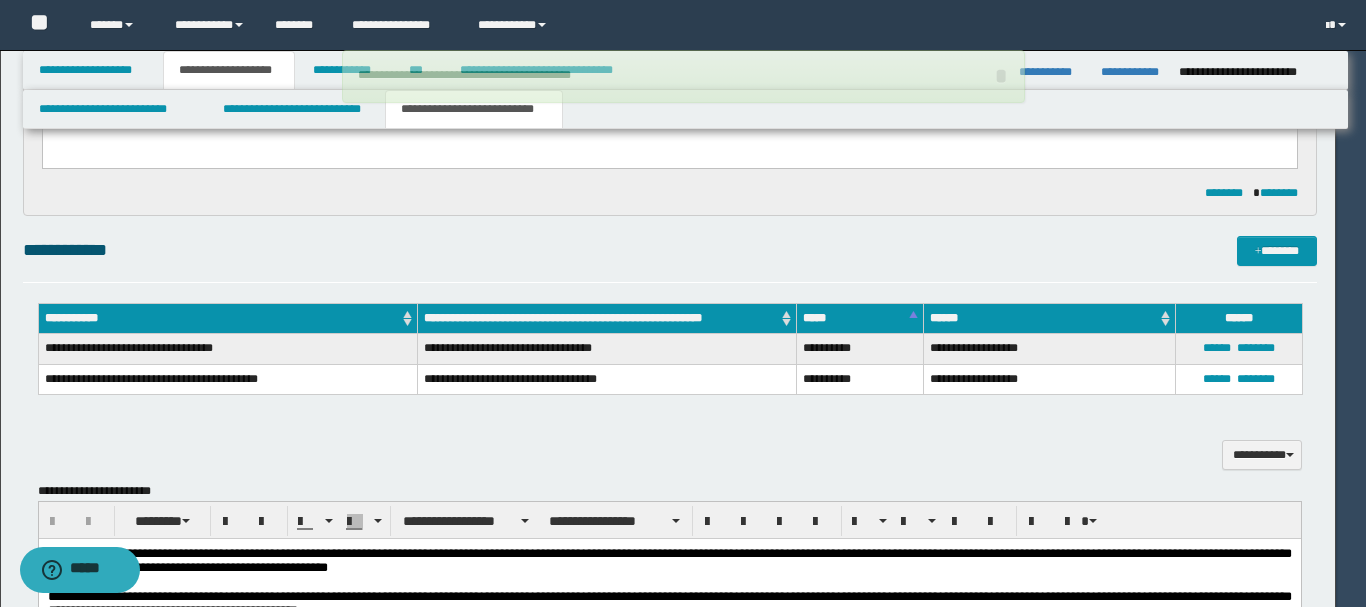 type 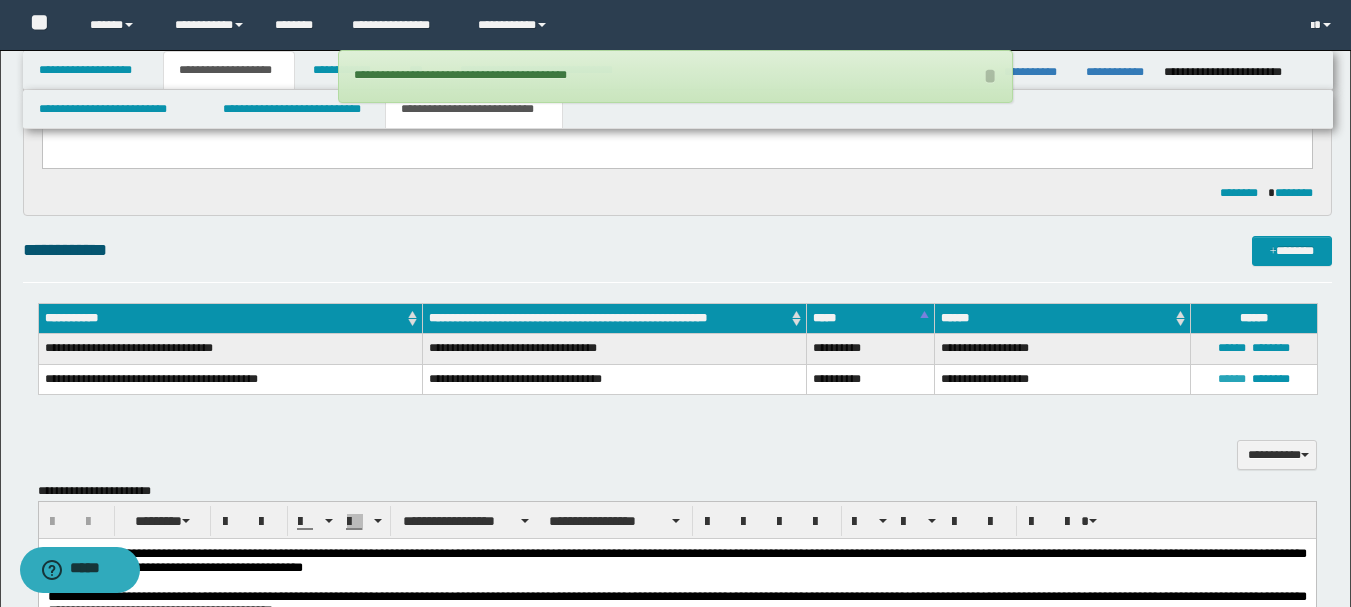 click on "******" at bounding box center (1232, 379) 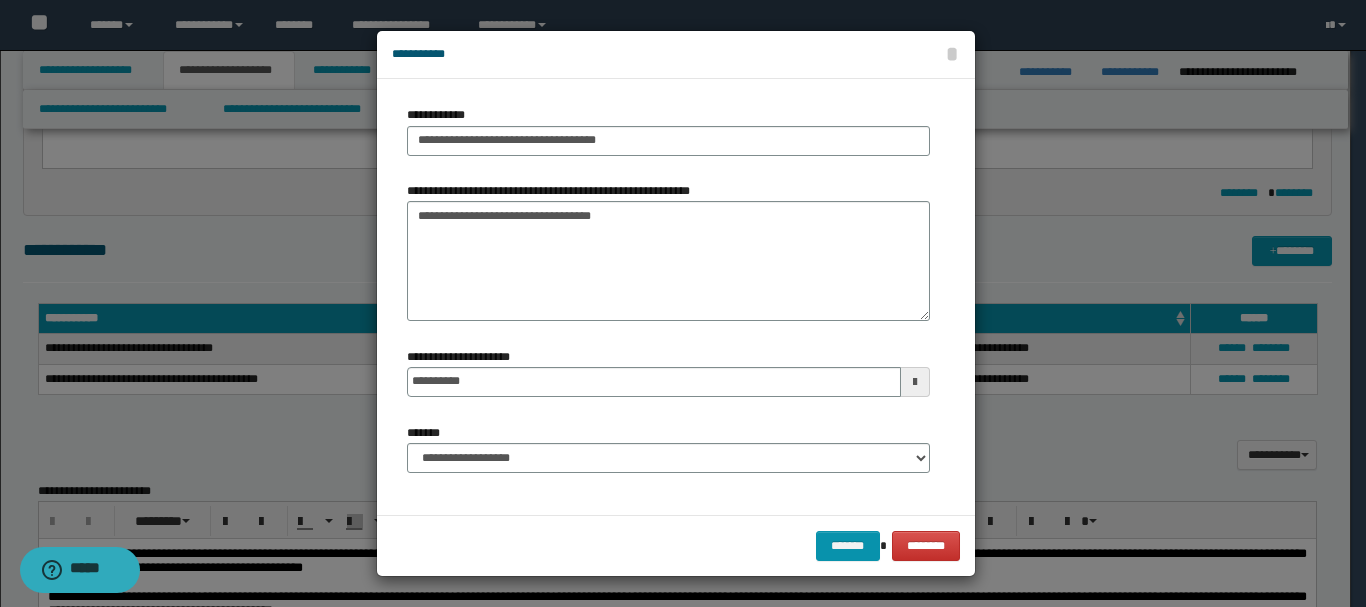 click at bounding box center (915, 382) 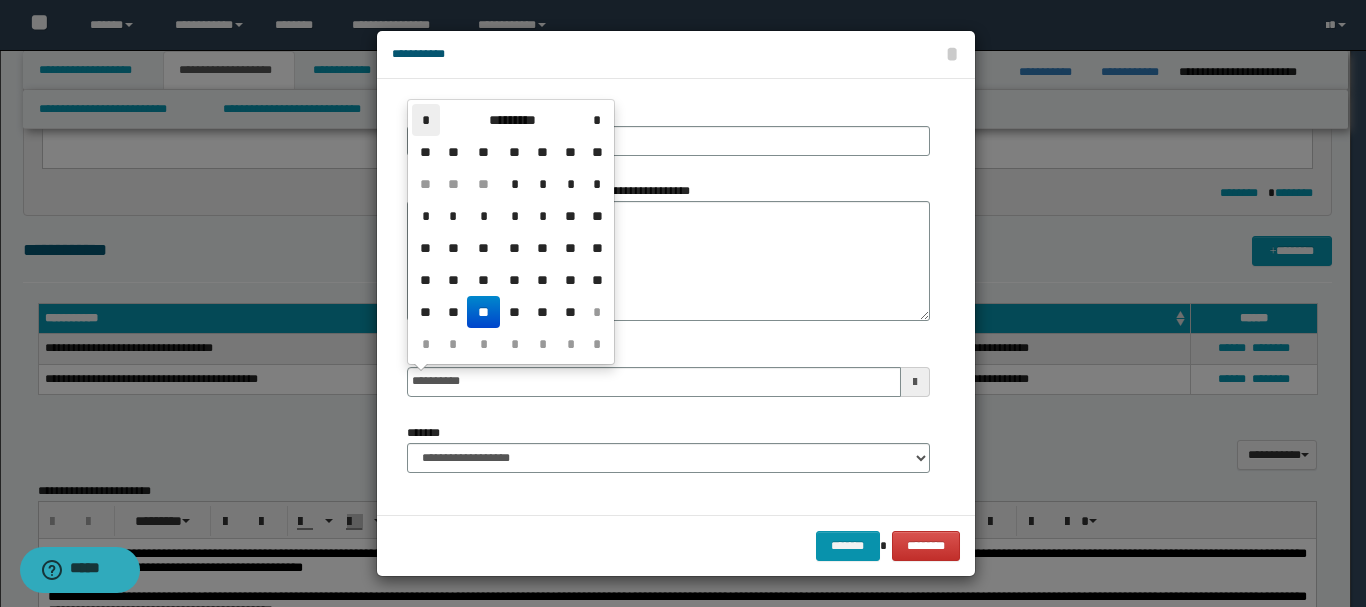 click on "*" at bounding box center [426, 120] 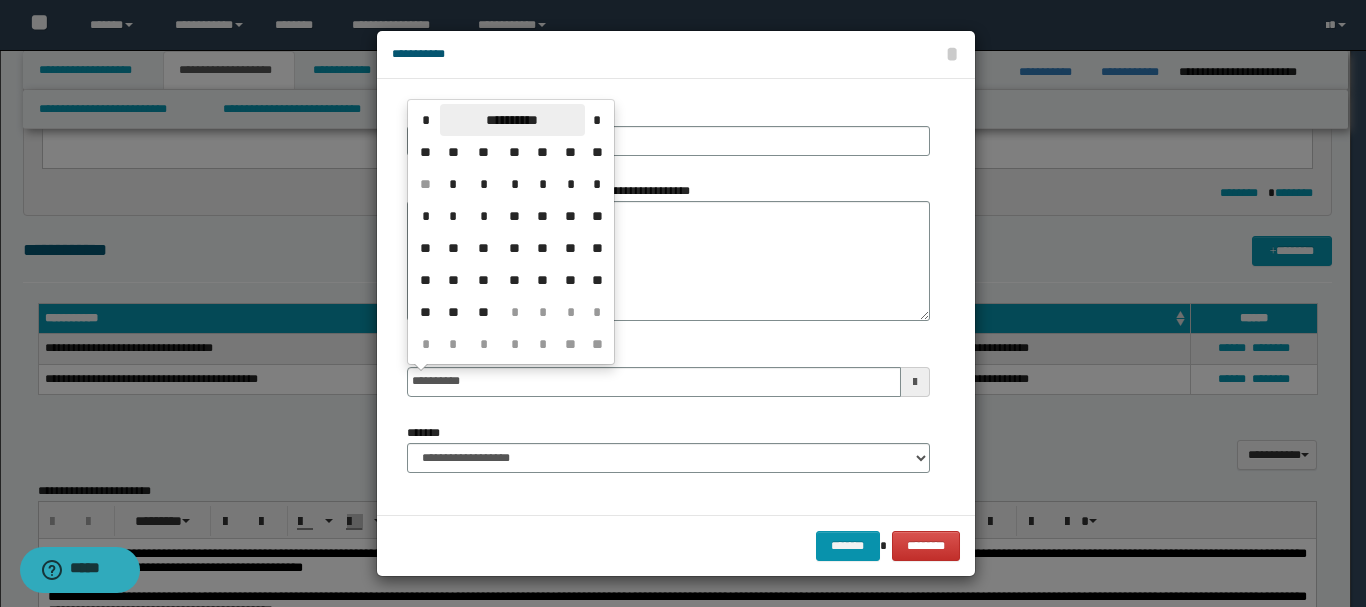 click on "**********" at bounding box center (512, 120) 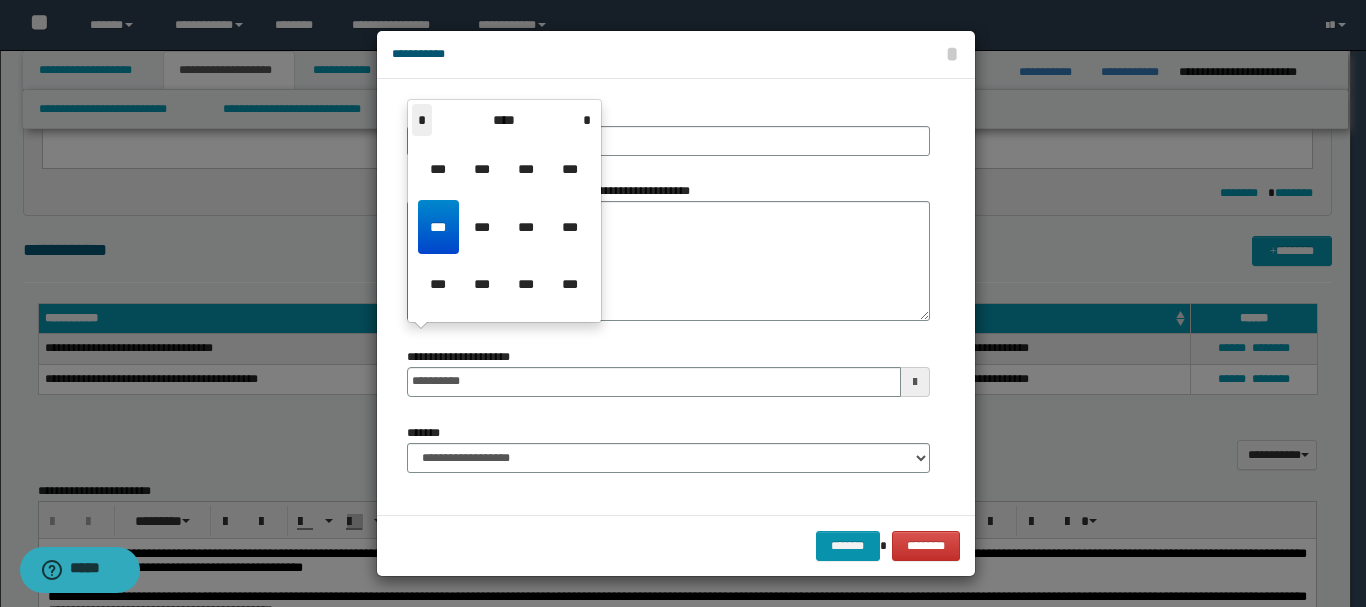 click on "*" at bounding box center (422, 120) 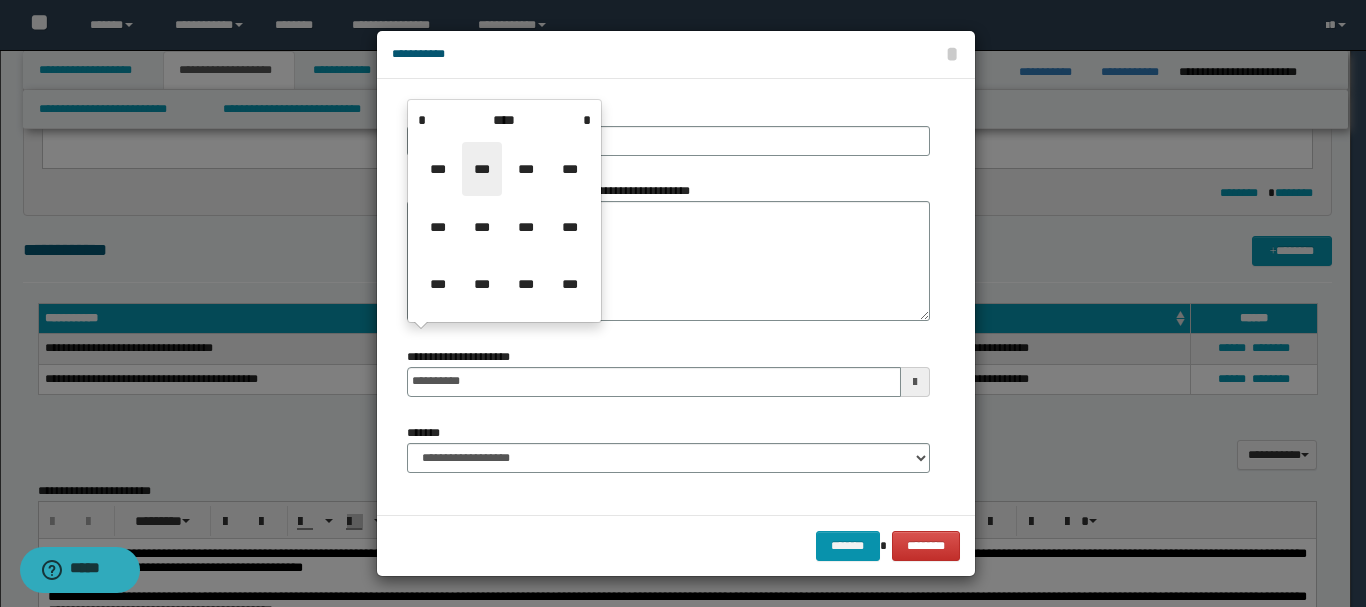click on "***" at bounding box center [482, 169] 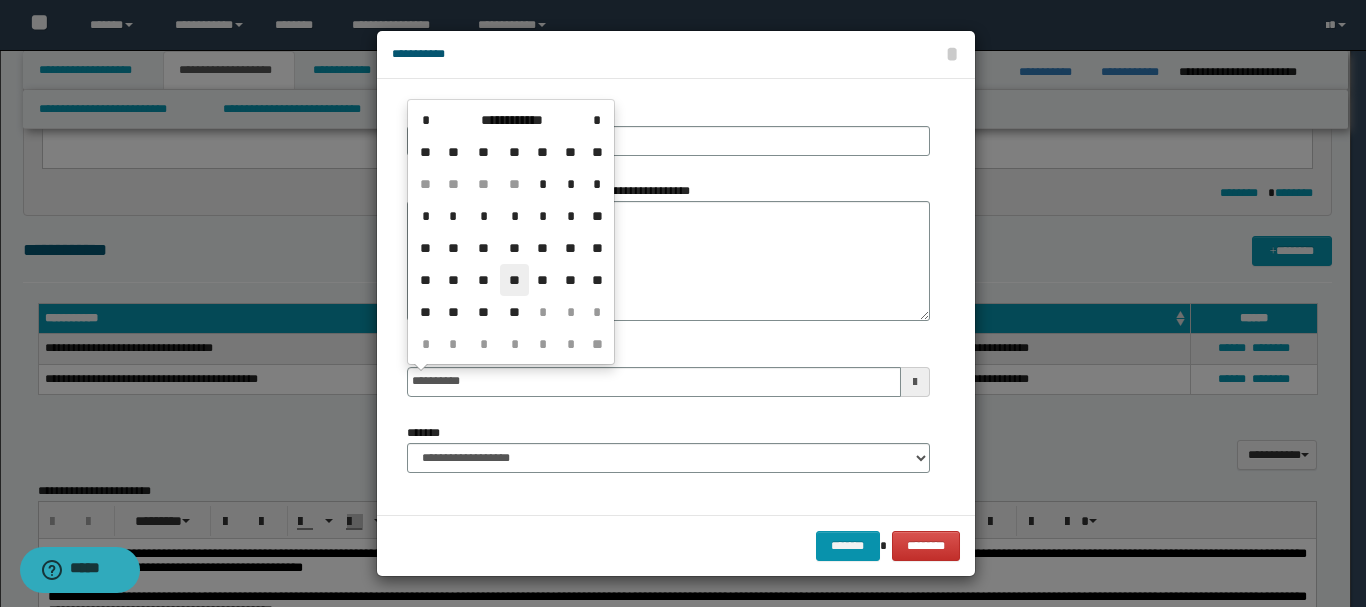click on "**" at bounding box center [514, 280] 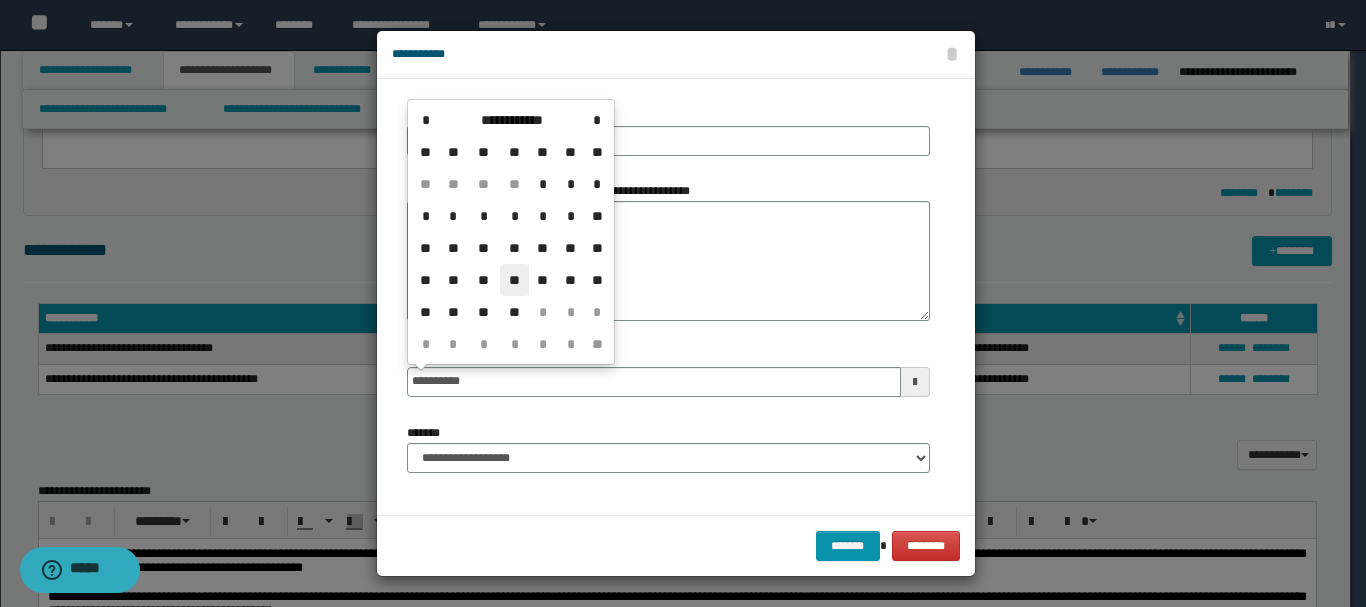 type on "**********" 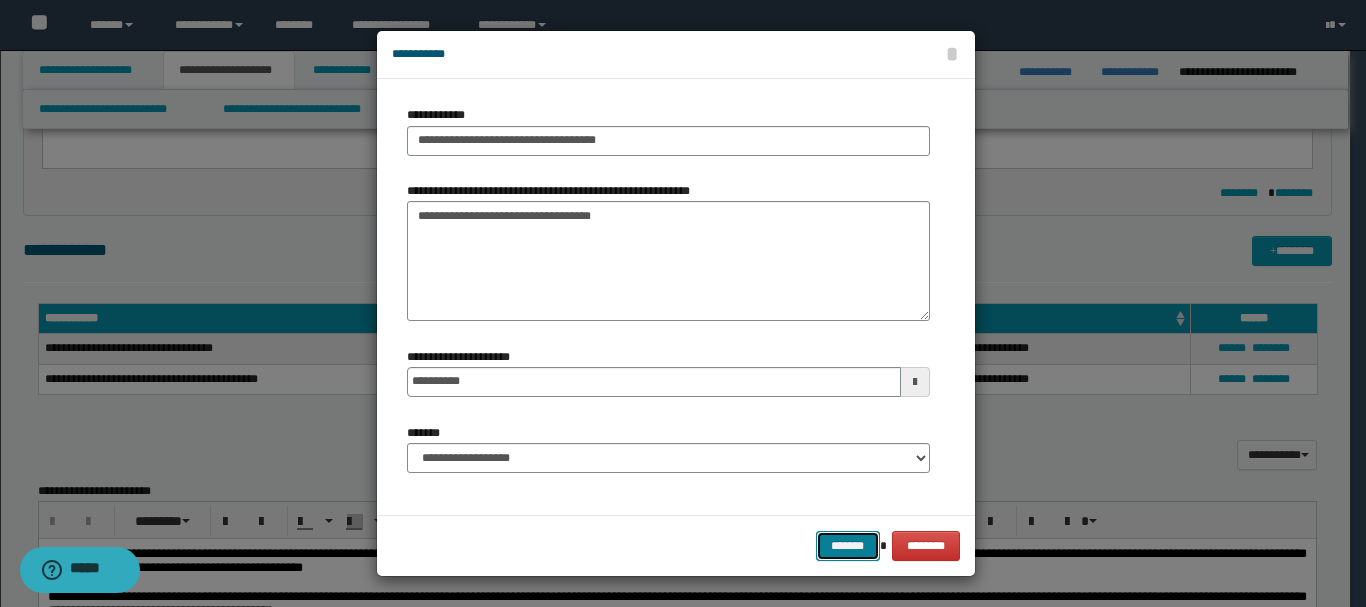 click on "*******" at bounding box center (848, 546) 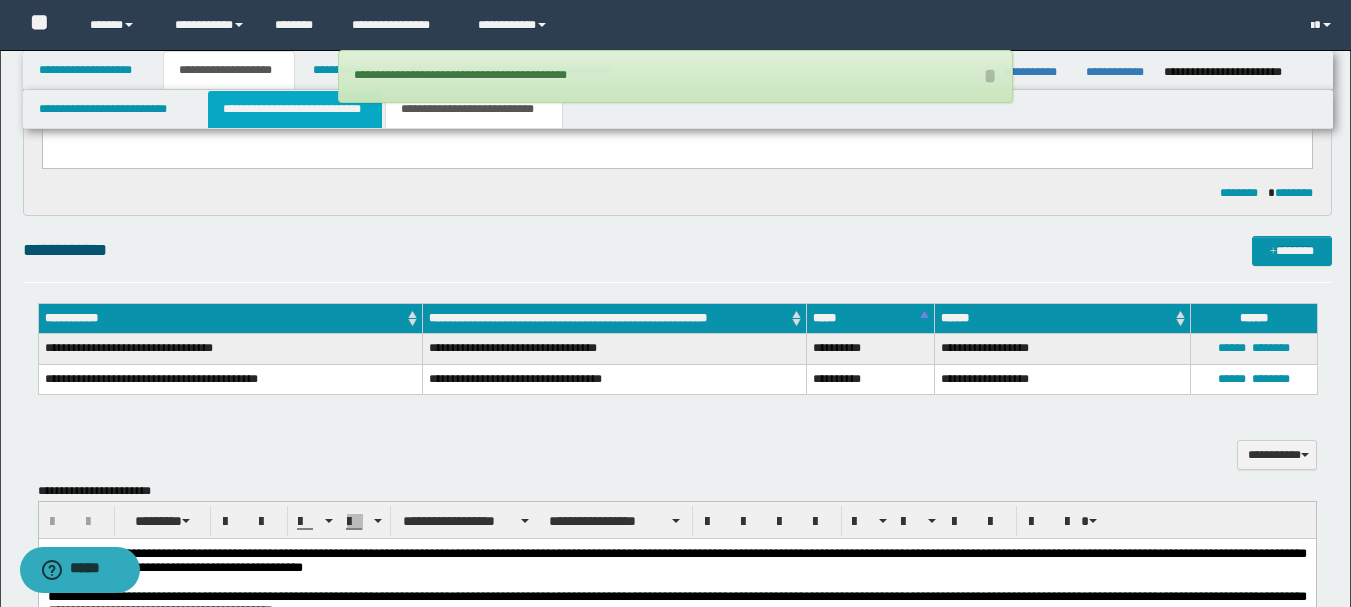 click on "**********" at bounding box center [295, 109] 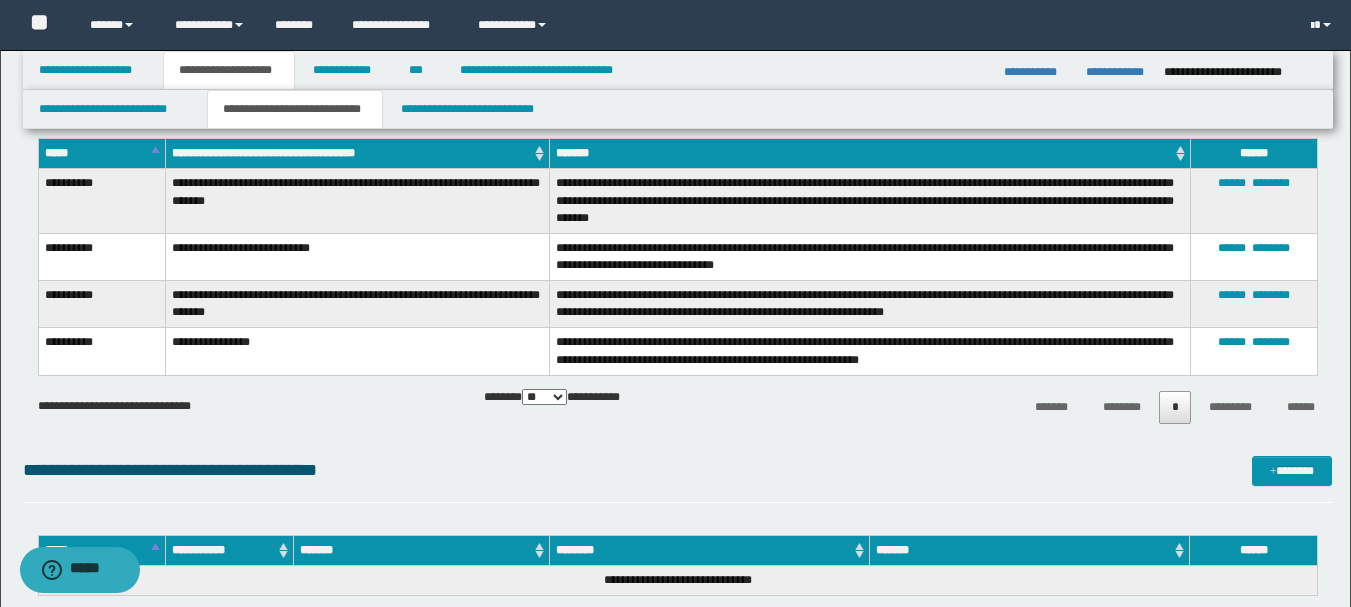 scroll, scrollTop: 0, scrollLeft: 0, axis: both 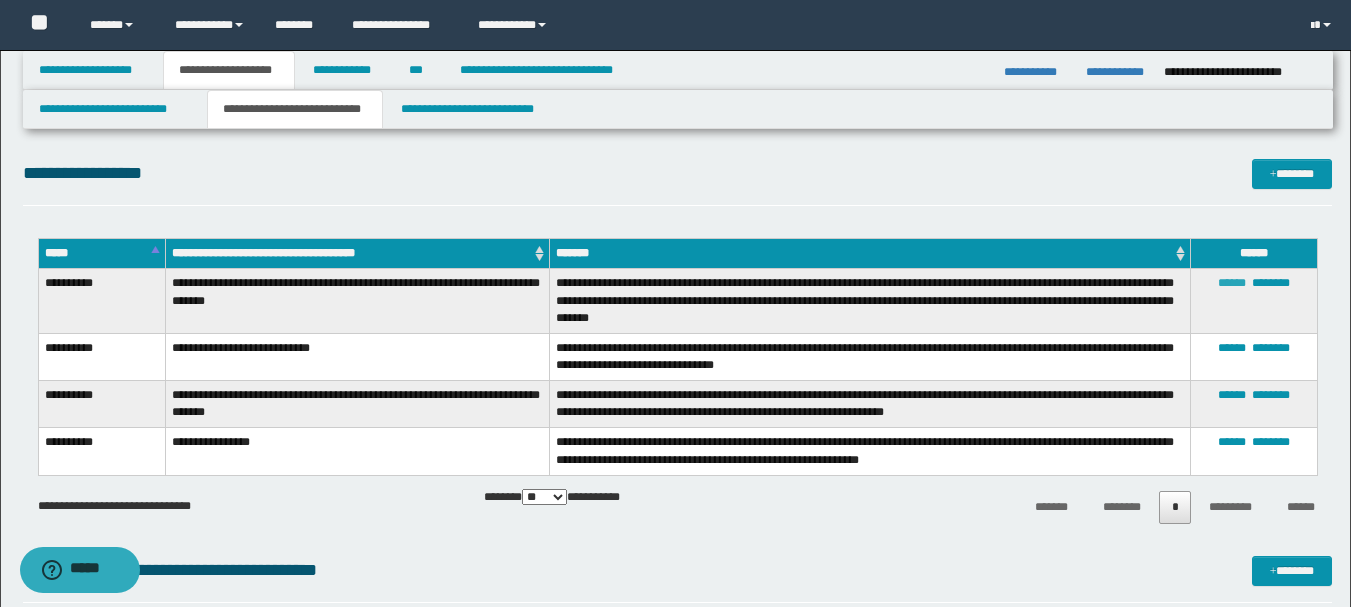 click on "******" at bounding box center (1232, 283) 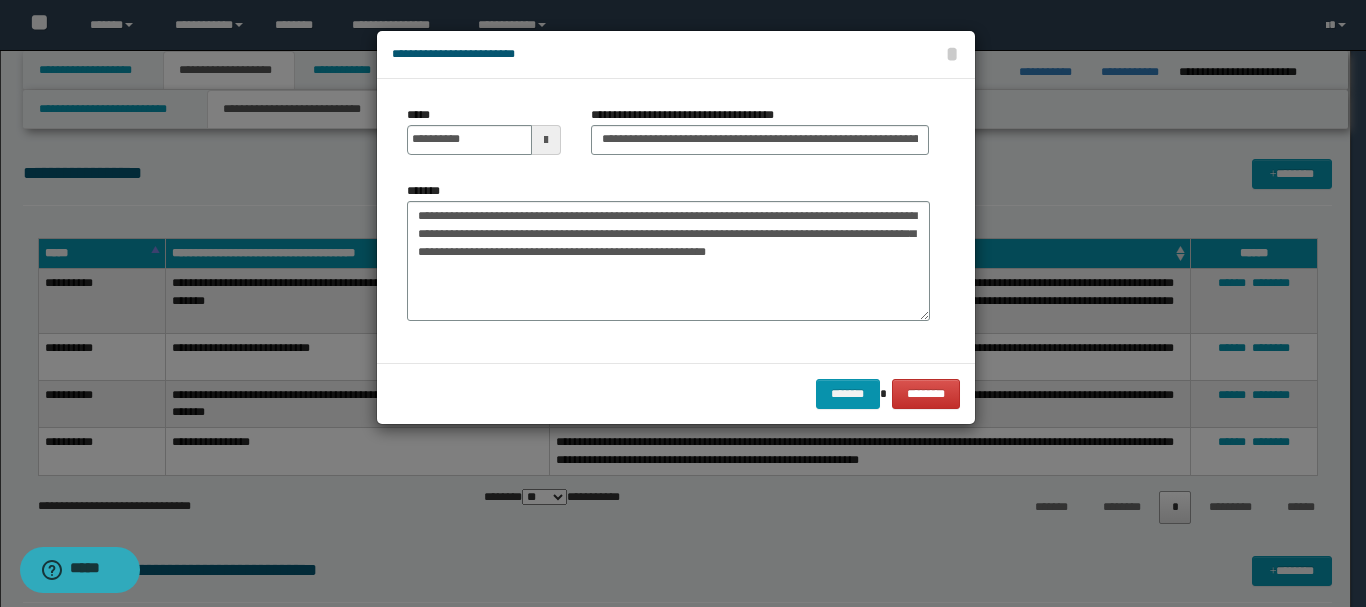 click at bounding box center [546, 140] 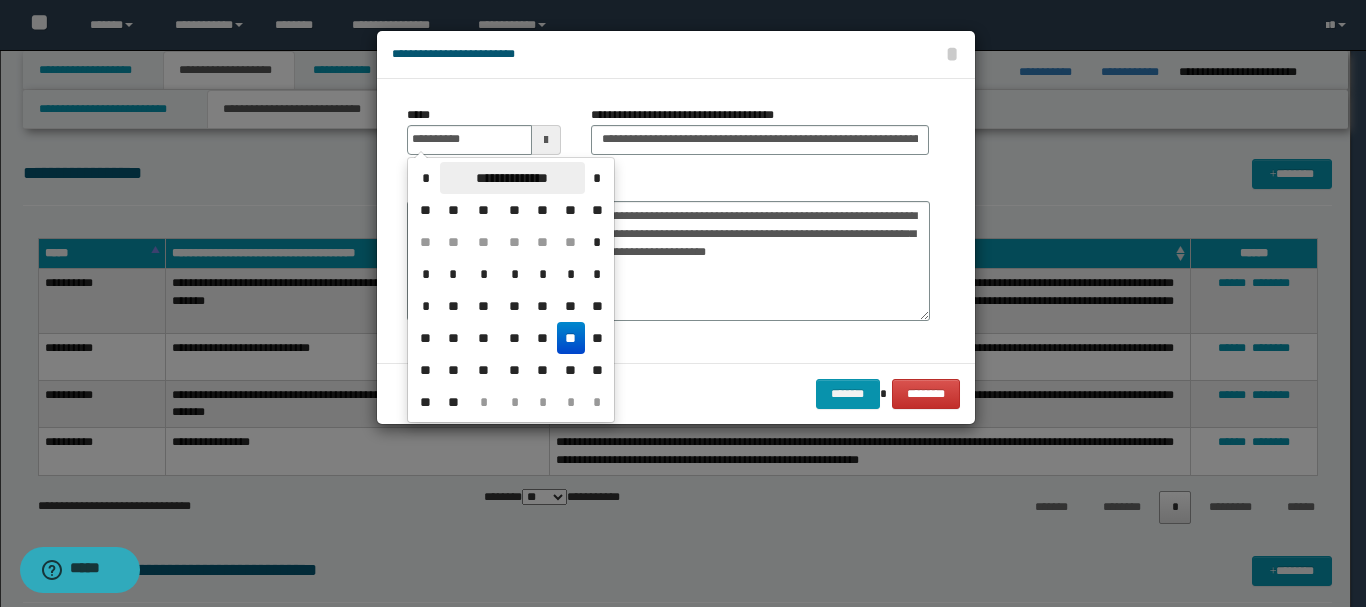 click on "**********" at bounding box center [512, 178] 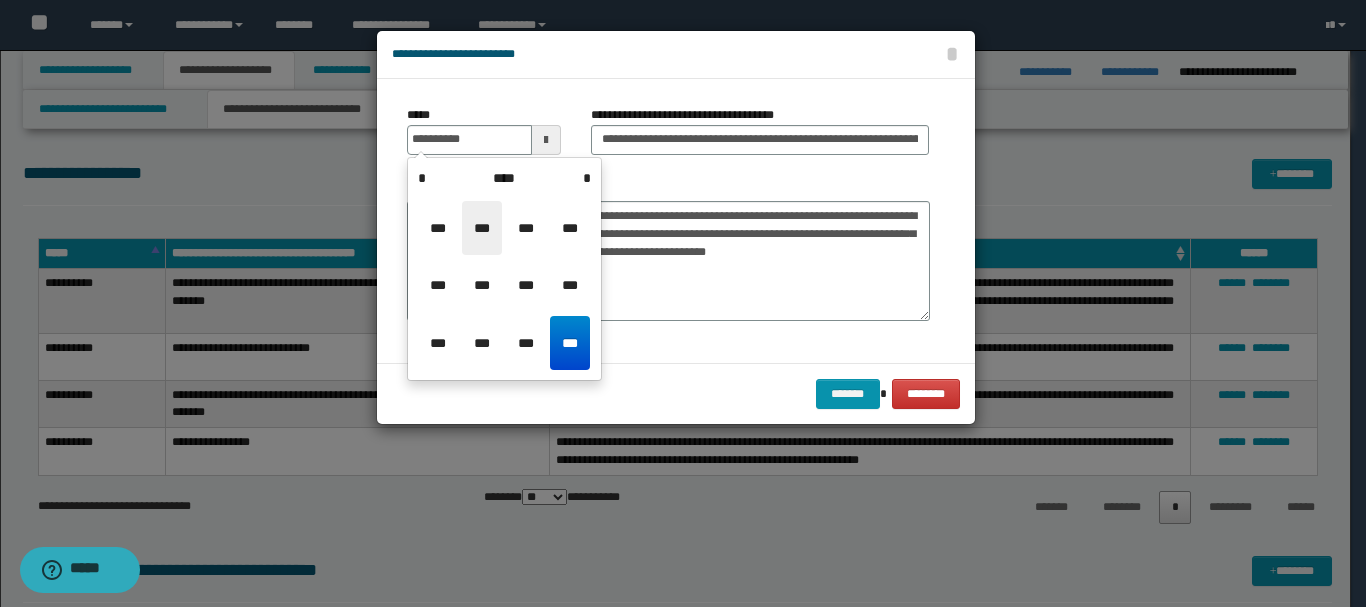 click on "***" at bounding box center (482, 228) 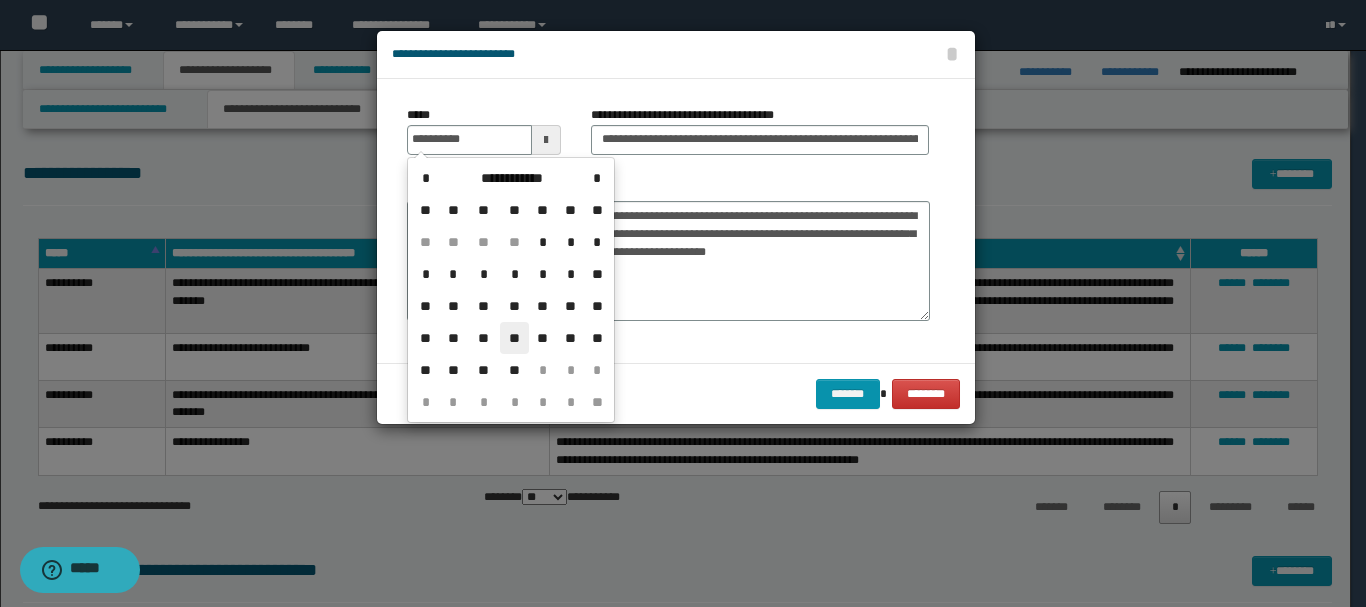 click on "**" at bounding box center (514, 338) 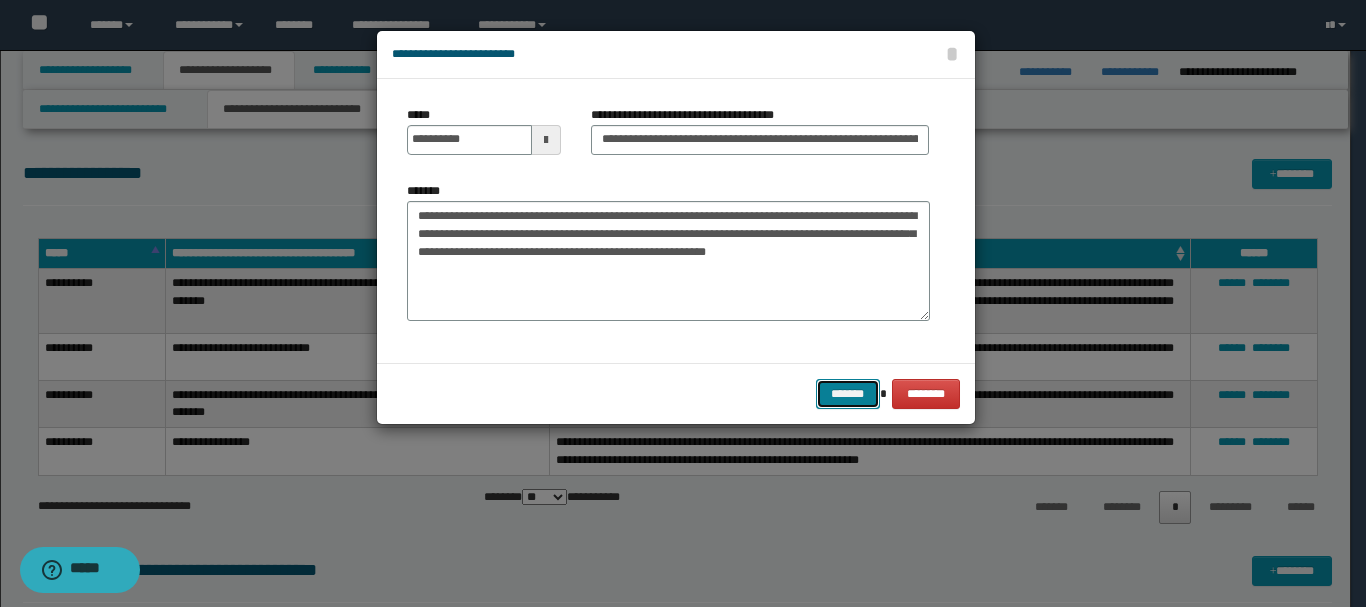 click on "*******" at bounding box center [848, 394] 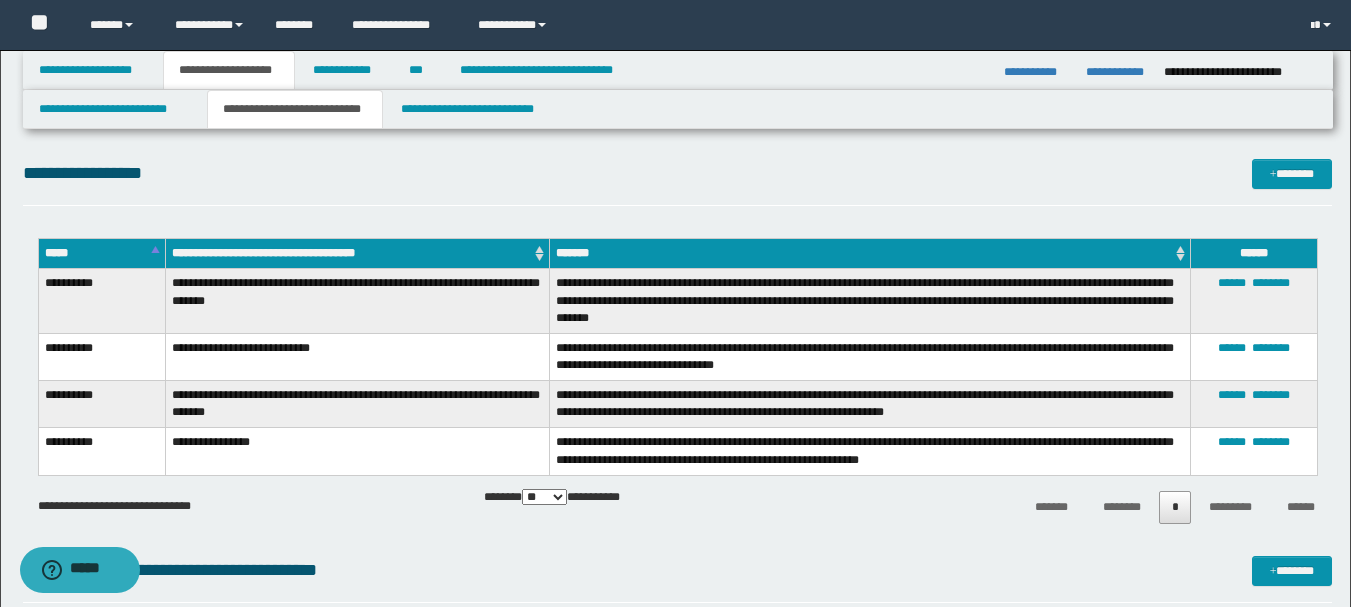 drag, startPoint x: 729, startPoint y: 297, endPoint x: 712, endPoint y: 301, distance: 17.464249 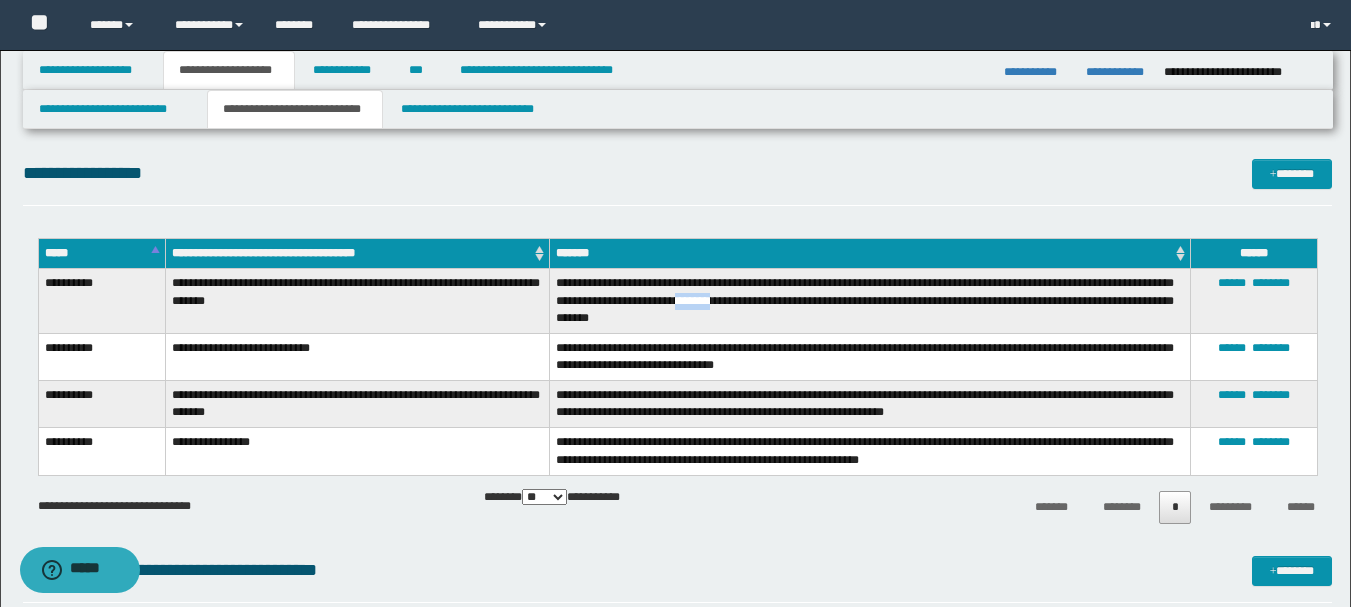drag, startPoint x: 767, startPoint y: 301, endPoint x: 744, endPoint y: 299, distance: 23.086792 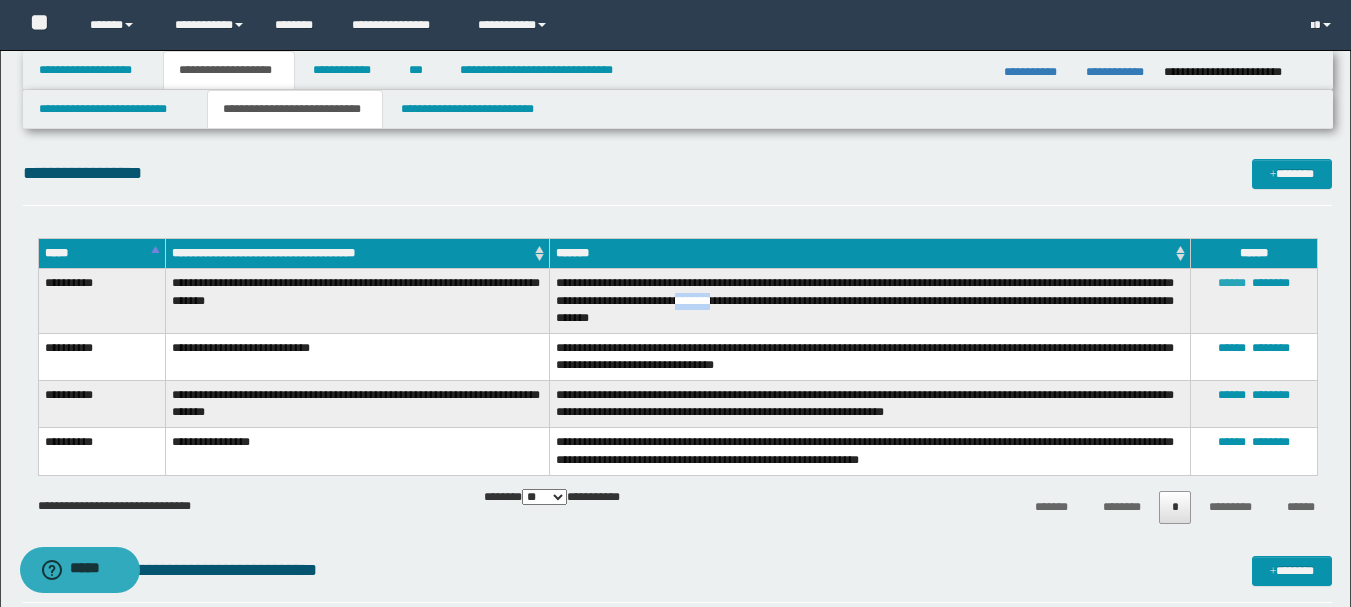 click on "******" at bounding box center [1232, 283] 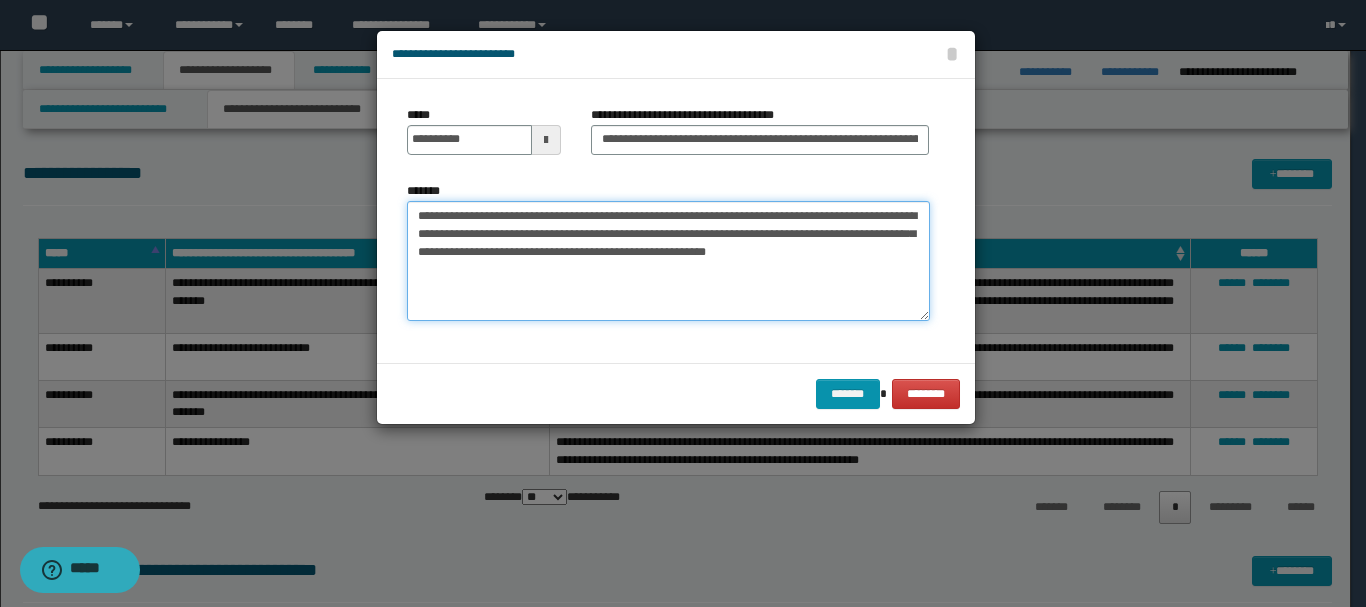 drag, startPoint x: 767, startPoint y: 233, endPoint x: 743, endPoint y: 233, distance: 24 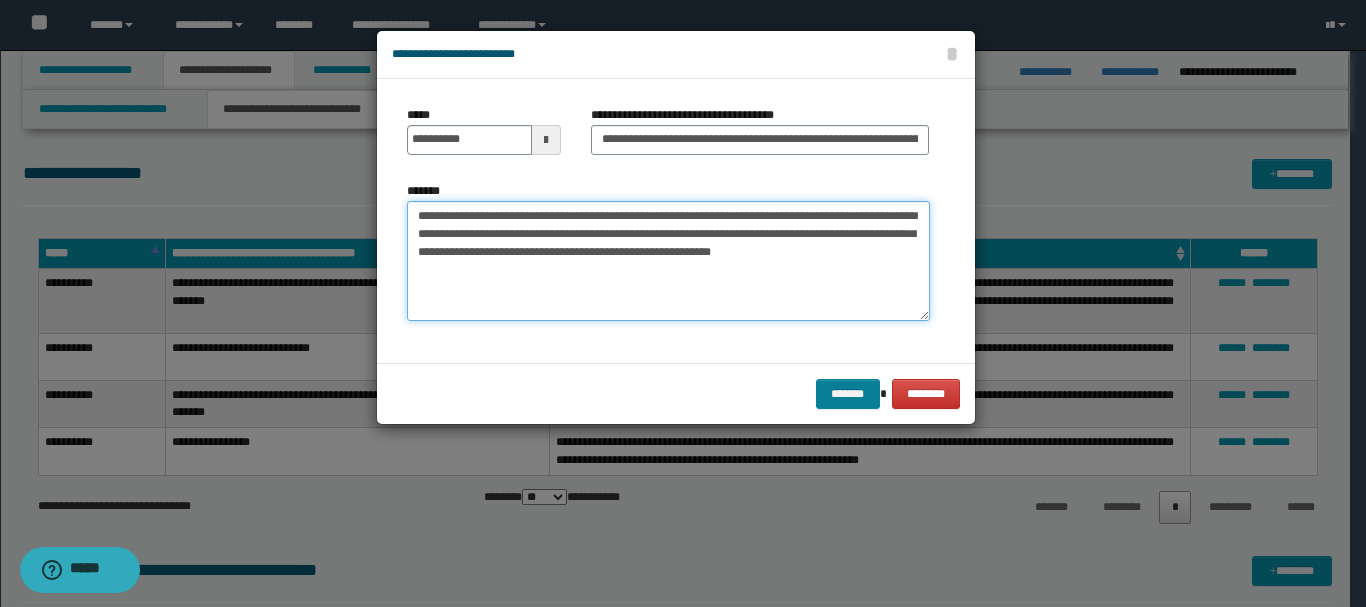 type on "**********" 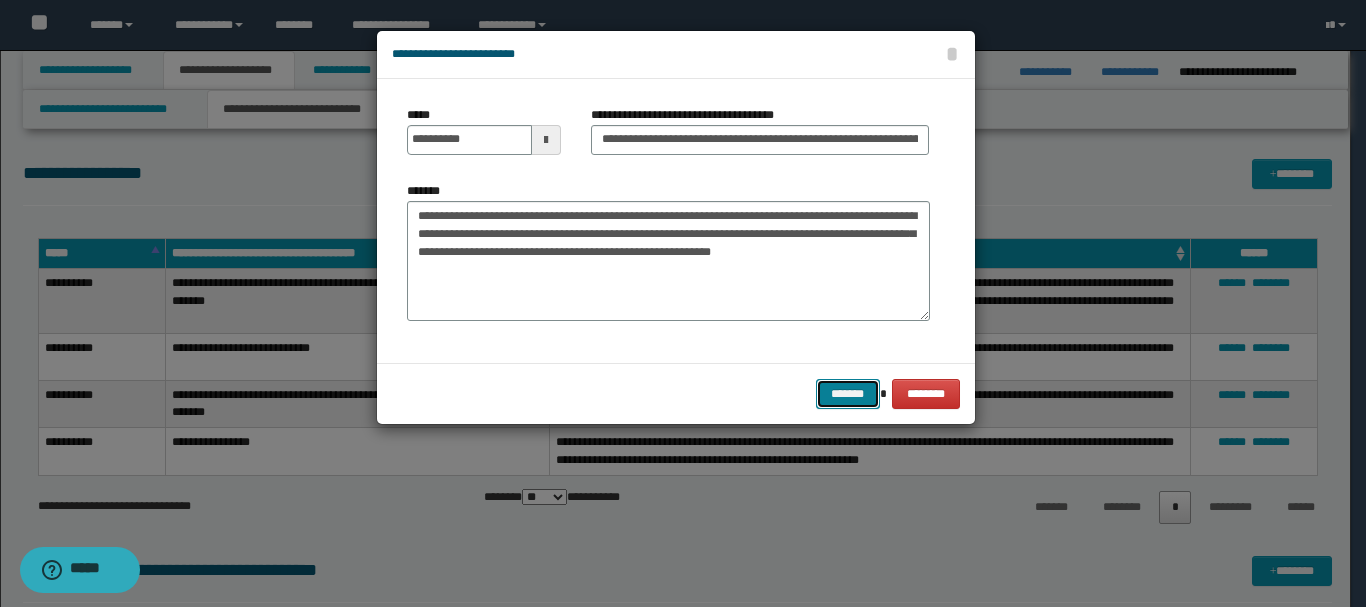 click on "*******" at bounding box center [848, 394] 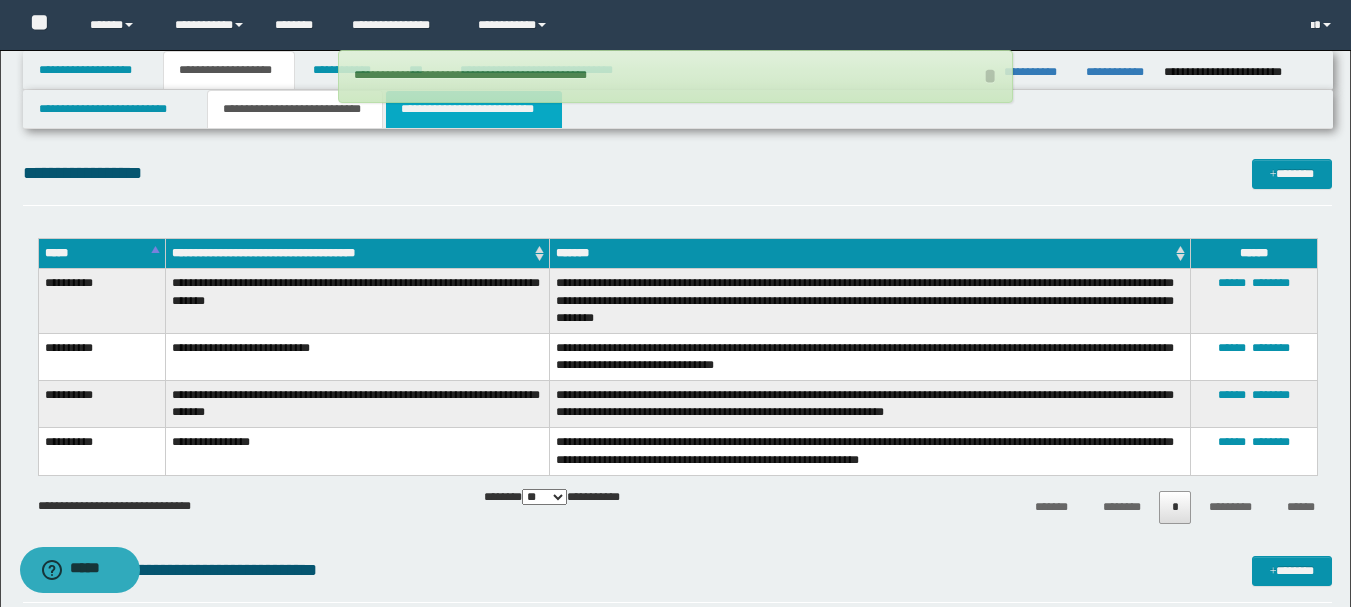 click on "**********" at bounding box center [474, 109] 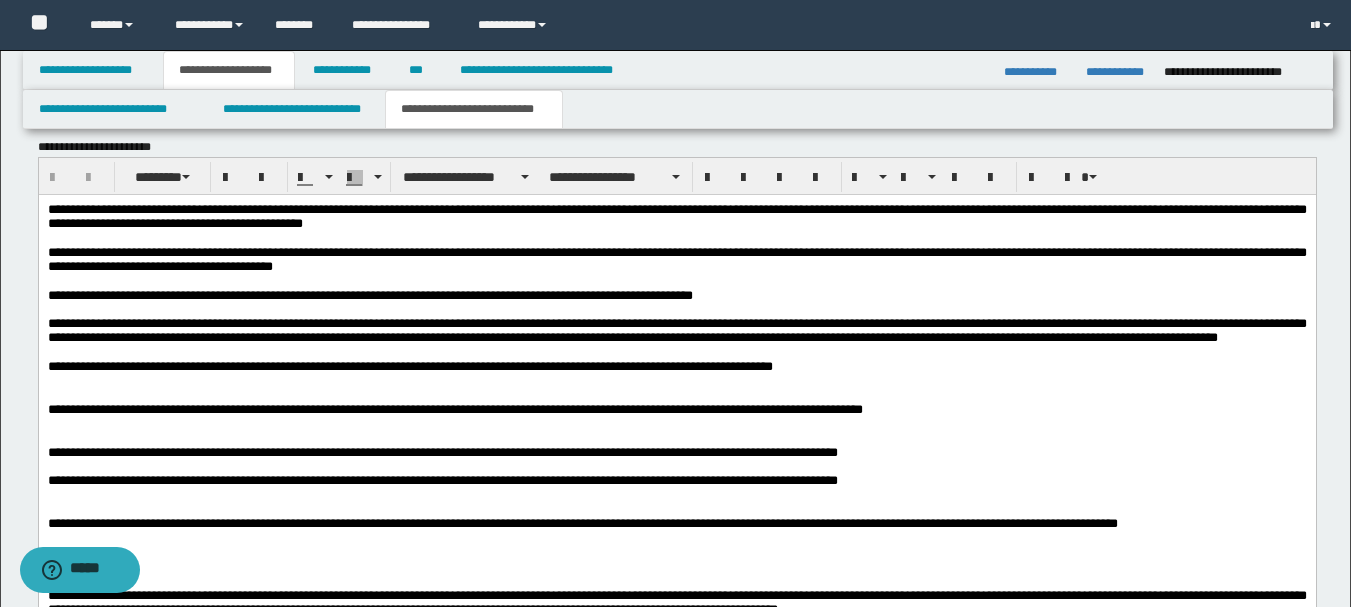 scroll, scrollTop: 900, scrollLeft: 0, axis: vertical 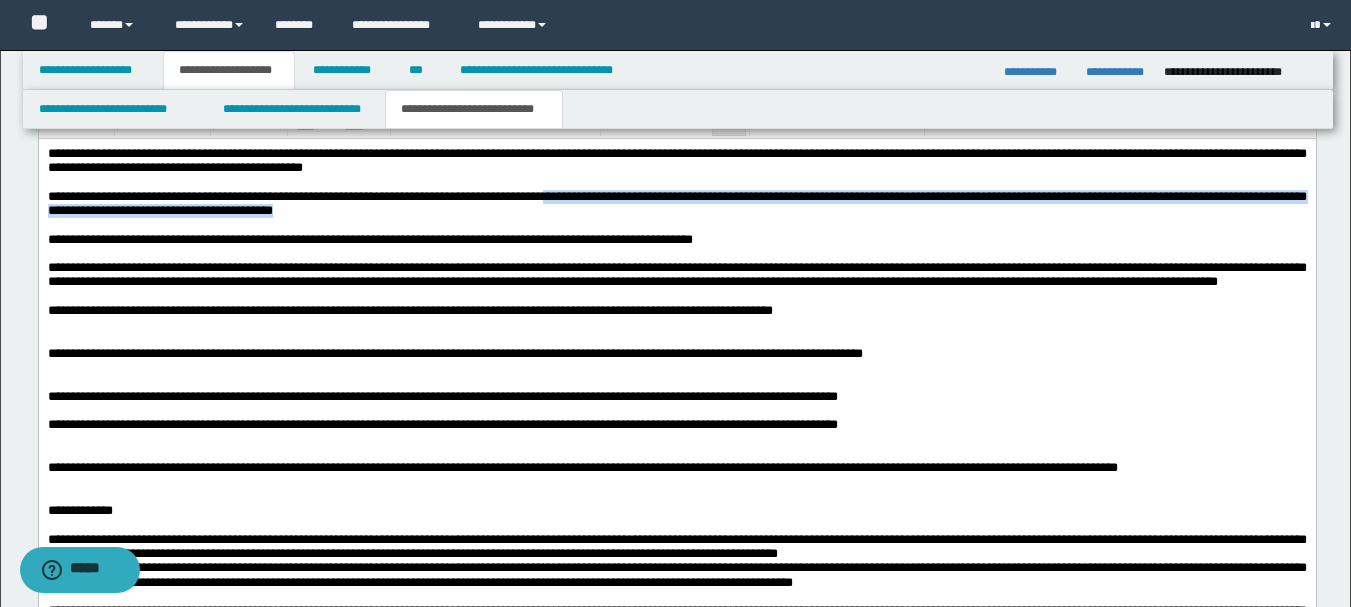 drag, startPoint x: 625, startPoint y: 219, endPoint x: 645, endPoint y: 196, distance: 30.479502 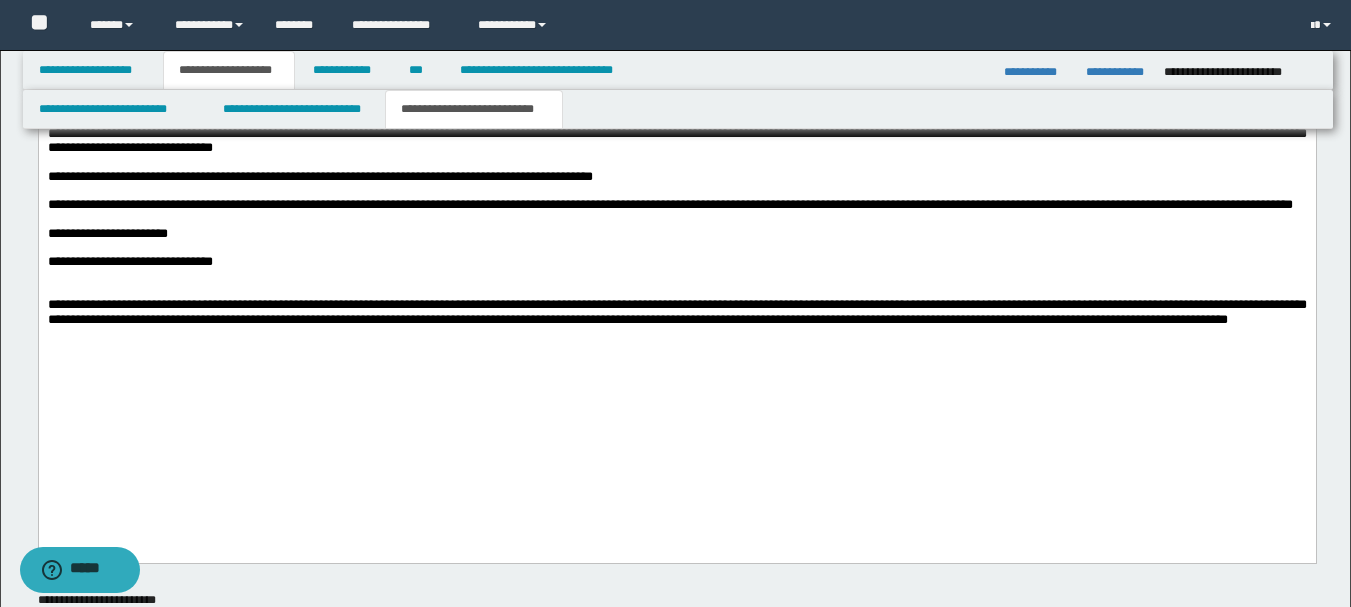 scroll, scrollTop: 1500, scrollLeft: 0, axis: vertical 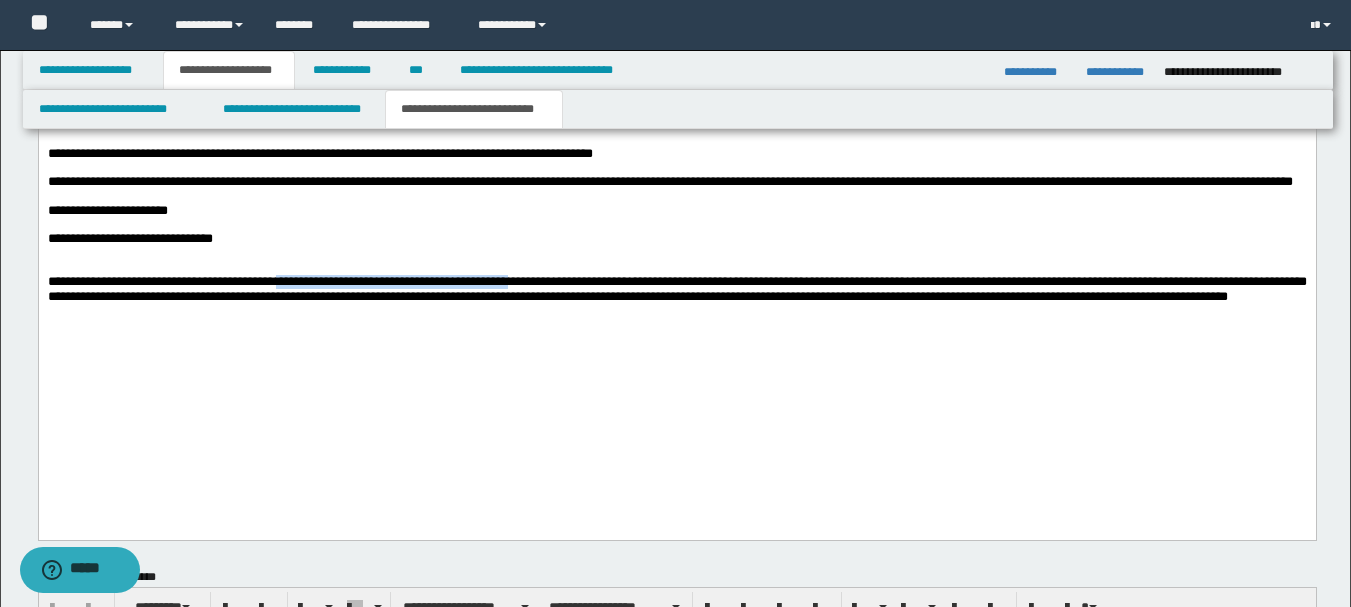 drag, startPoint x: 611, startPoint y: 388, endPoint x: 320, endPoint y: 393, distance: 291.04294 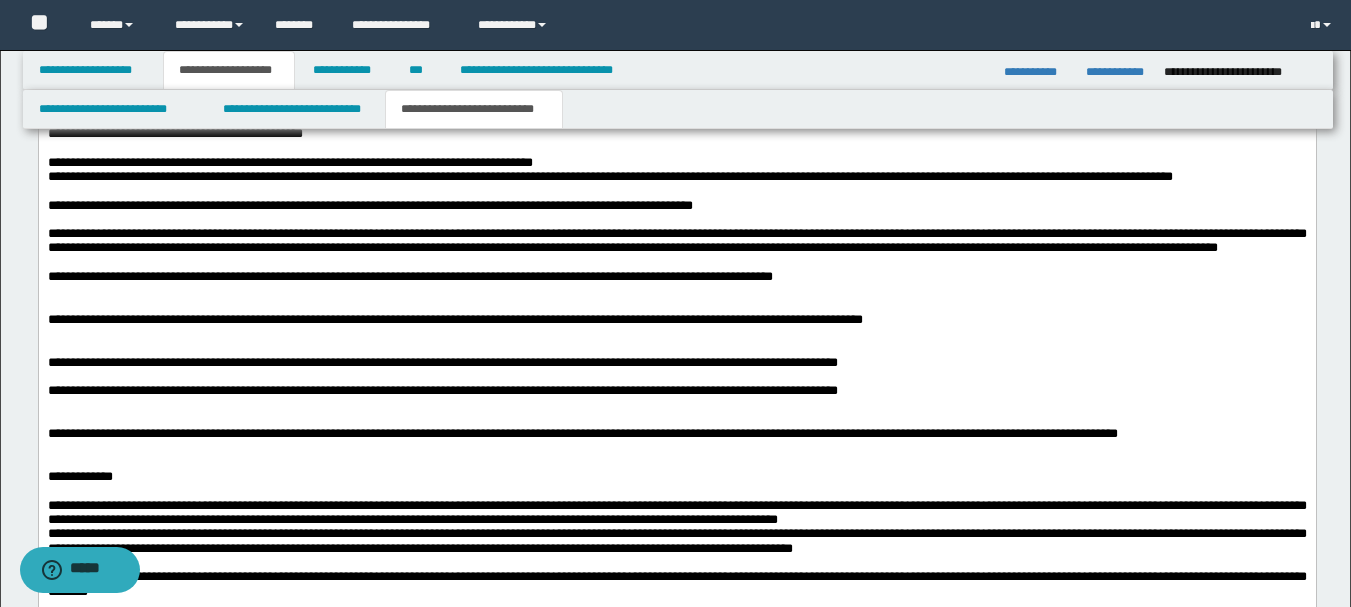 scroll, scrollTop: 800, scrollLeft: 0, axis: vertical 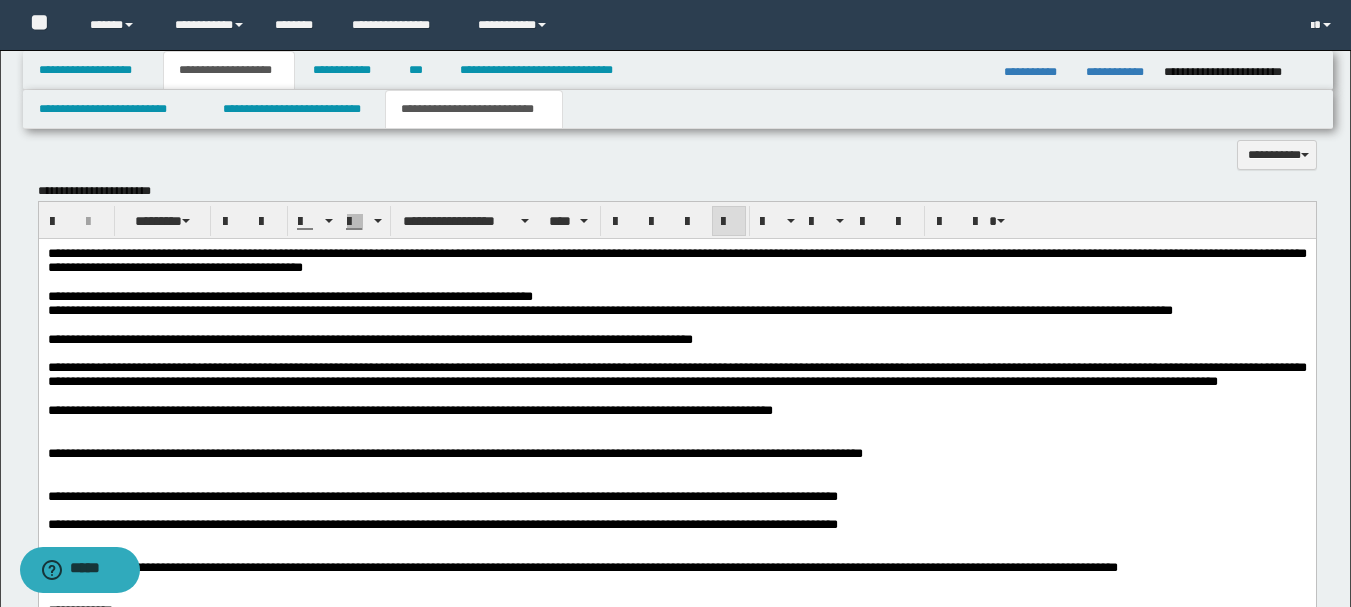 click on "**********" at bounding box center [609, 310] 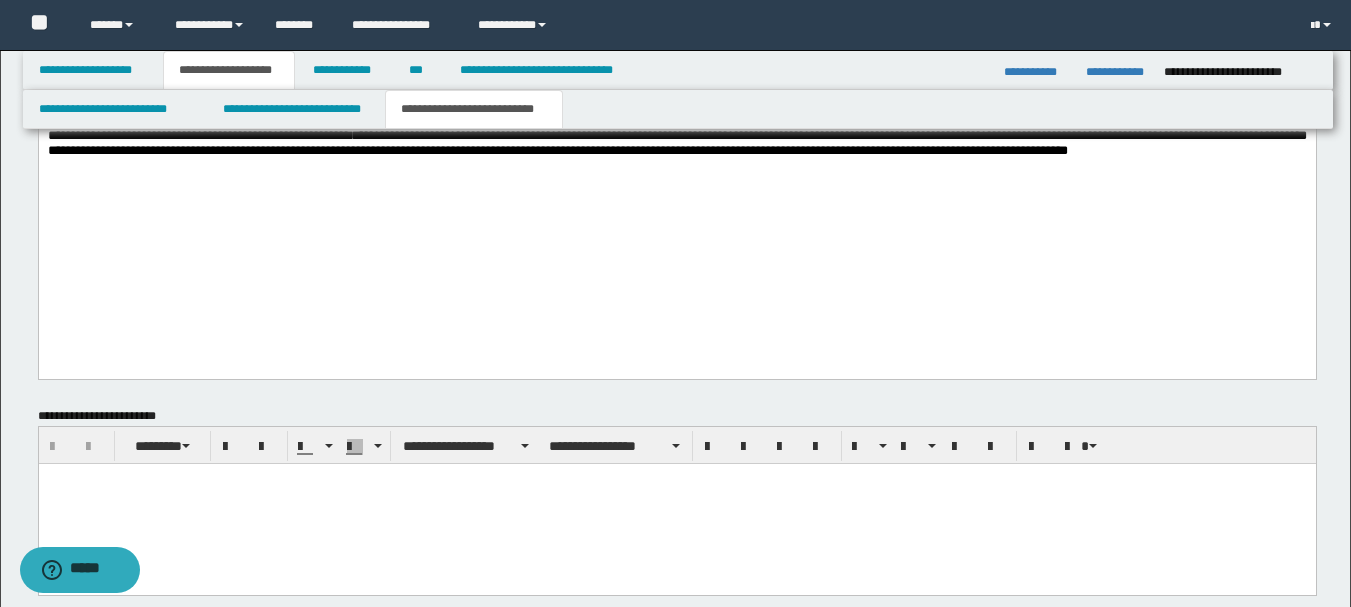 scroll, scrollTop: 1600, scrollLeft: 0, axis: vertical 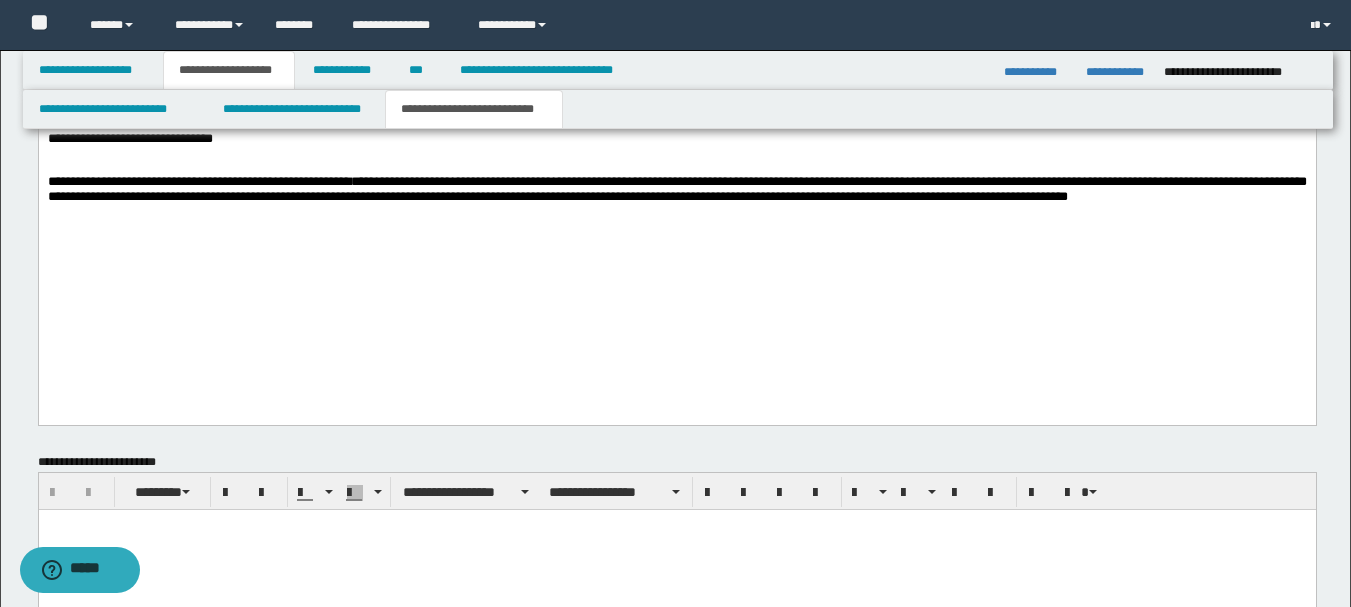 click on "**********" at bounding box center [676, 189] 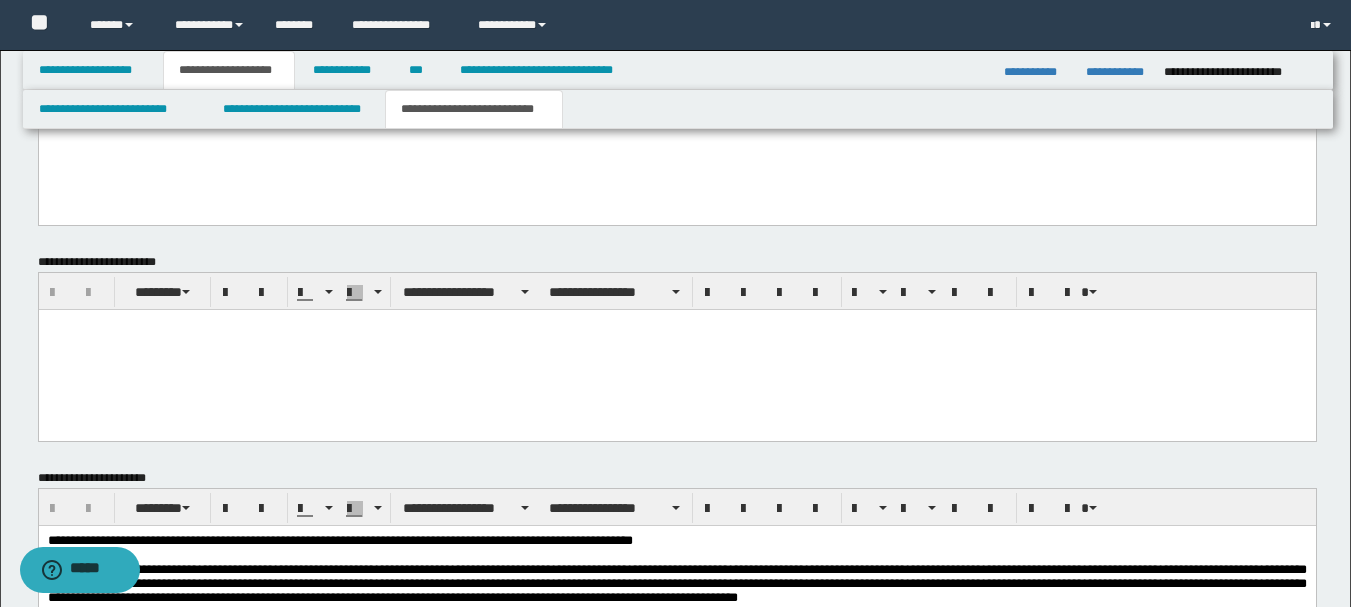 scroll, scrollTop: 1500, scrollLeft: 0, axis: vertical 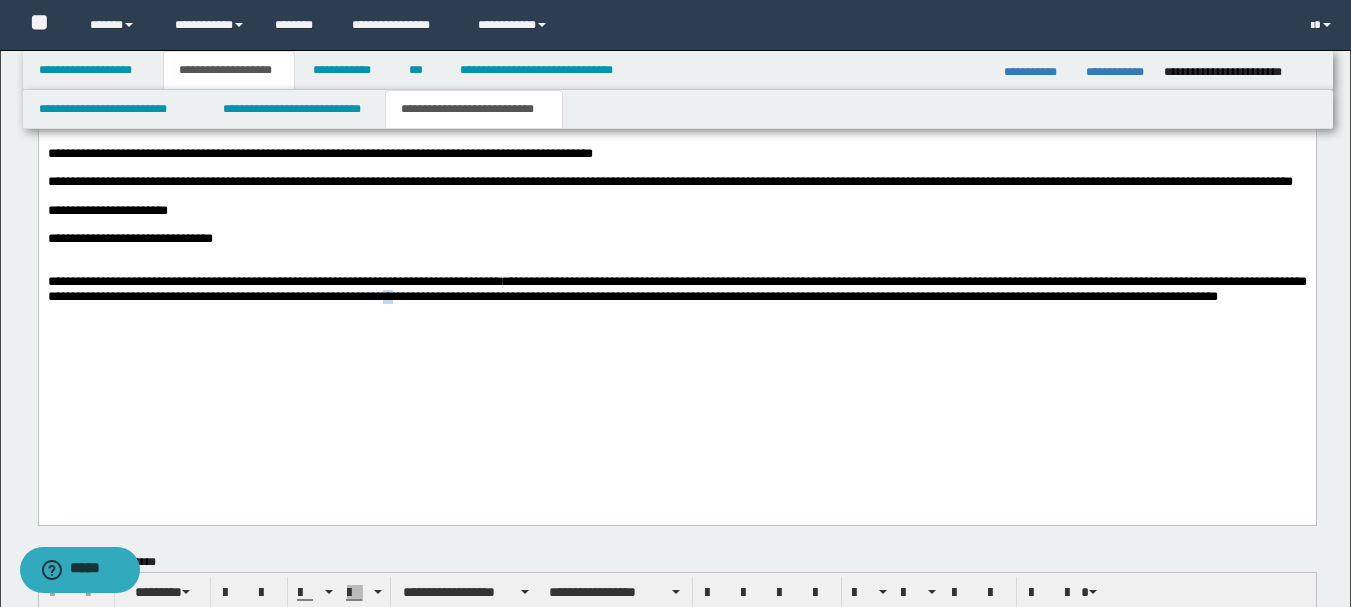 drag, startPoint x: 743, startPoint y: 392, endPoint x: 725, endPoint y: 390, distance: 18.110771 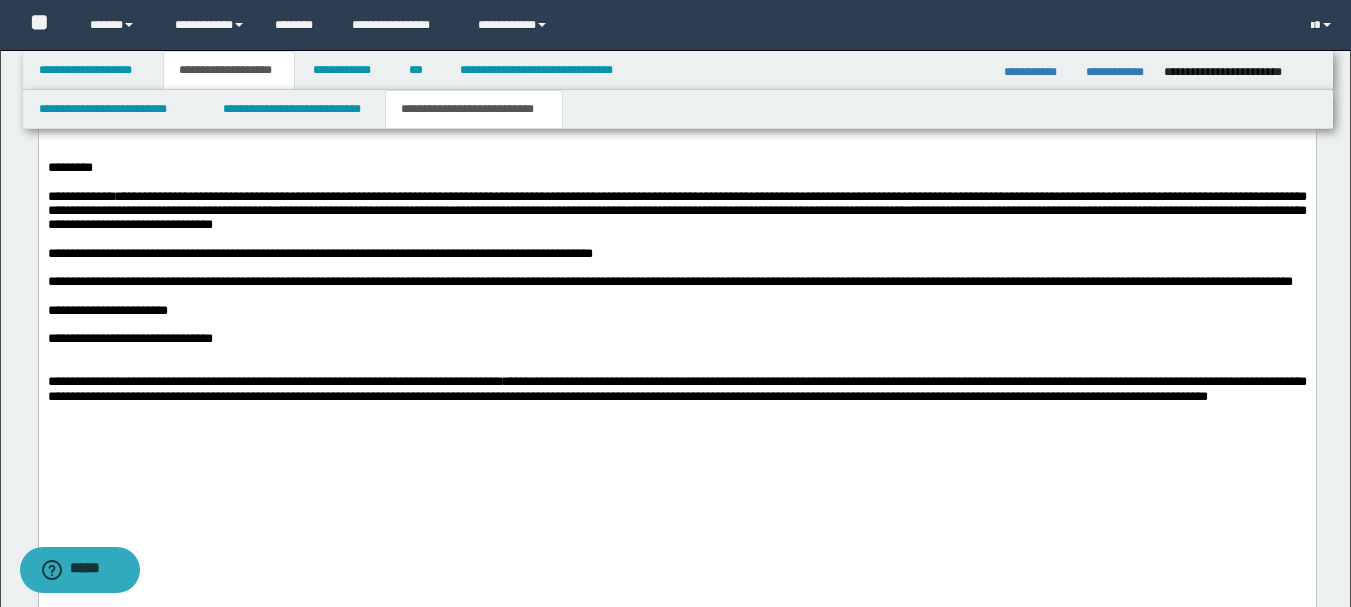 scroll, scrollTop: 1500, scrollLeft: 0, axis: vertical 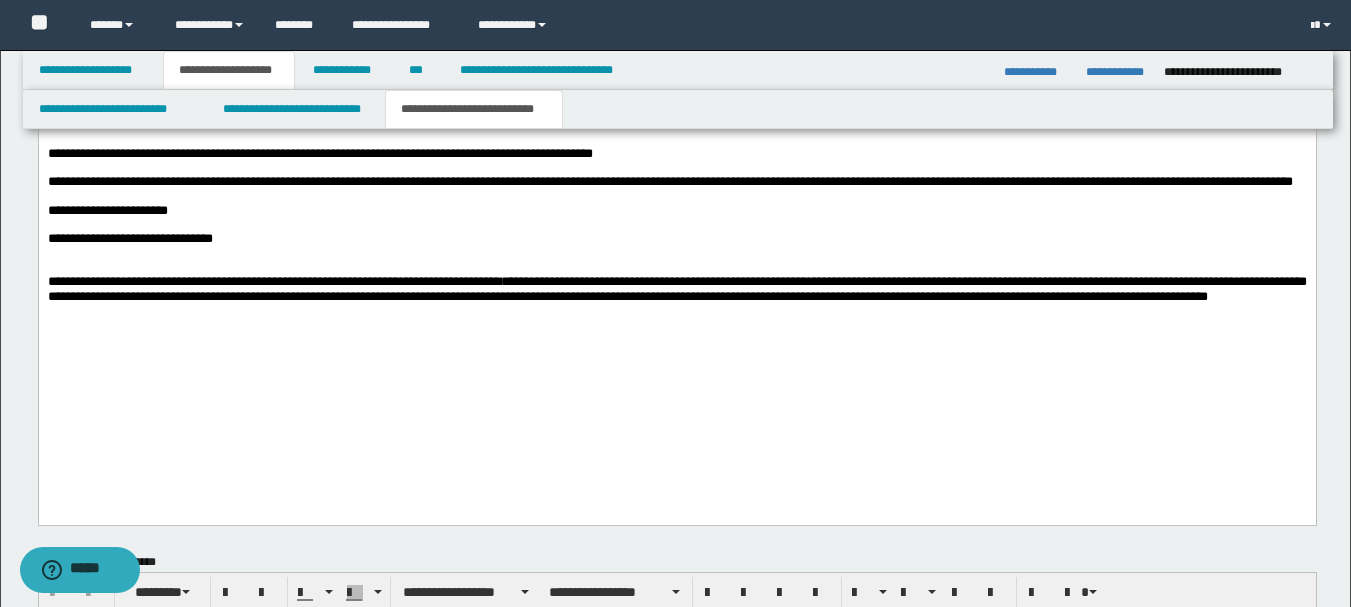 click on "**********" at bounding box center (676, 290) 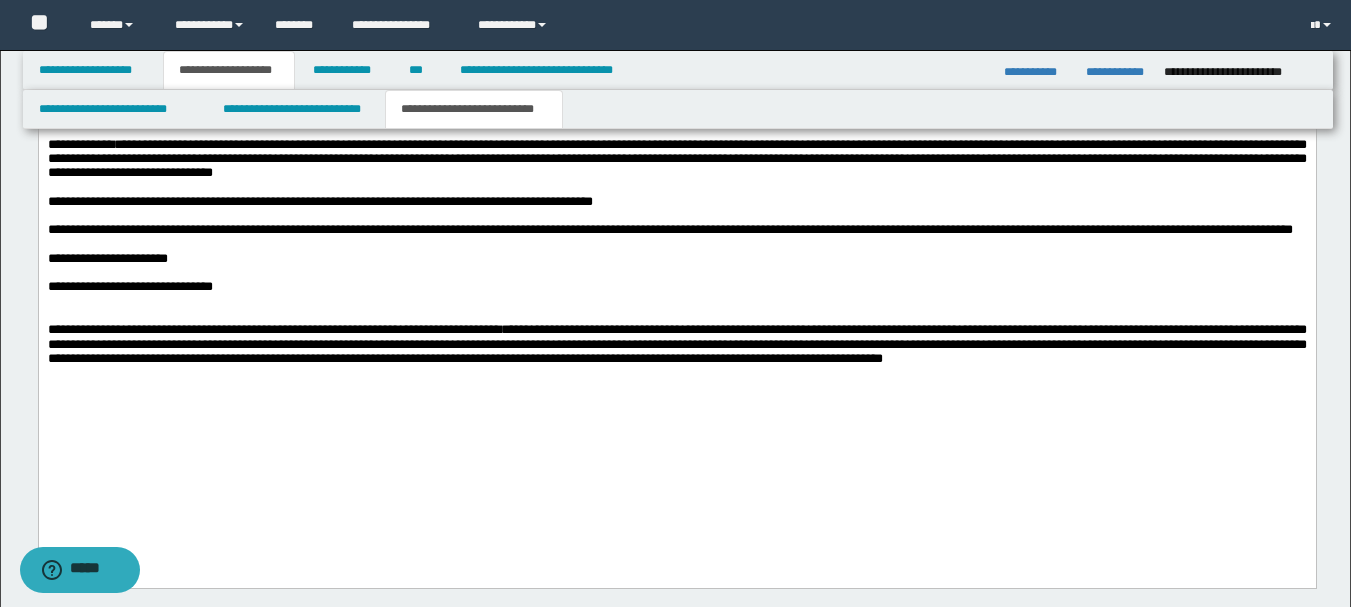 scroll, scrollTop: 1500, scrollLeft: 0, axis: vertical 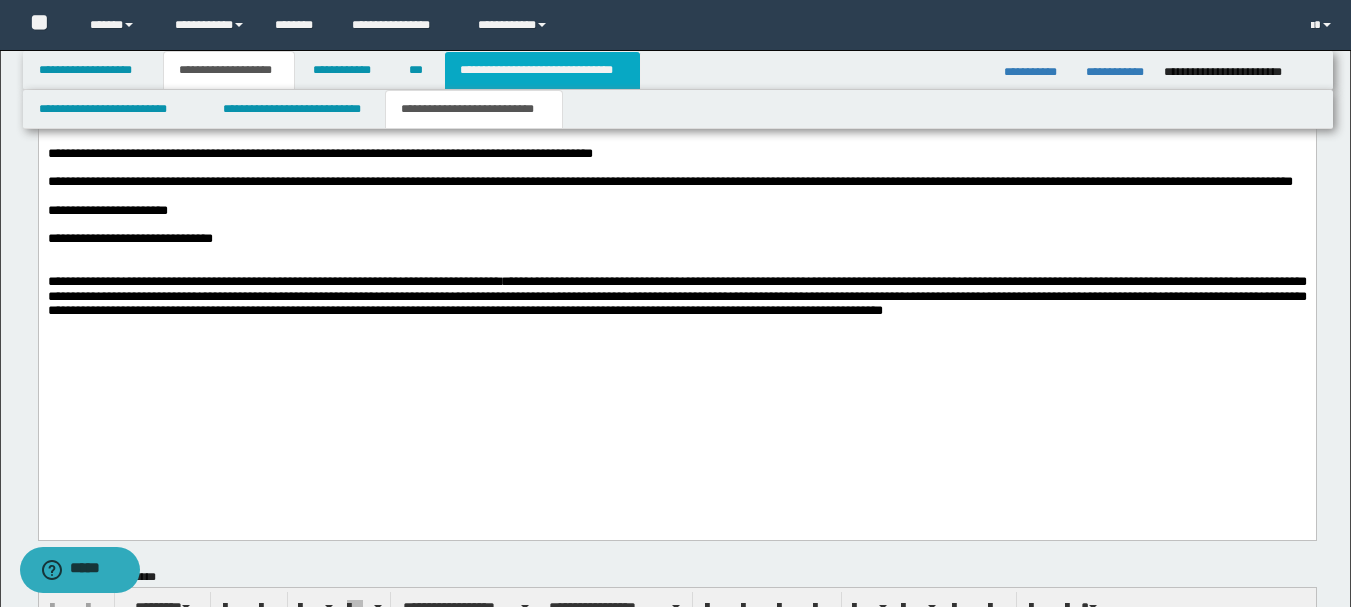 click on "**********" at bounding box center (542, 70) 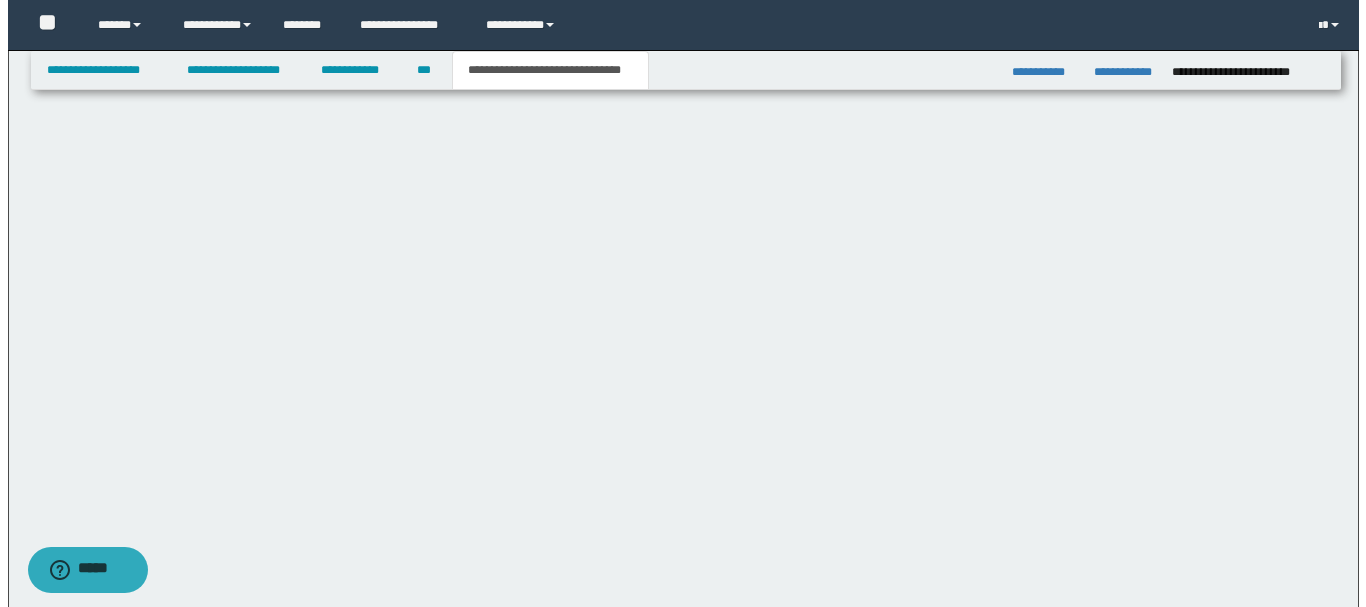 scroll, scrollTop: 1389, scrollLeft: 0, axis: vertical 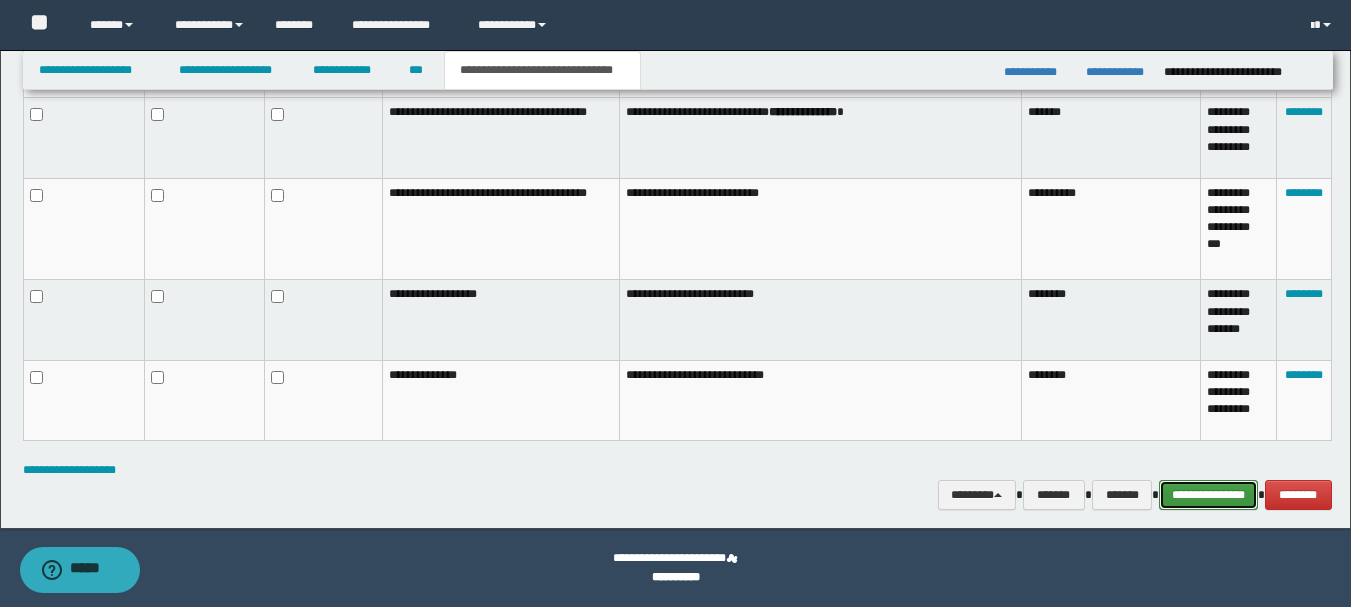 click on "**********" at bounding box center [1208, 495] 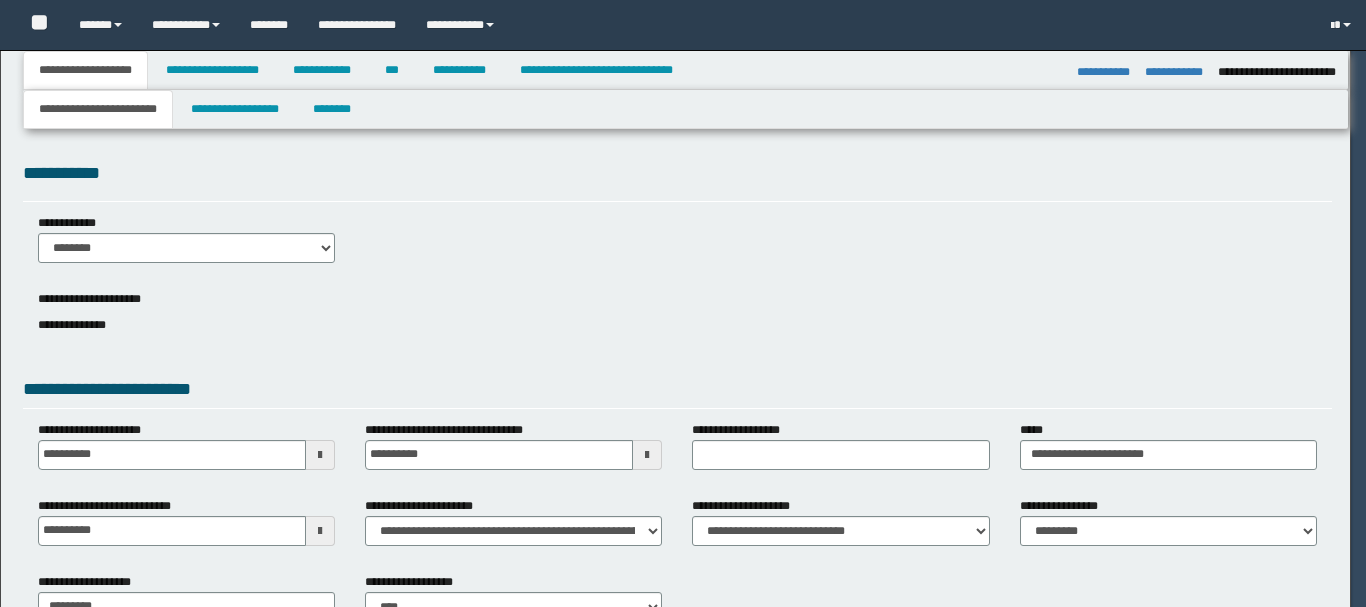select on "*" 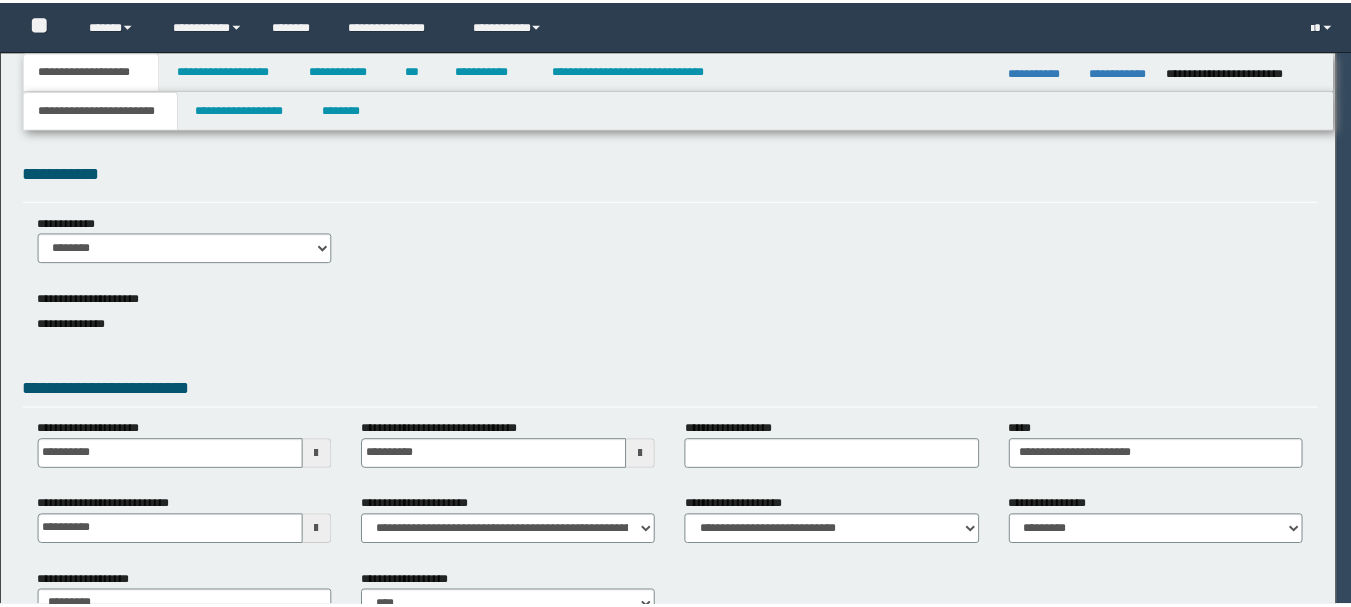 scroll, scrollTop: 0, scrollLeft: 0, axis: both 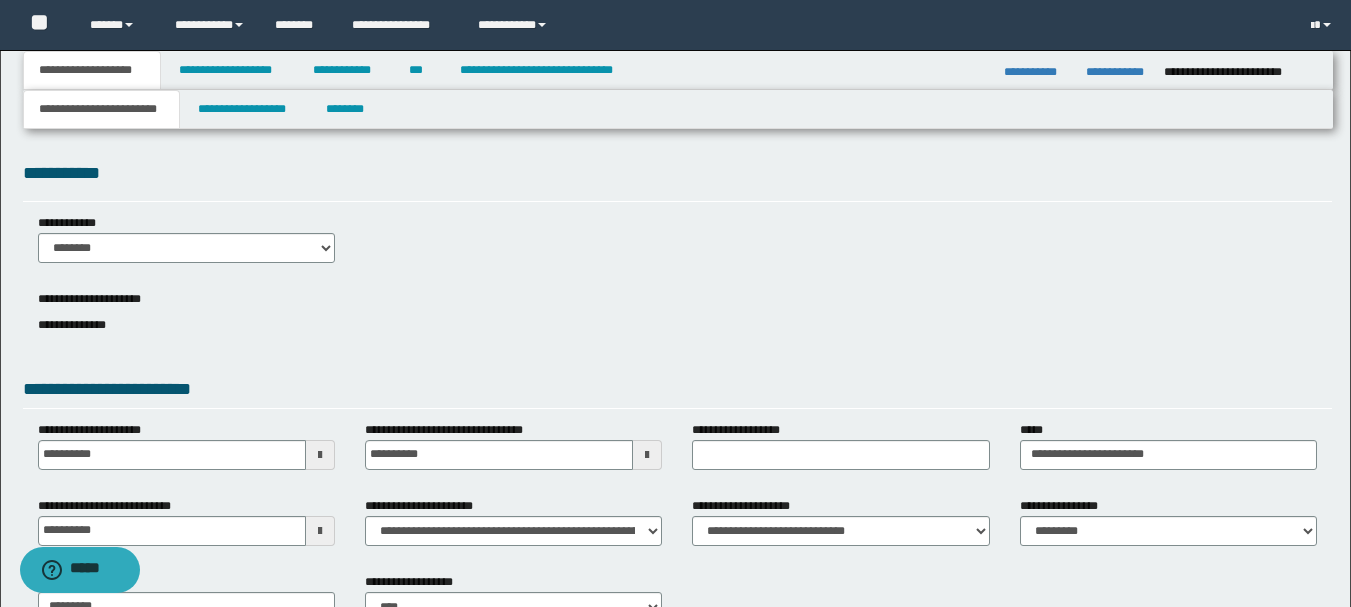 click on "**********" at bounding box center (1037, 72) 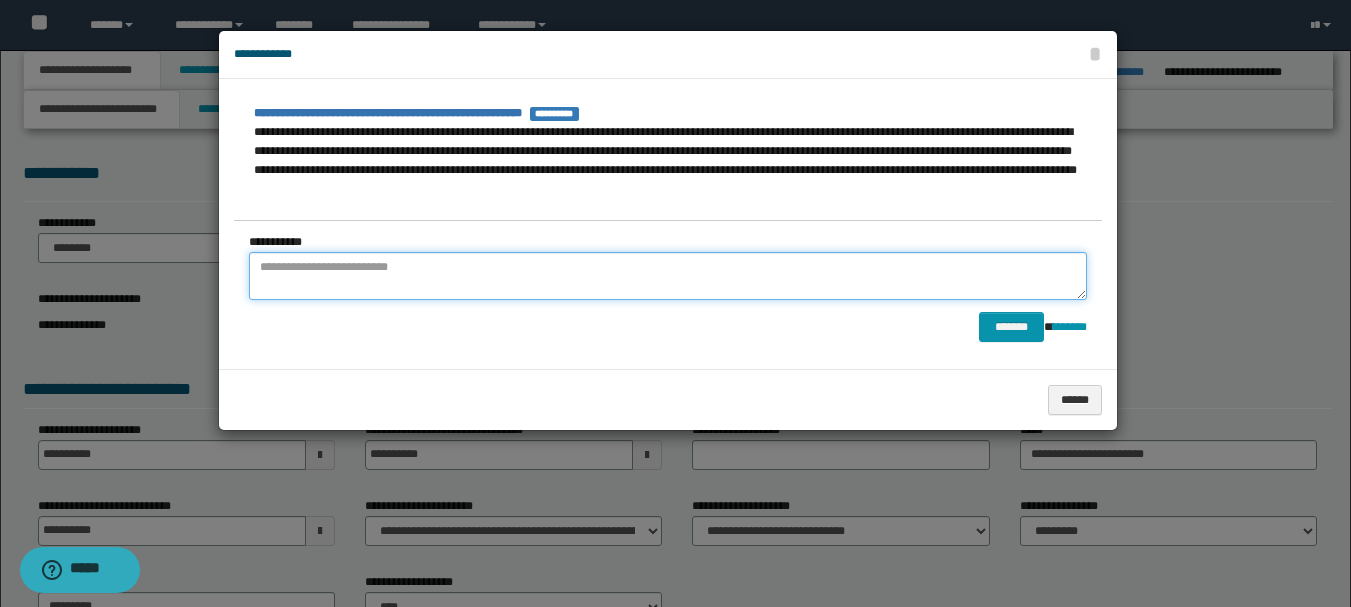 click at bounding box center [668, 276] 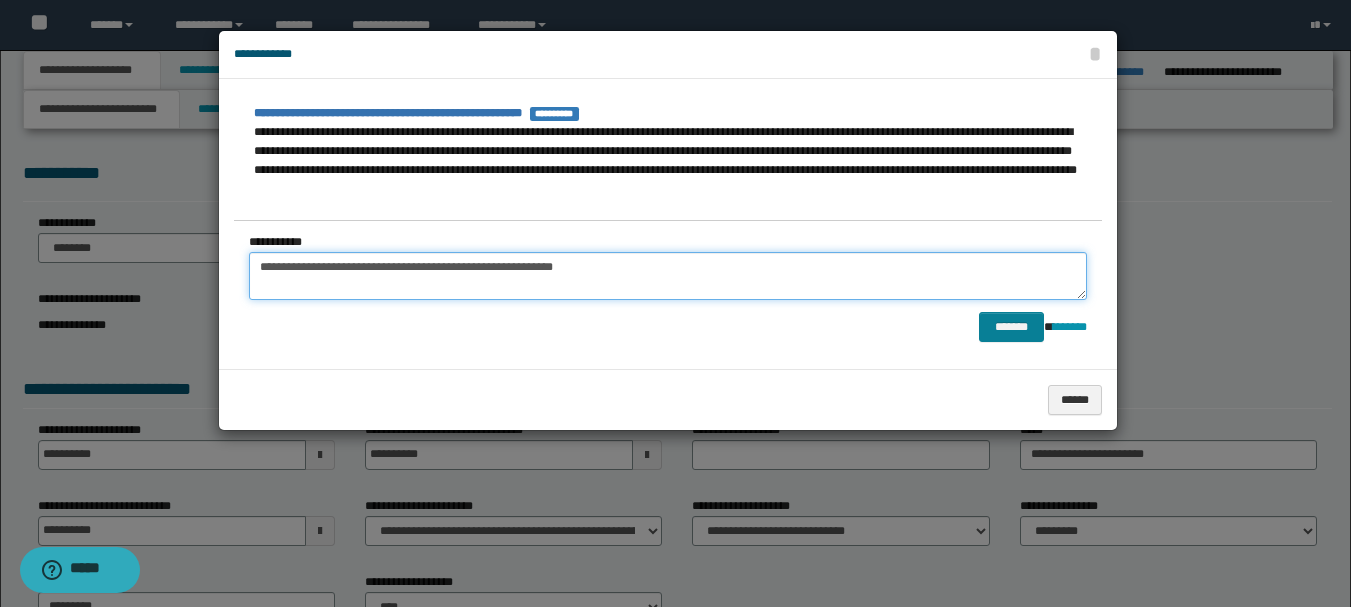 type on "**********" 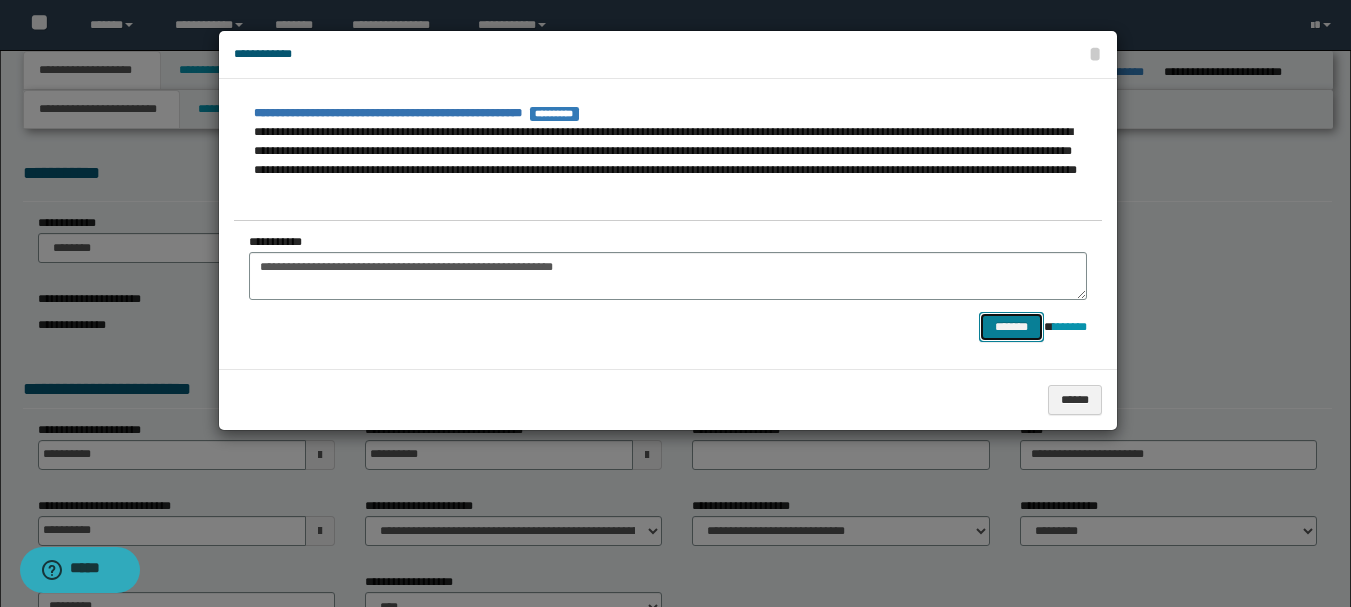 click on "*******" at bounding box center [1011, 327] 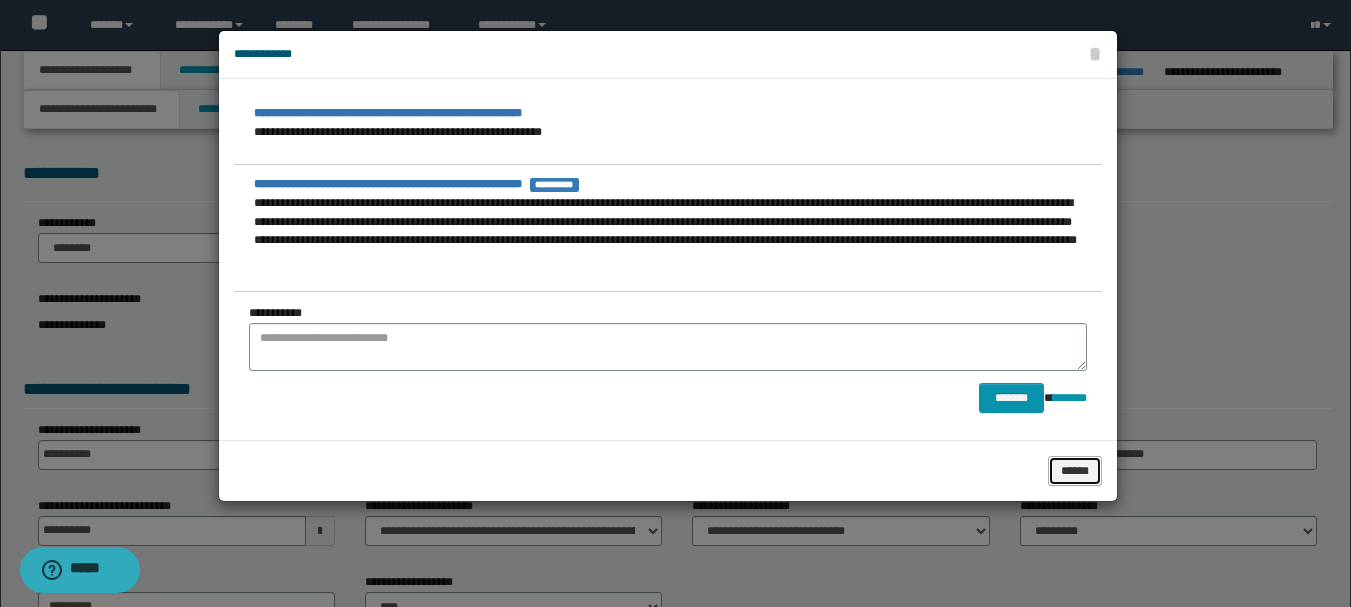 click on "******" at bounding box center [1075, 471] 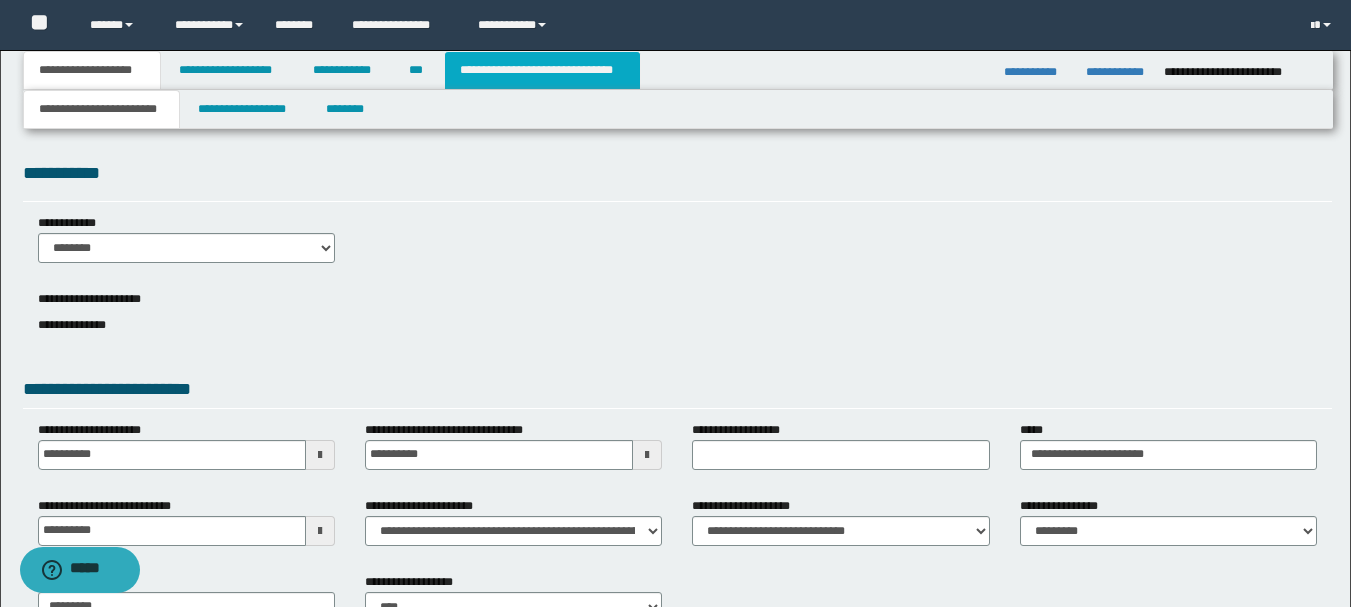 click on "**********" at bounding box center (542, 70) 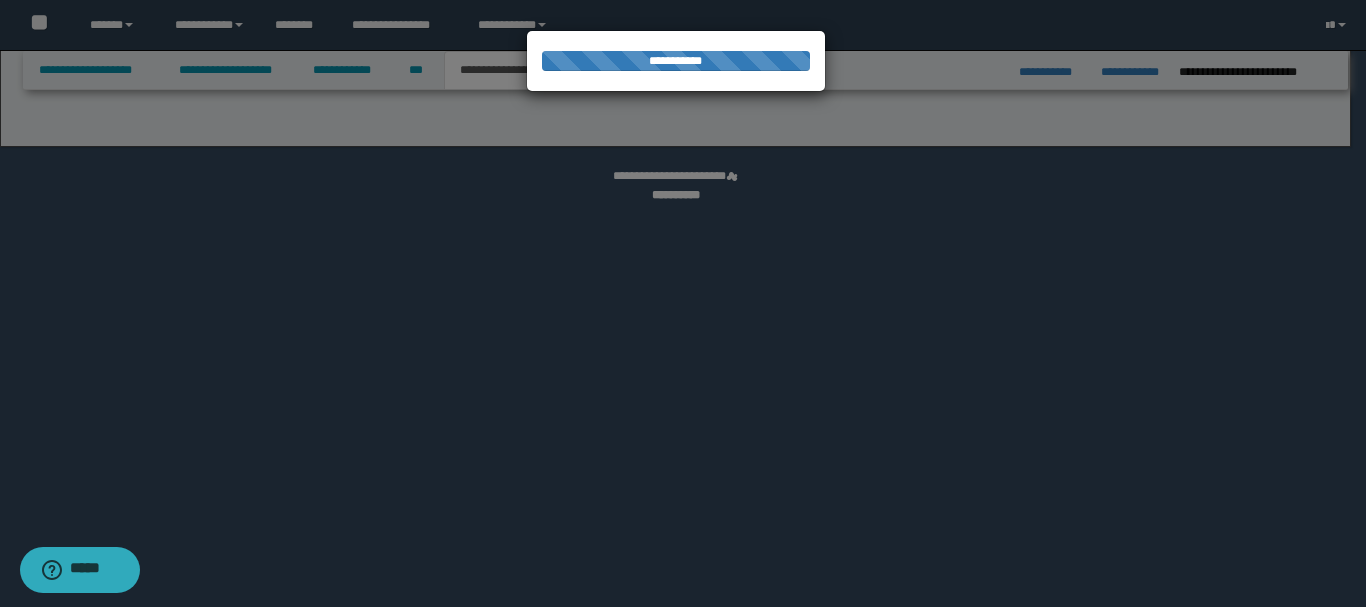 select on "*" 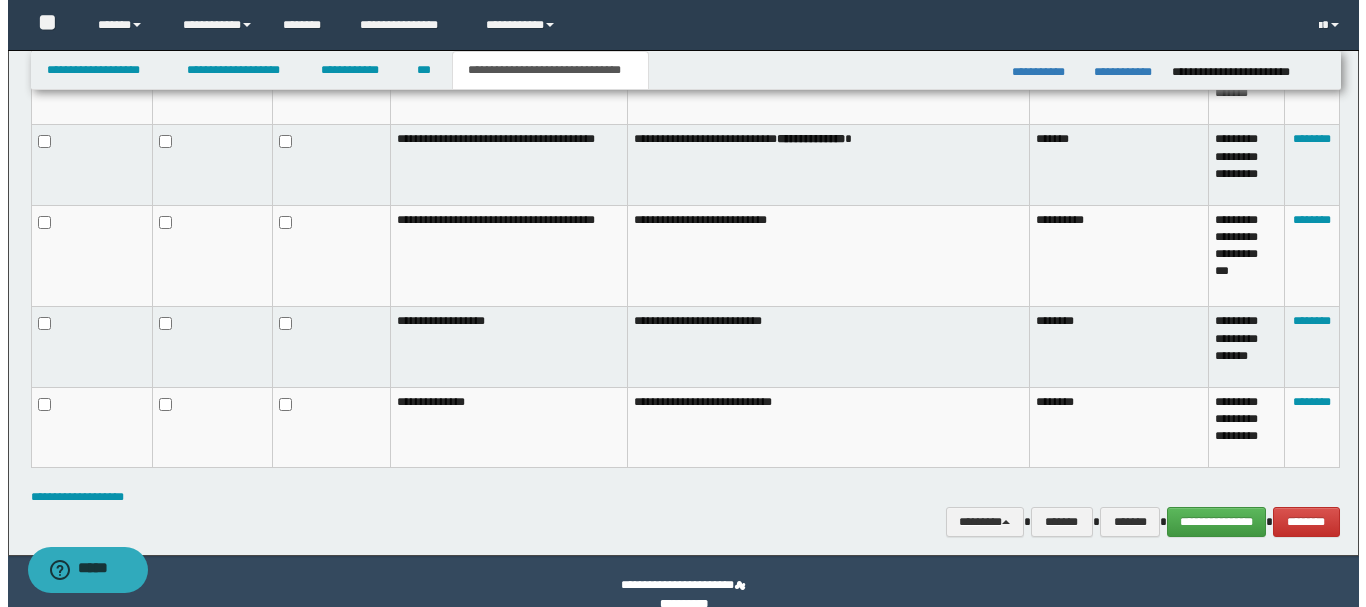 scroll, scrollTop: 1389, scrollLeft: 0, axis: vertical 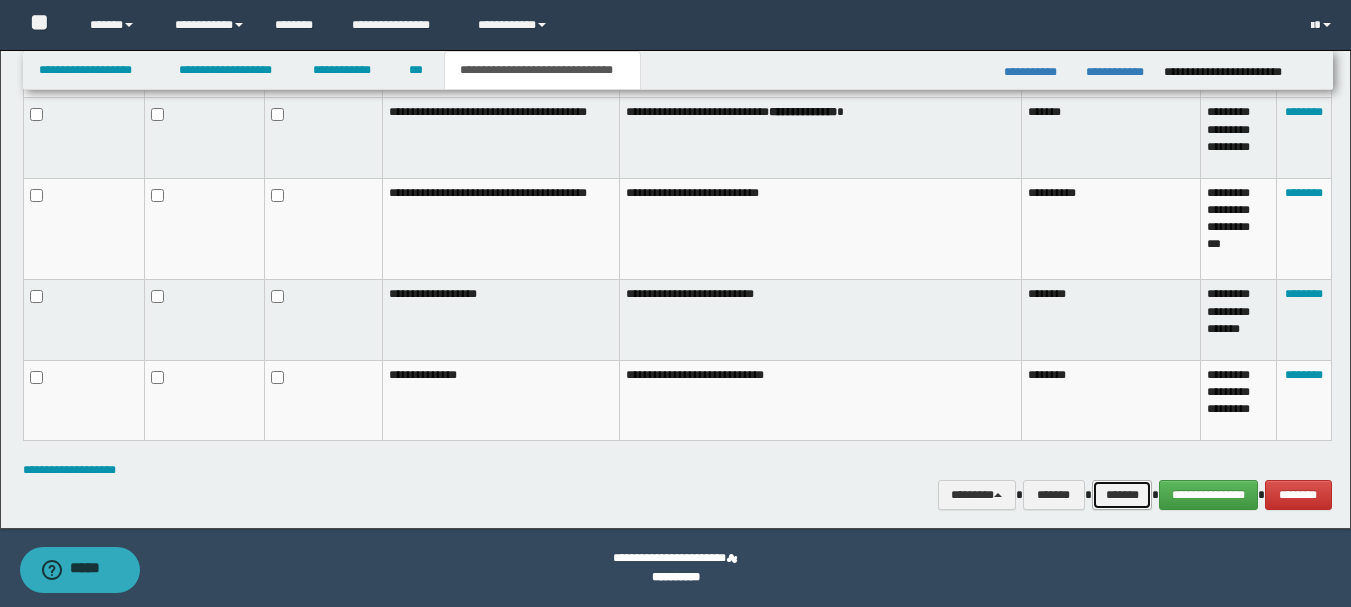 click on "*******" at bounding box center [1122, 495] 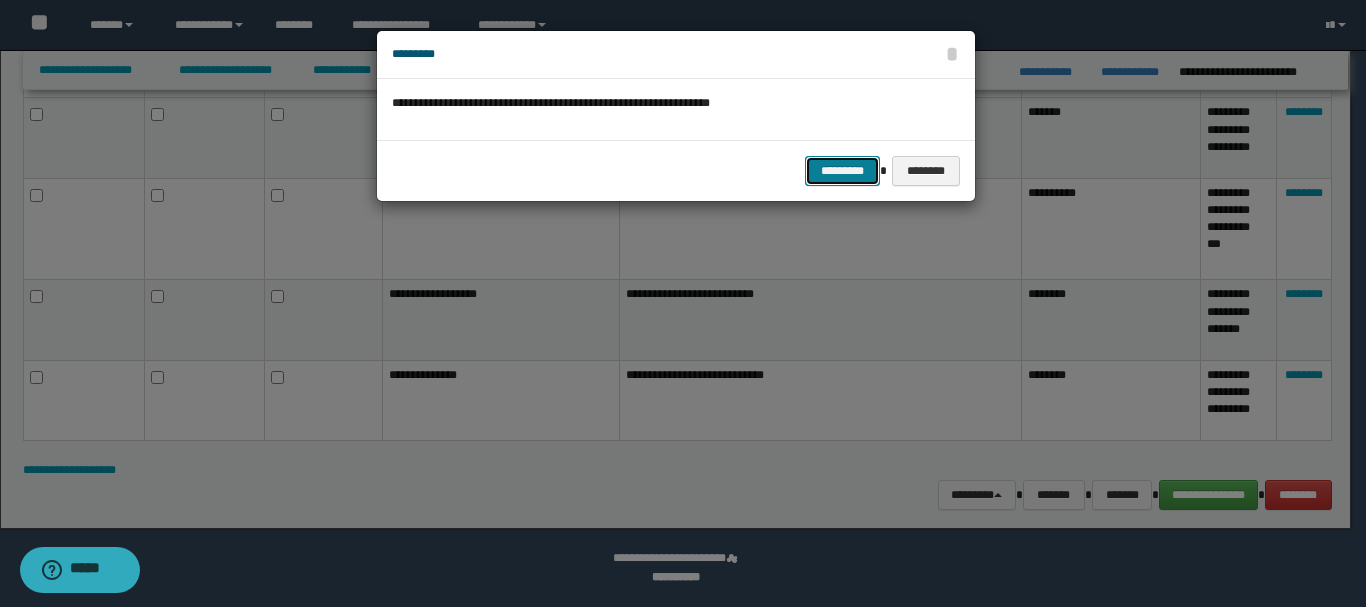 click on "*********" at bounding box center (842, 171) 